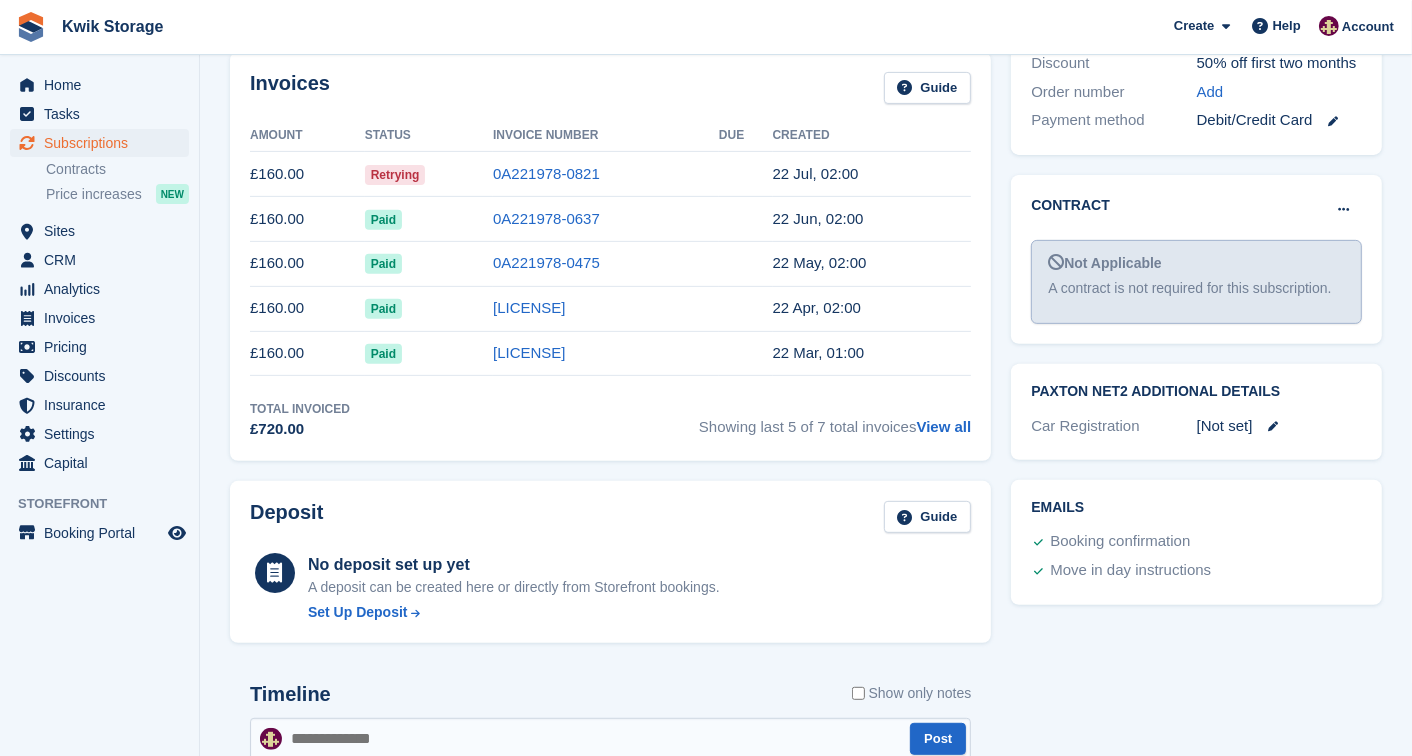 scroll, scrollTop: 607, scrollLeft: 0, axis: vertical 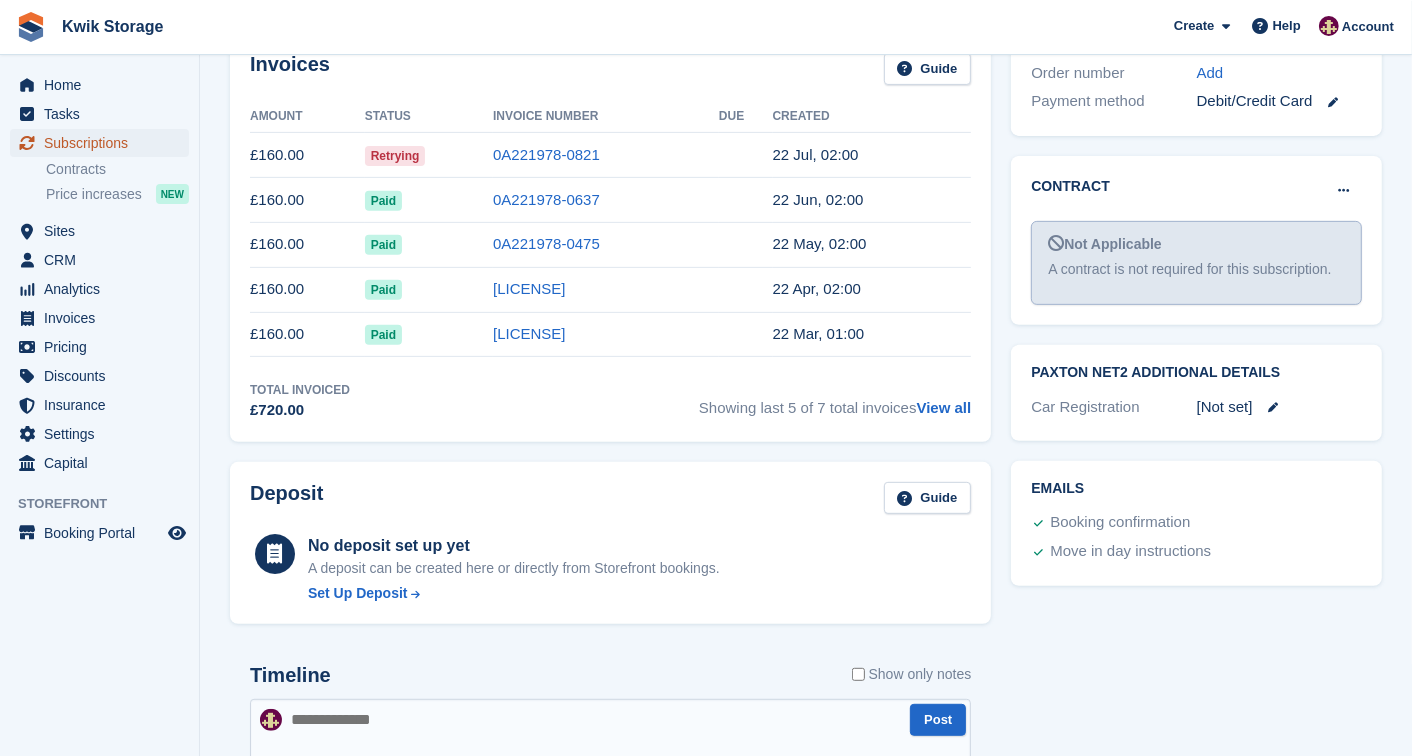 click on "Subscriptions" at bounding box center [104, 143] 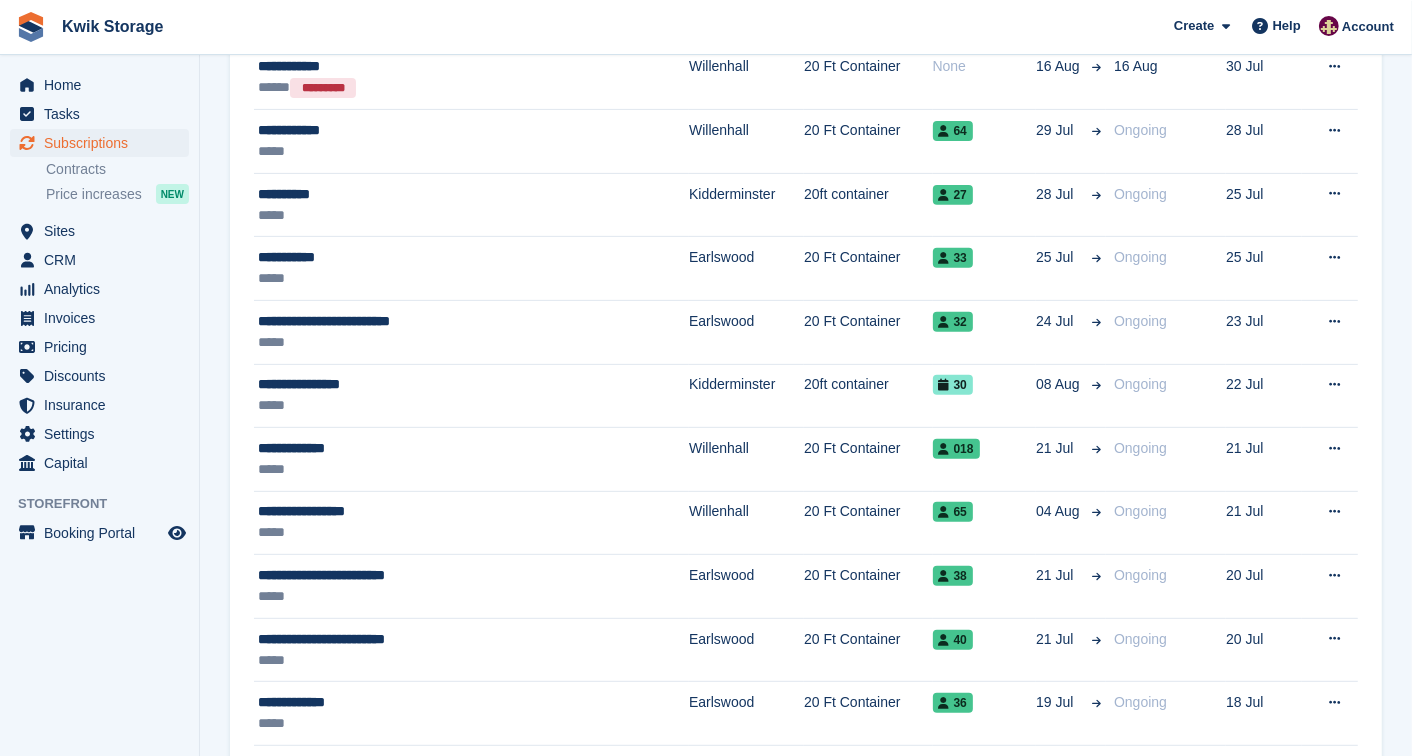 scroll, scrollTop: 0, scrollLeft: 0, axis: both 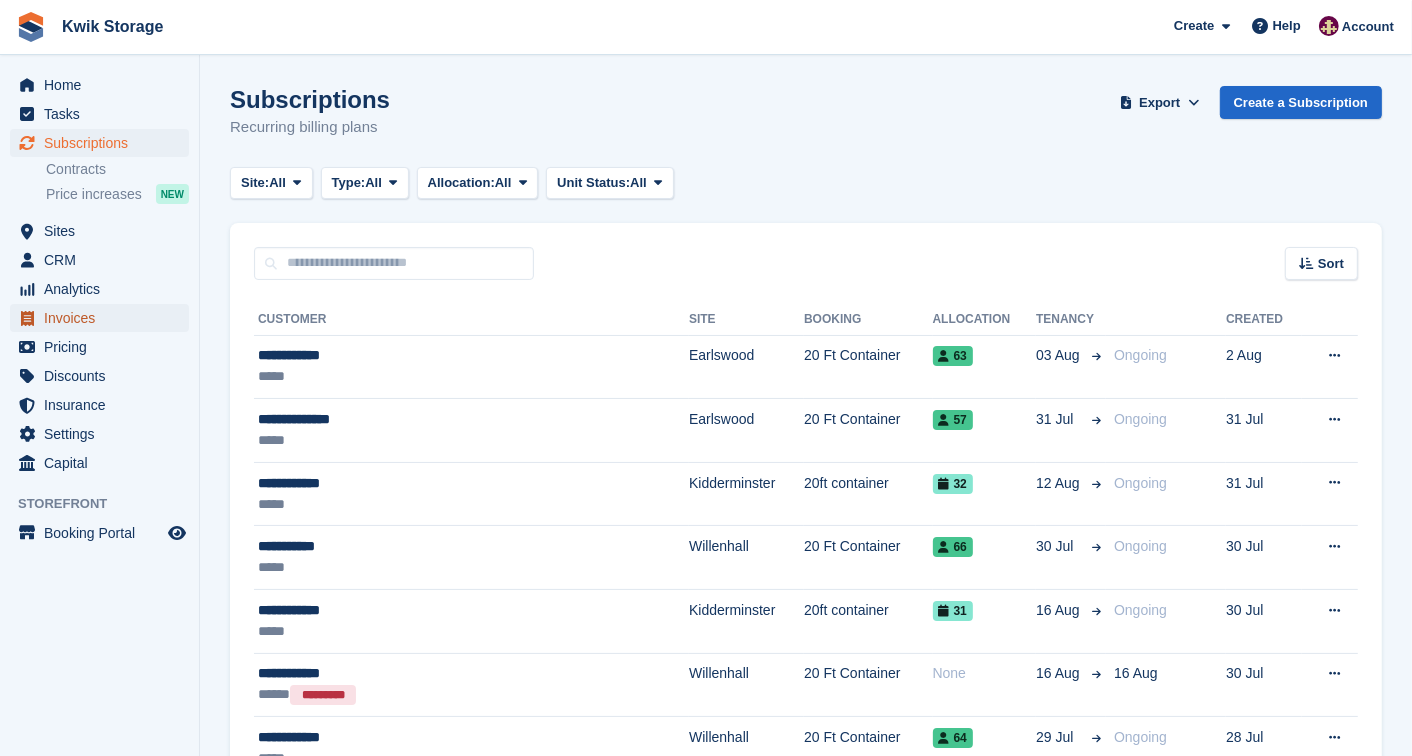 click on "Invoices" at bounding box center (104, 318) 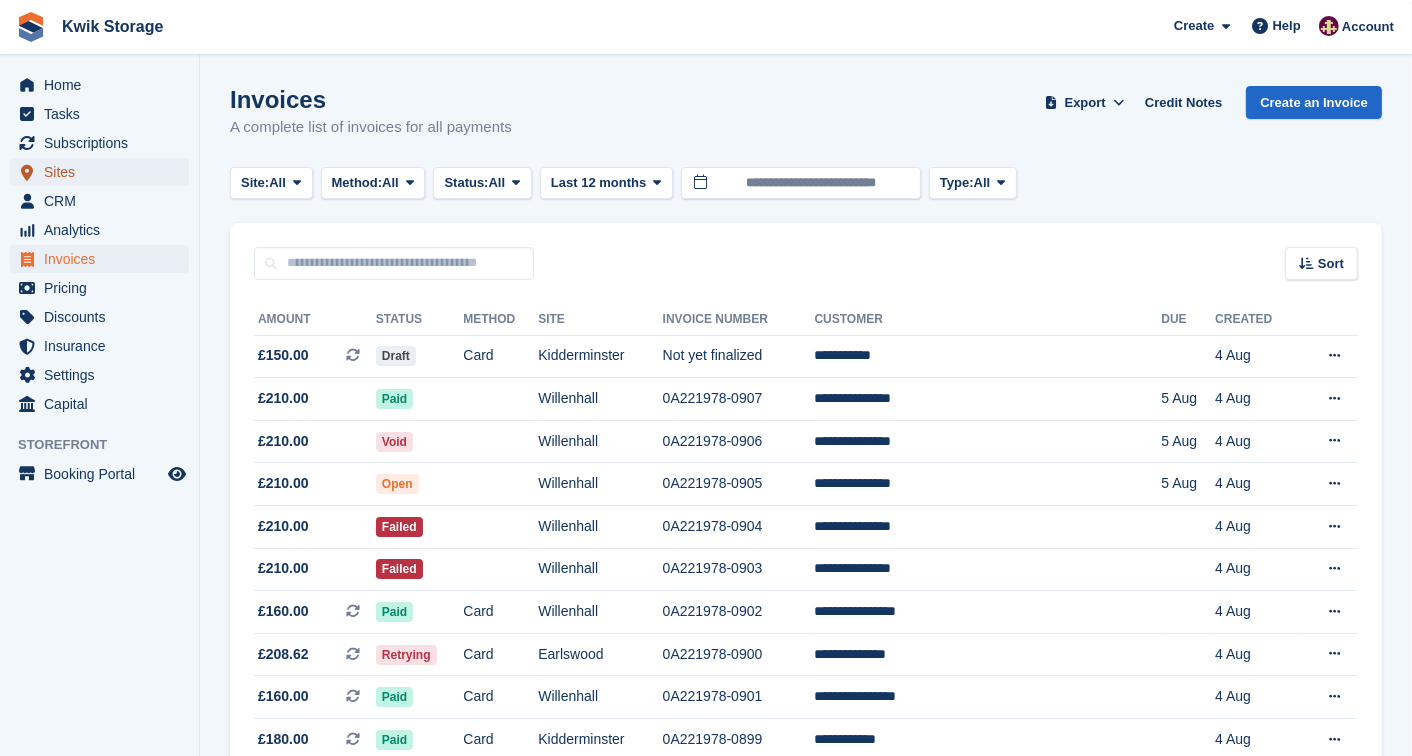 click on "Sites" at bounding box center (104, 172) 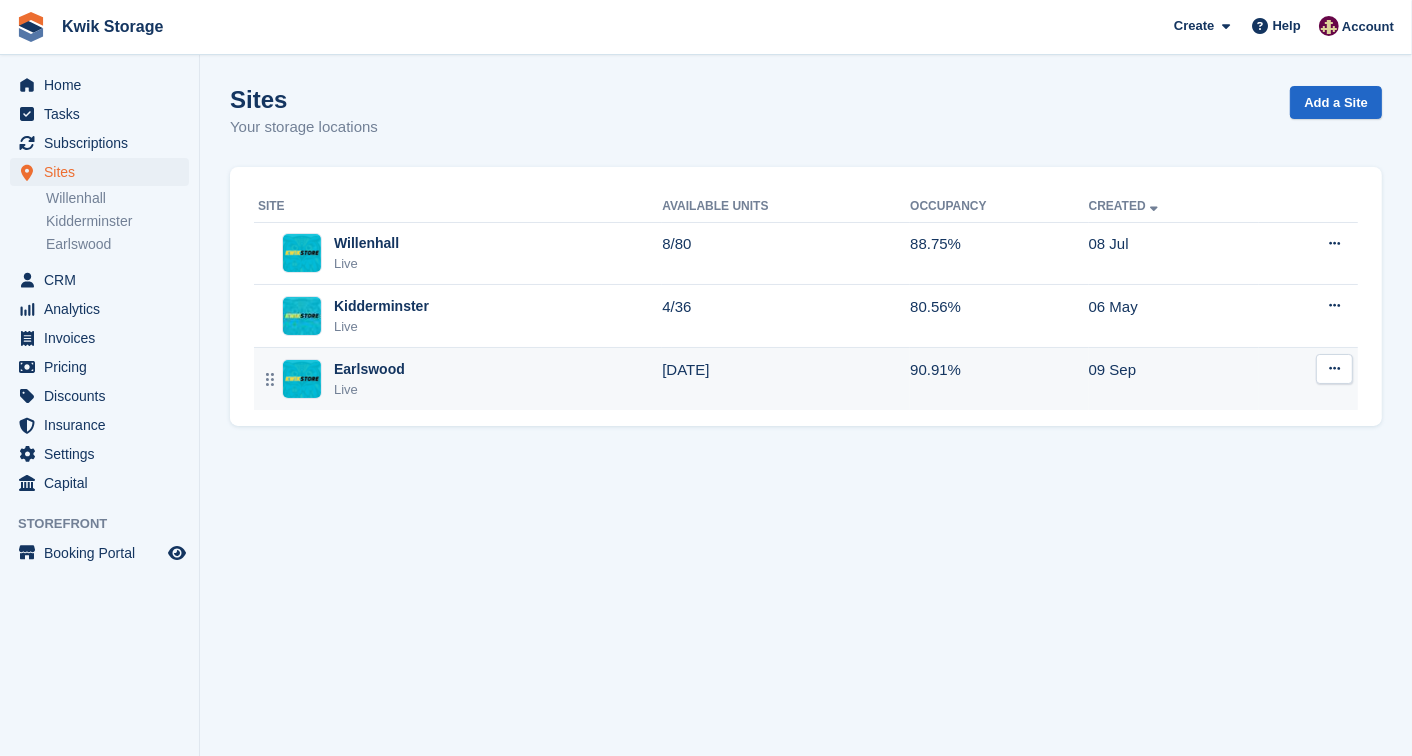 click on "Earlswood
Live" at bounding box center [458, 379] 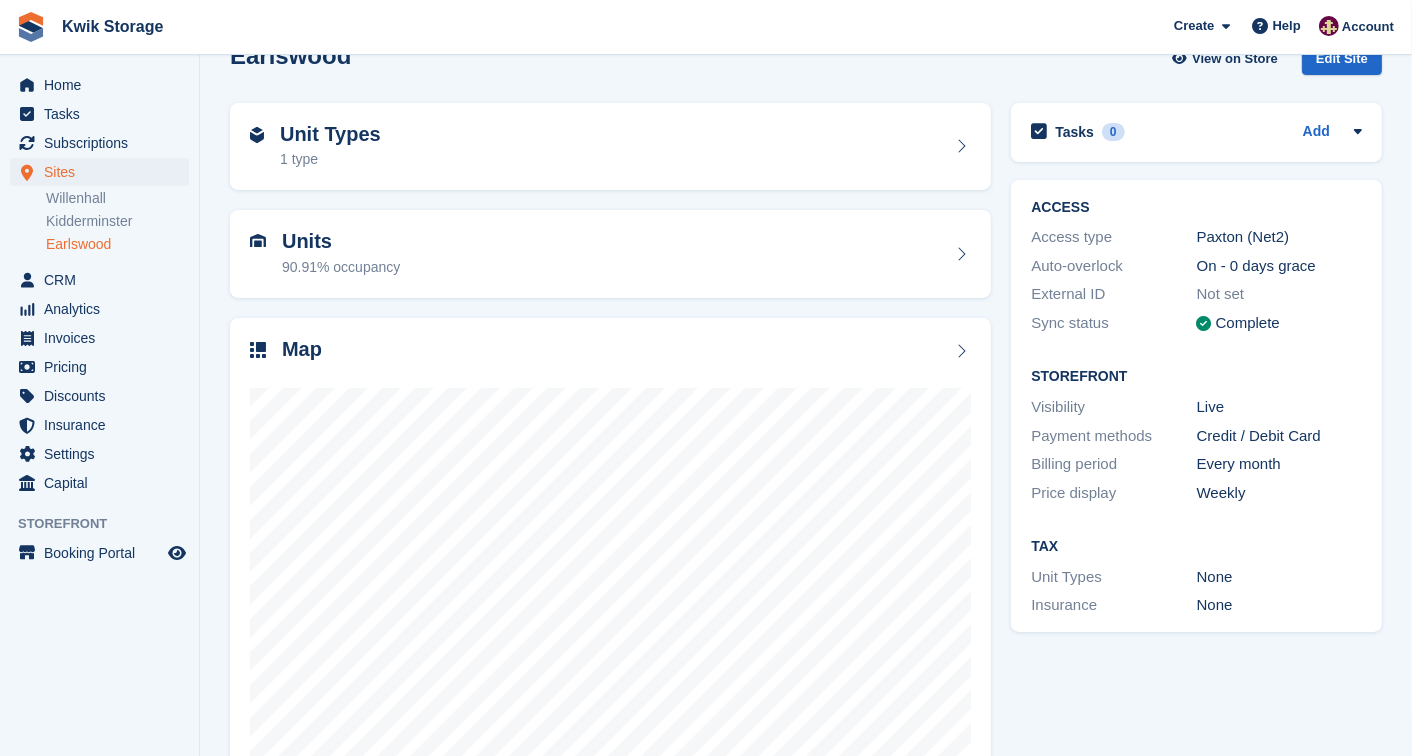 scroll, scrollTop: 88, scrollLeft: 0, axis: vertical 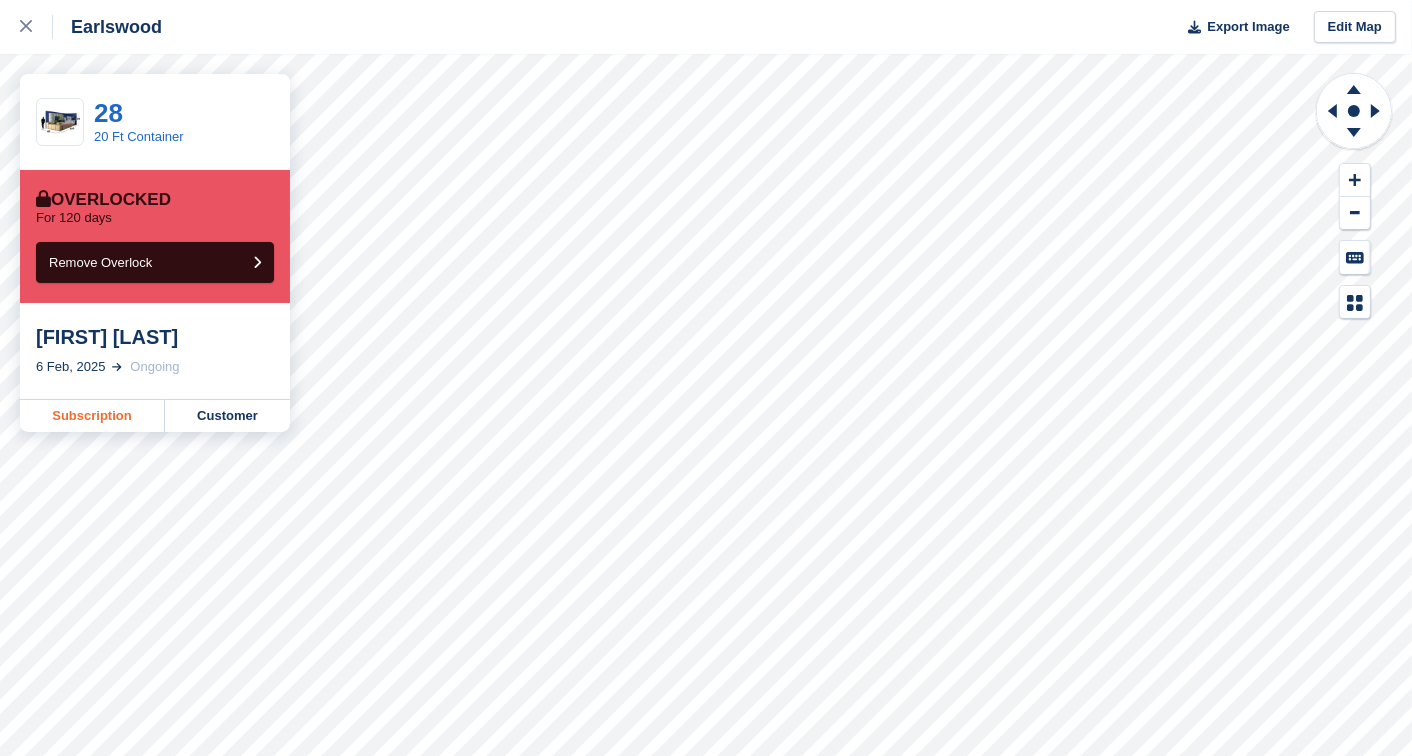 click on "Subscription" at bounding box center (92, 416) 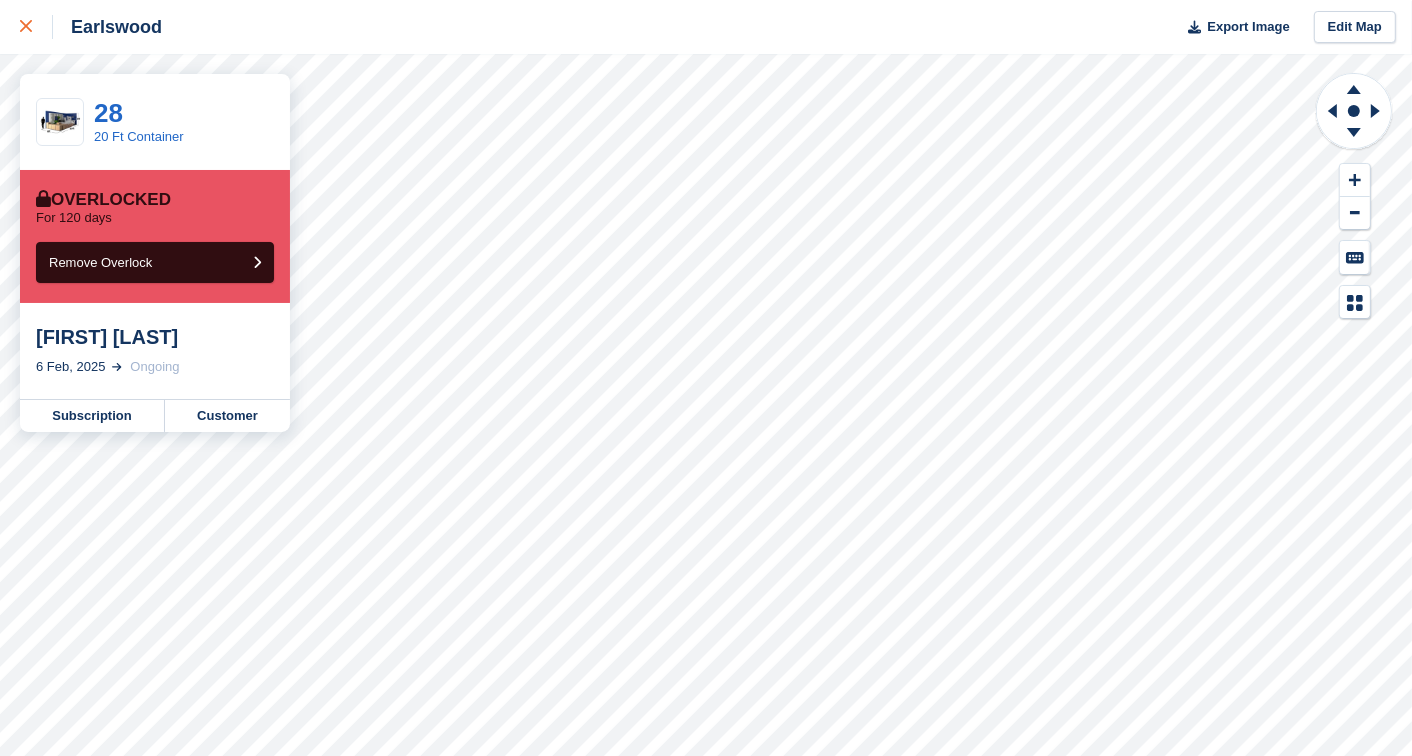 click 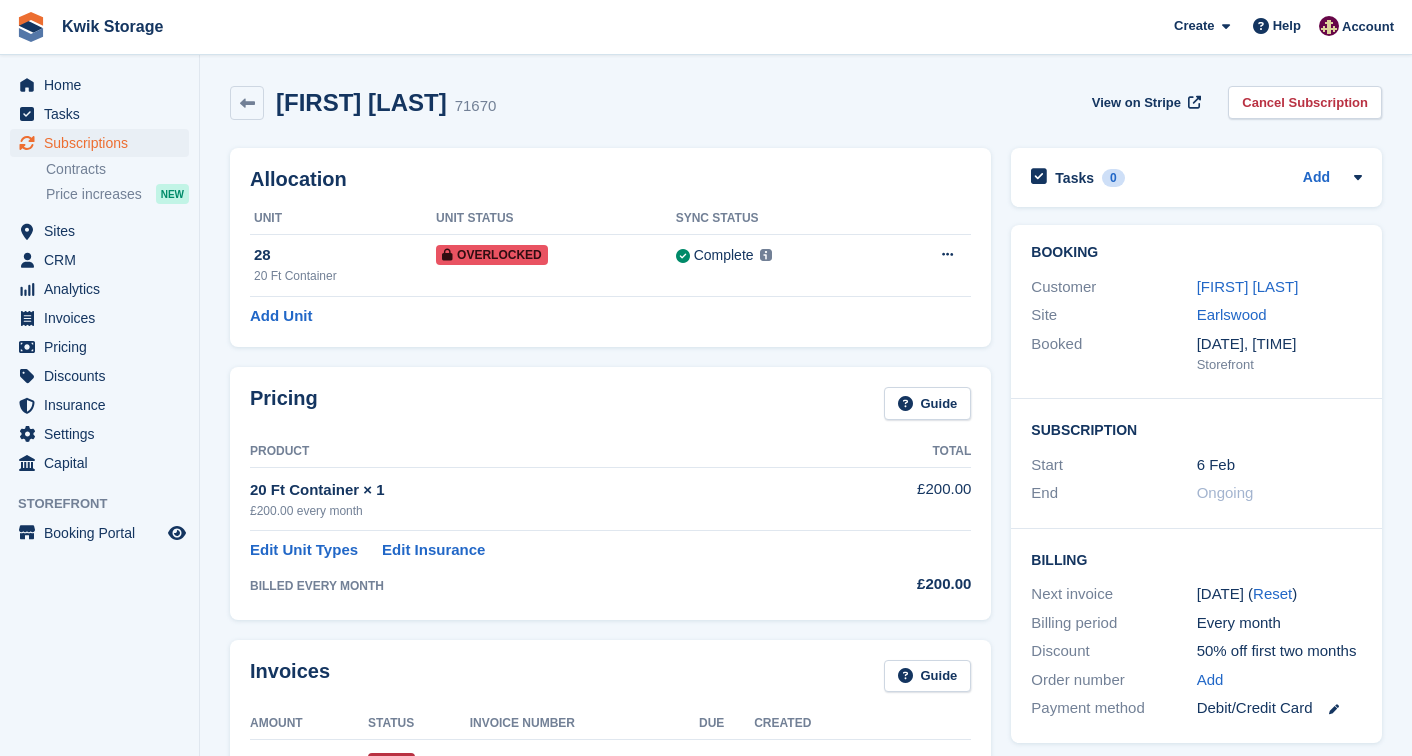 scroll, scrollTop: 0, scrollLeft: 0, axis: both 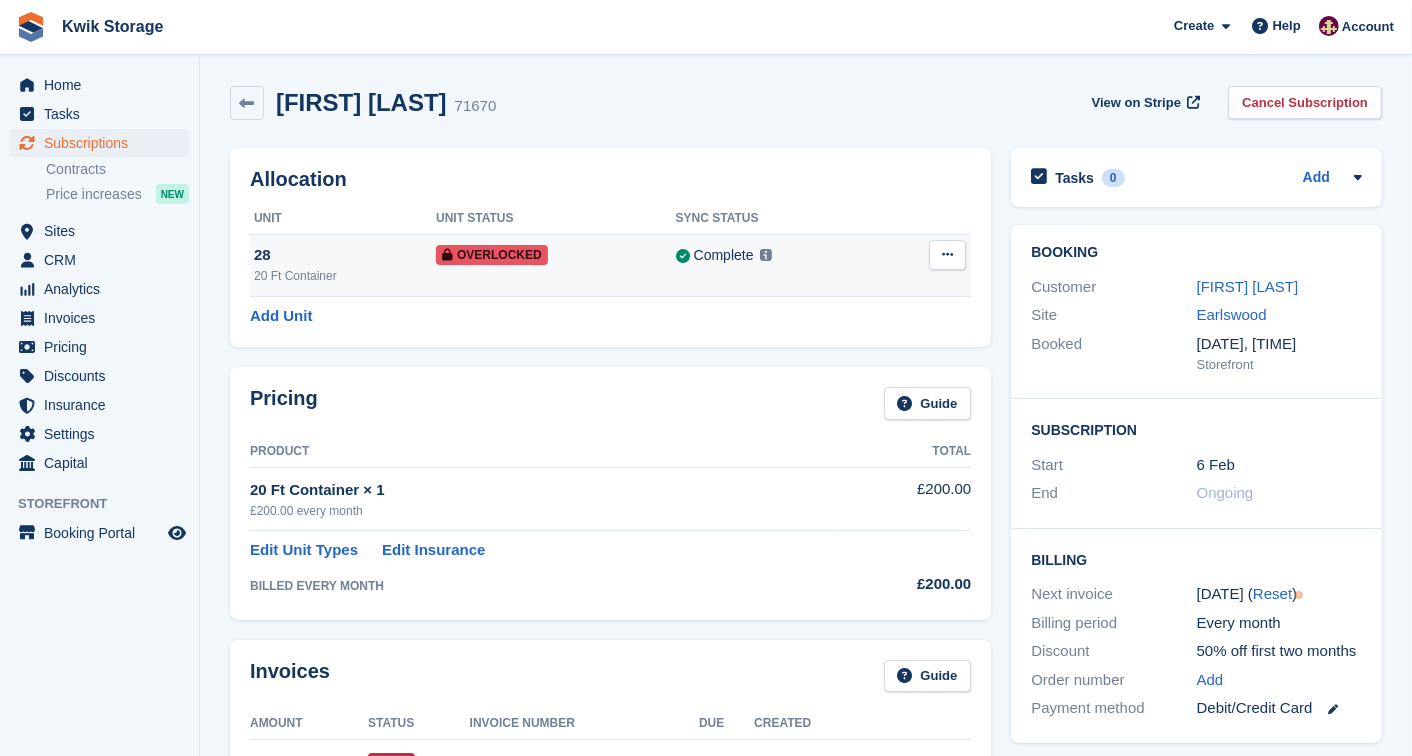 click at bounding box center (947, 255) 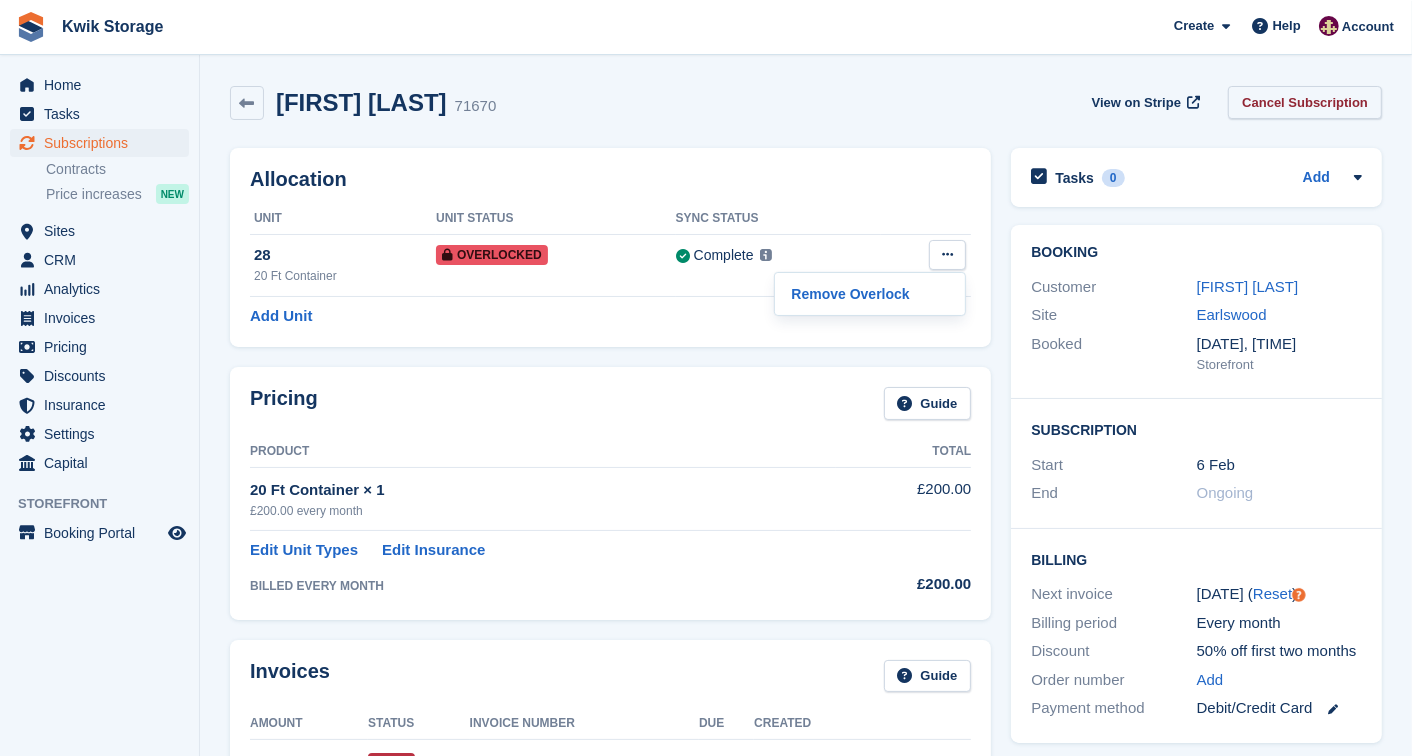 click on "Cancel Subscription" at bounding box center (1305, 102) 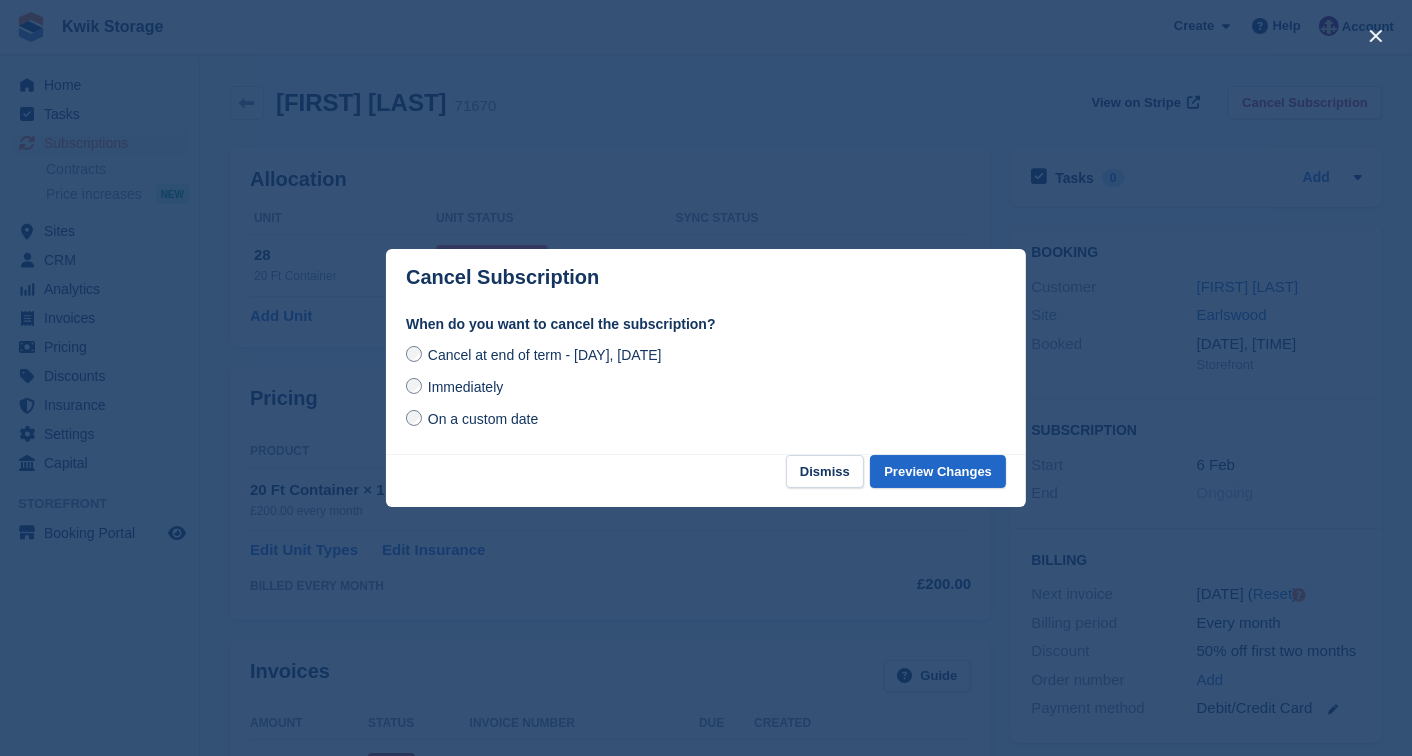 click on "Immediately" at bounding box center (465, 387) 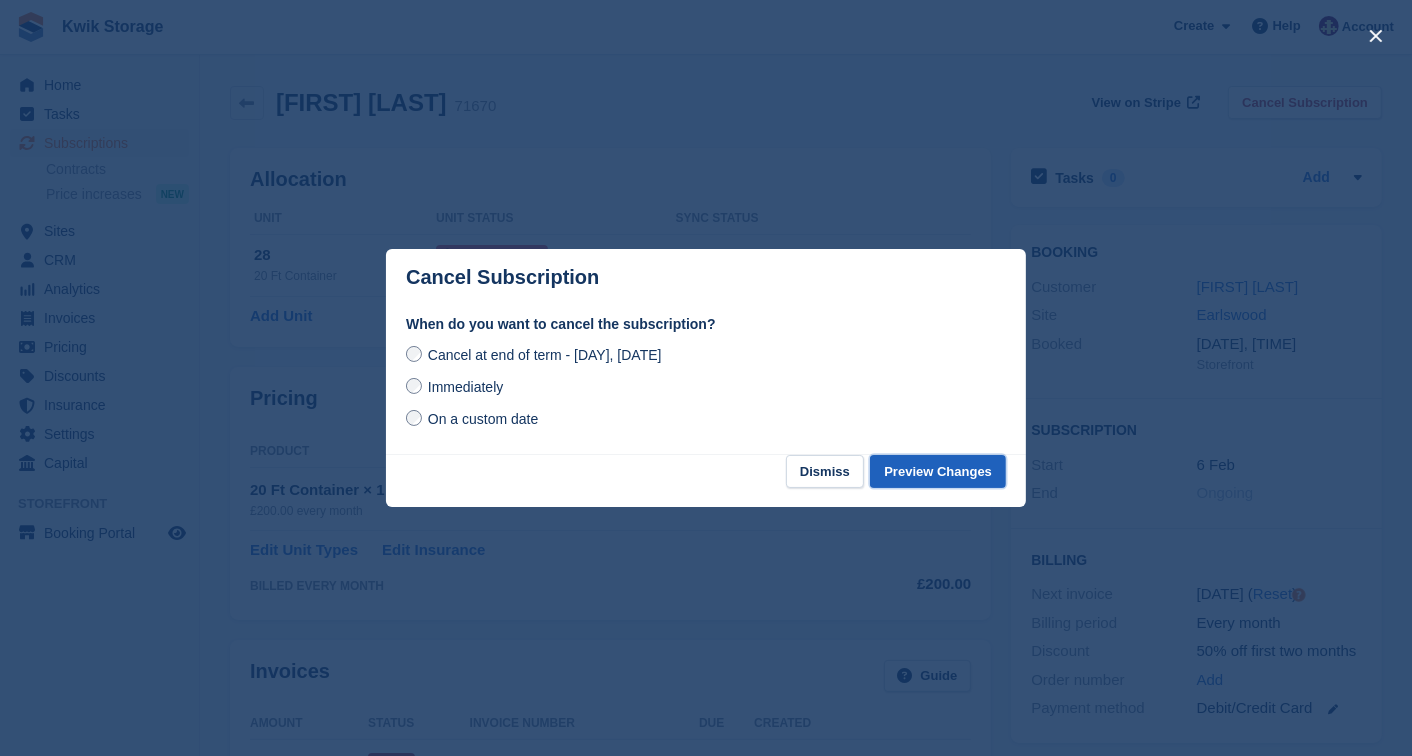 click on "Preview Changes" at bounding box center [938, 471] 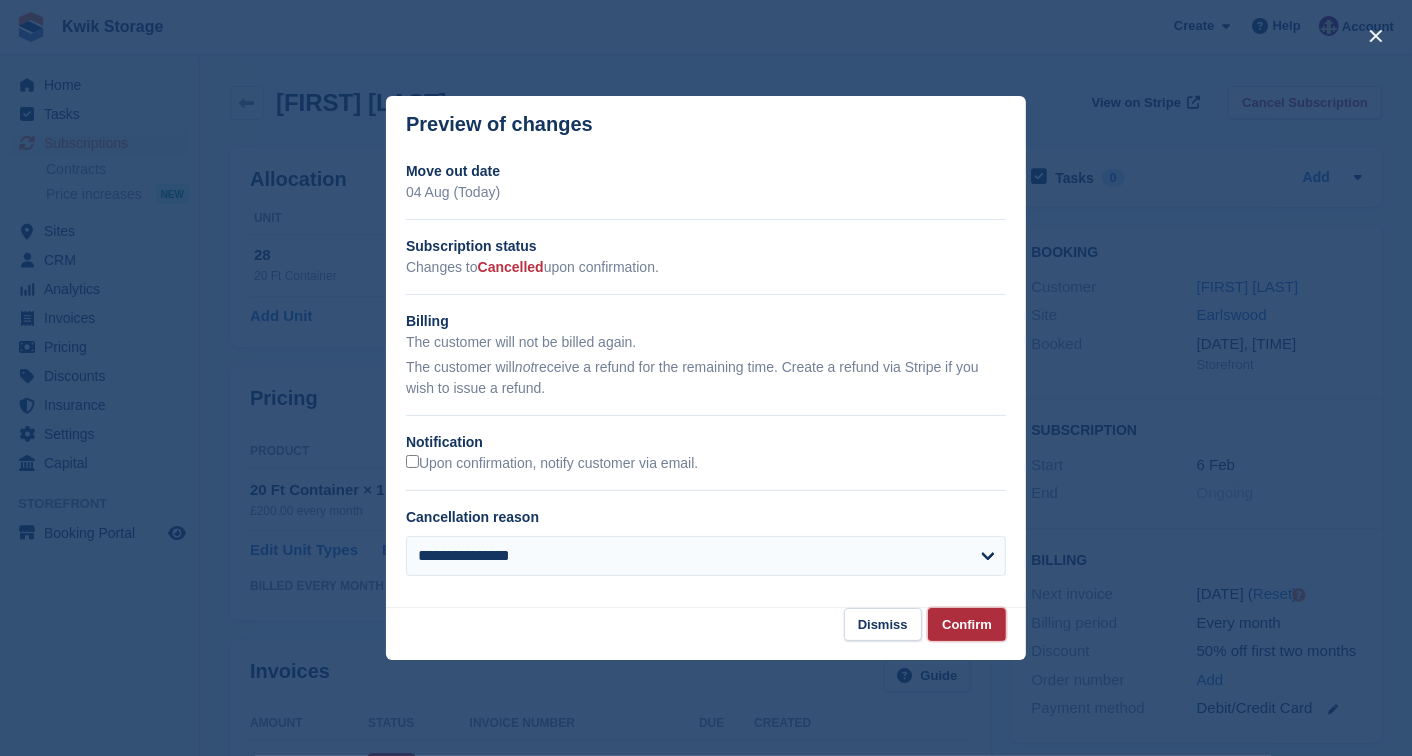 click on "Confirm" at bounding box center [967, 624] 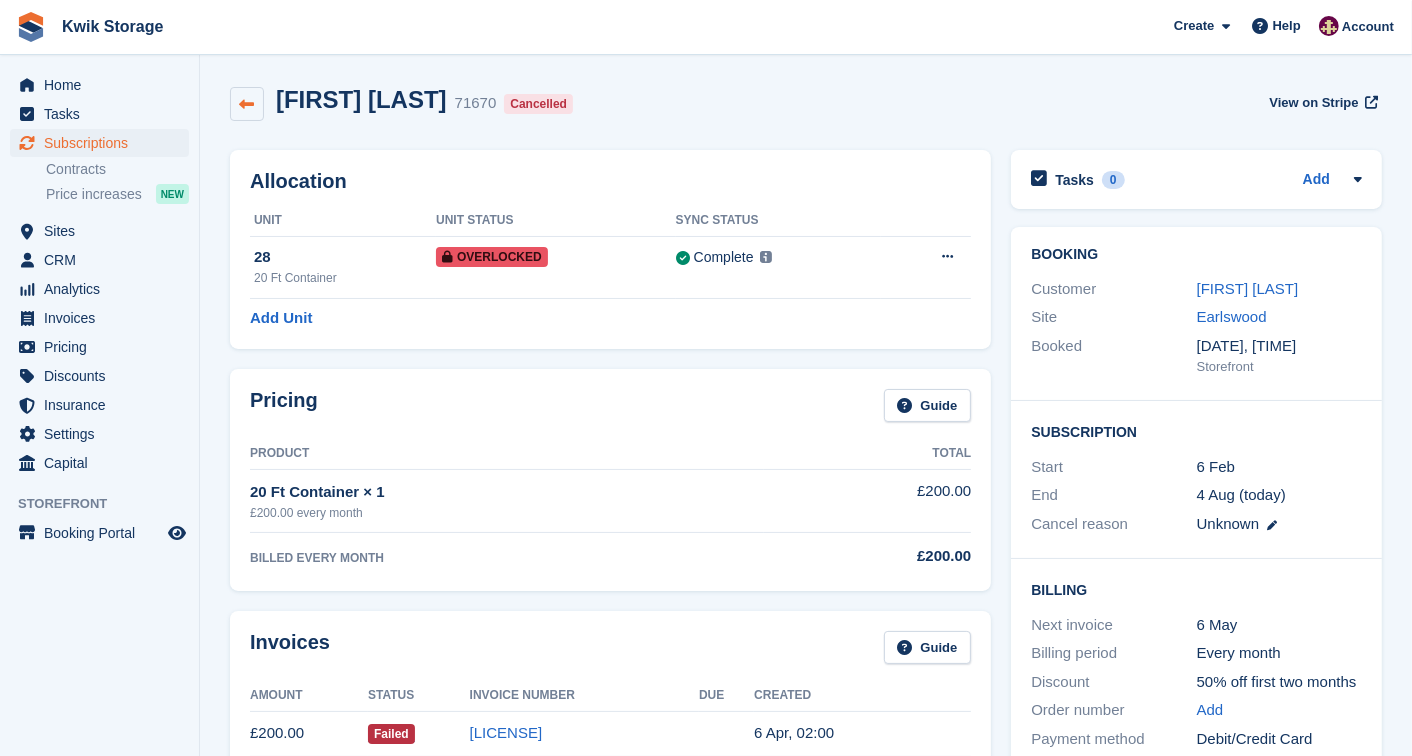 click at bounding box center [247, 104] 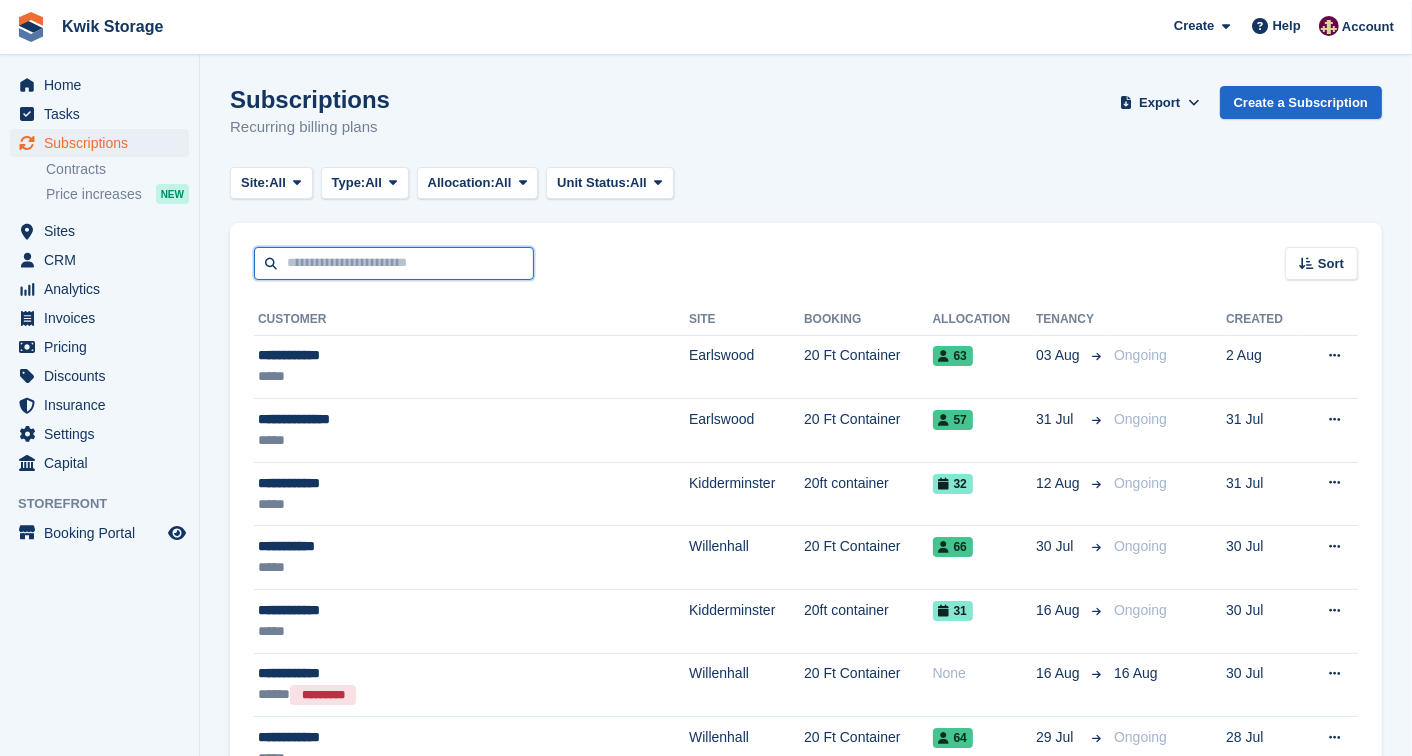 click at bounding box center (394, 263) 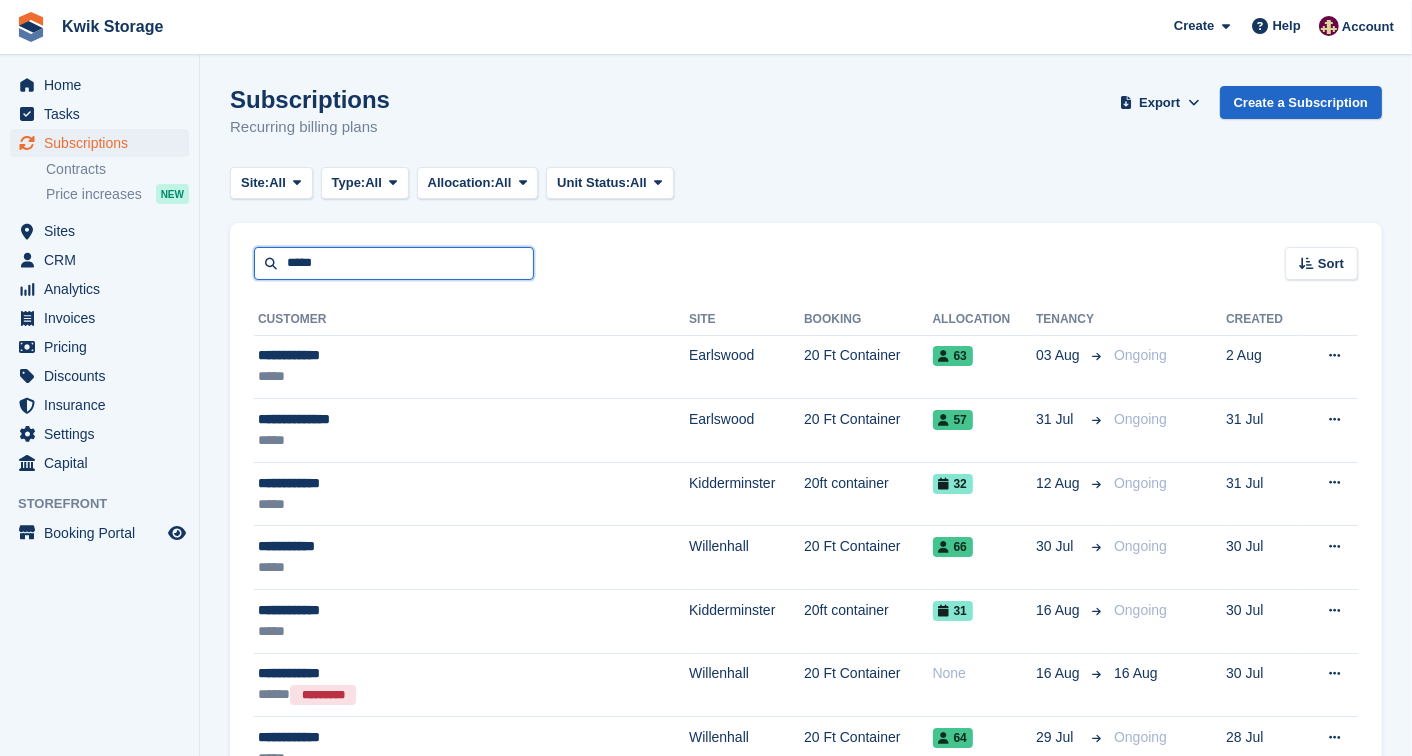 type on "*****" 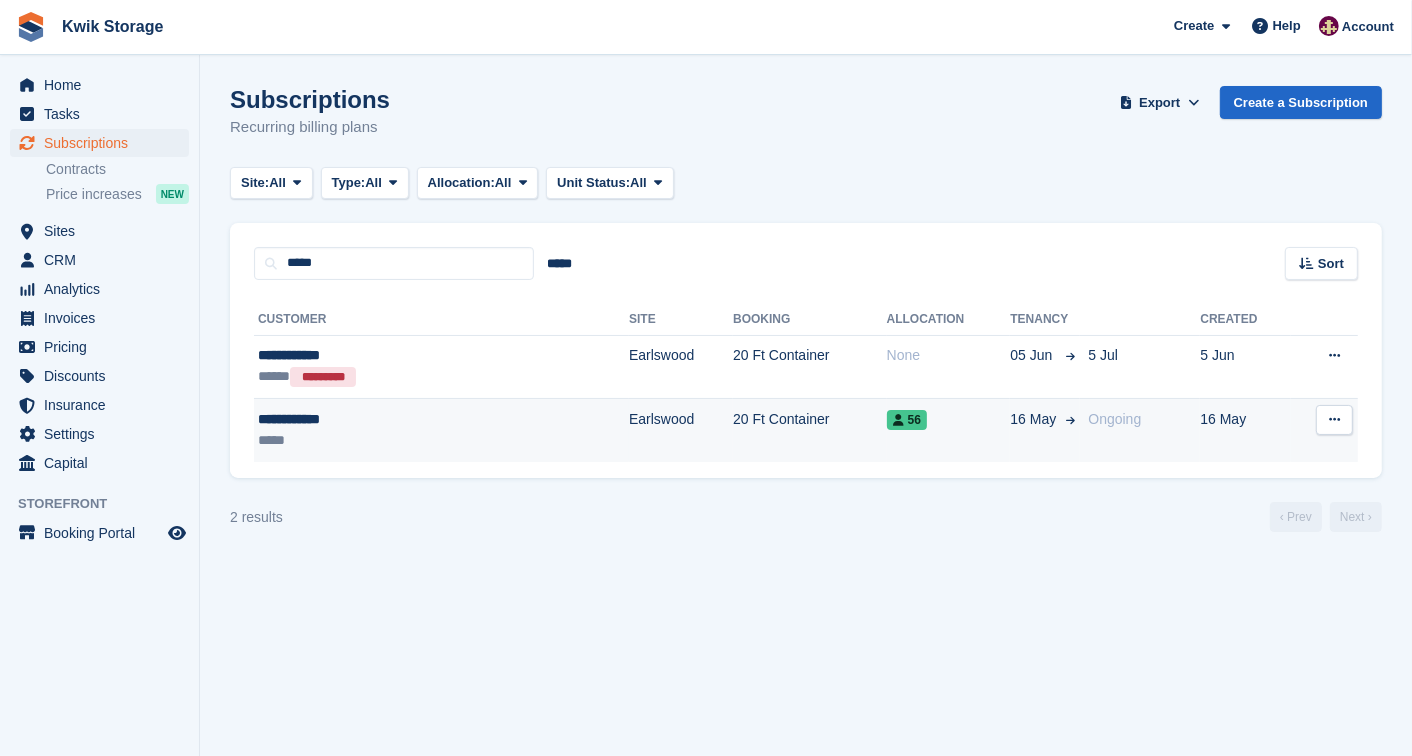 click on "**********" at bounding box center [441, 430] 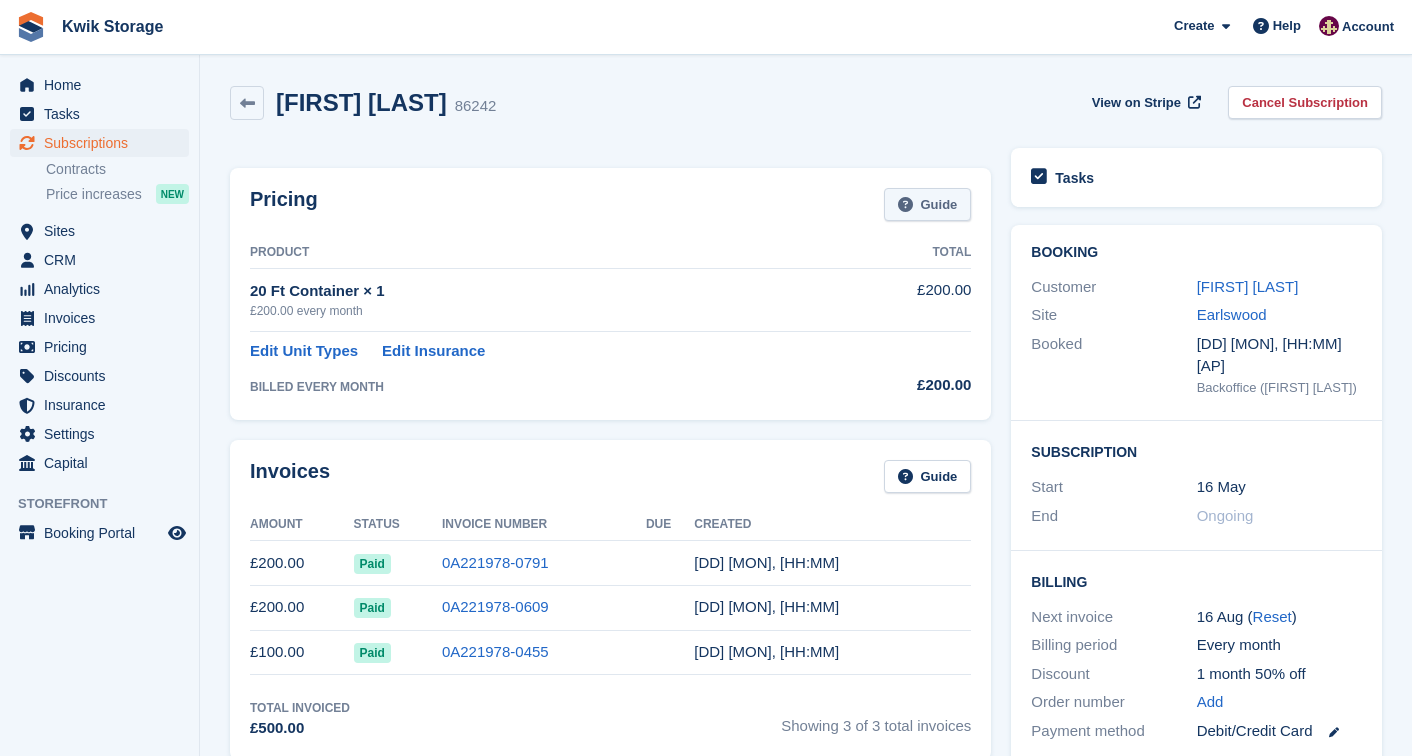 scroll, scrollTop: 0, scrollLeft: 0, axis: both 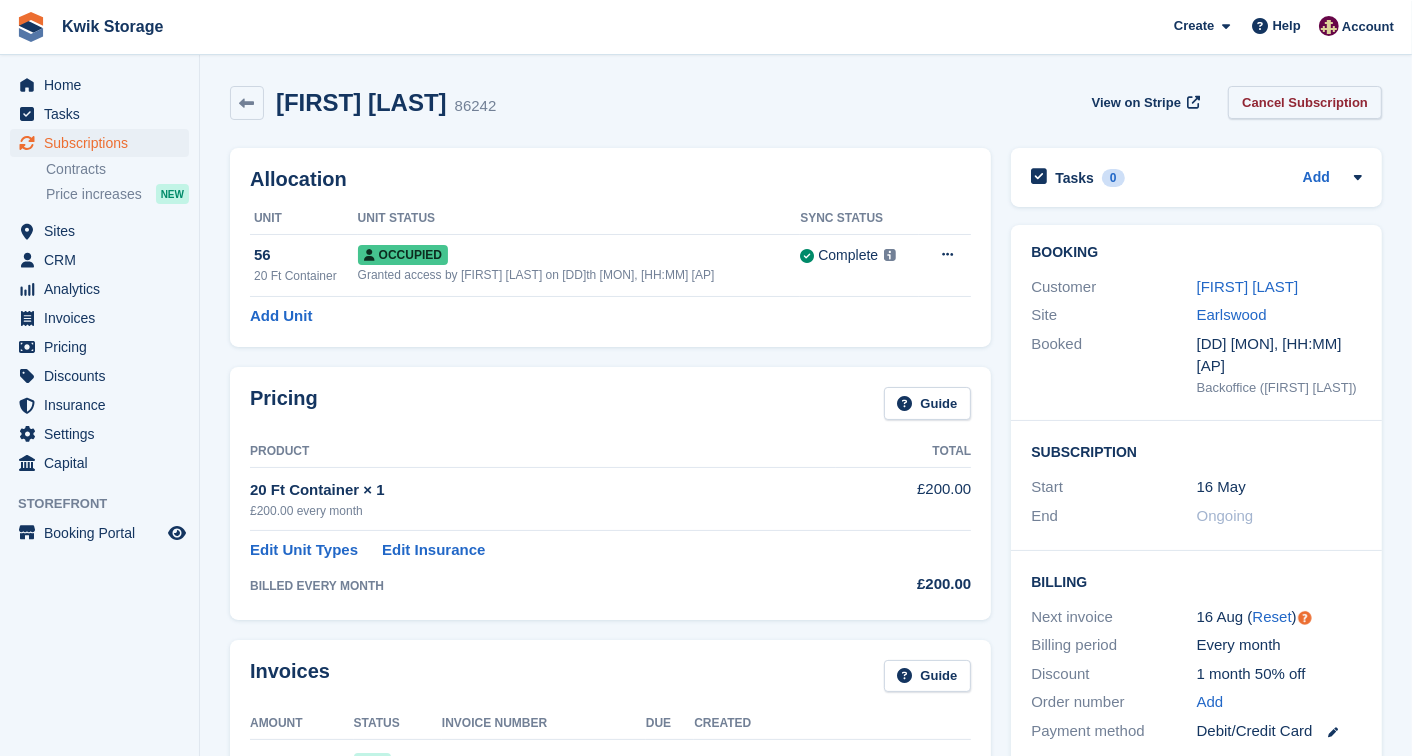 click on "Cancel Subscription" at bounding box center (1305, 102) 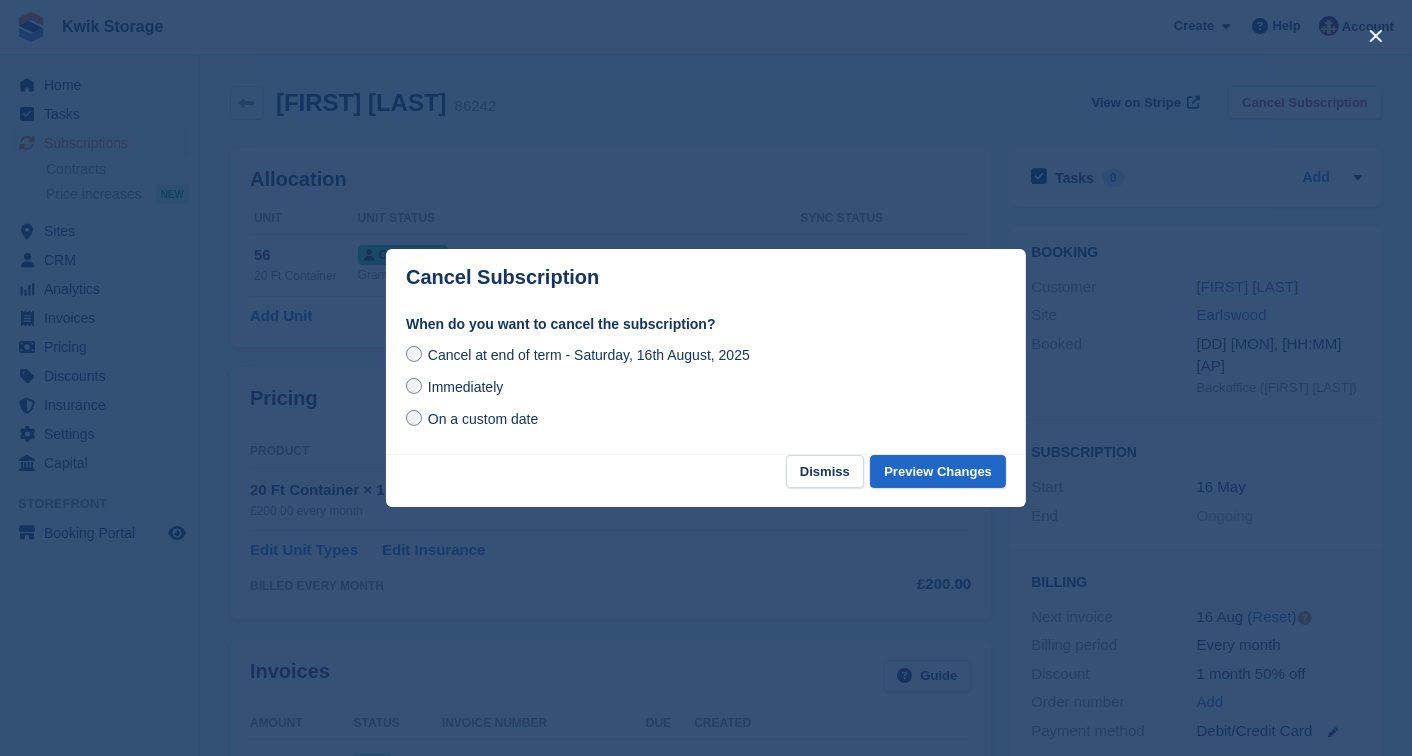 click on "Immediately" at bounding box center [465, 387] 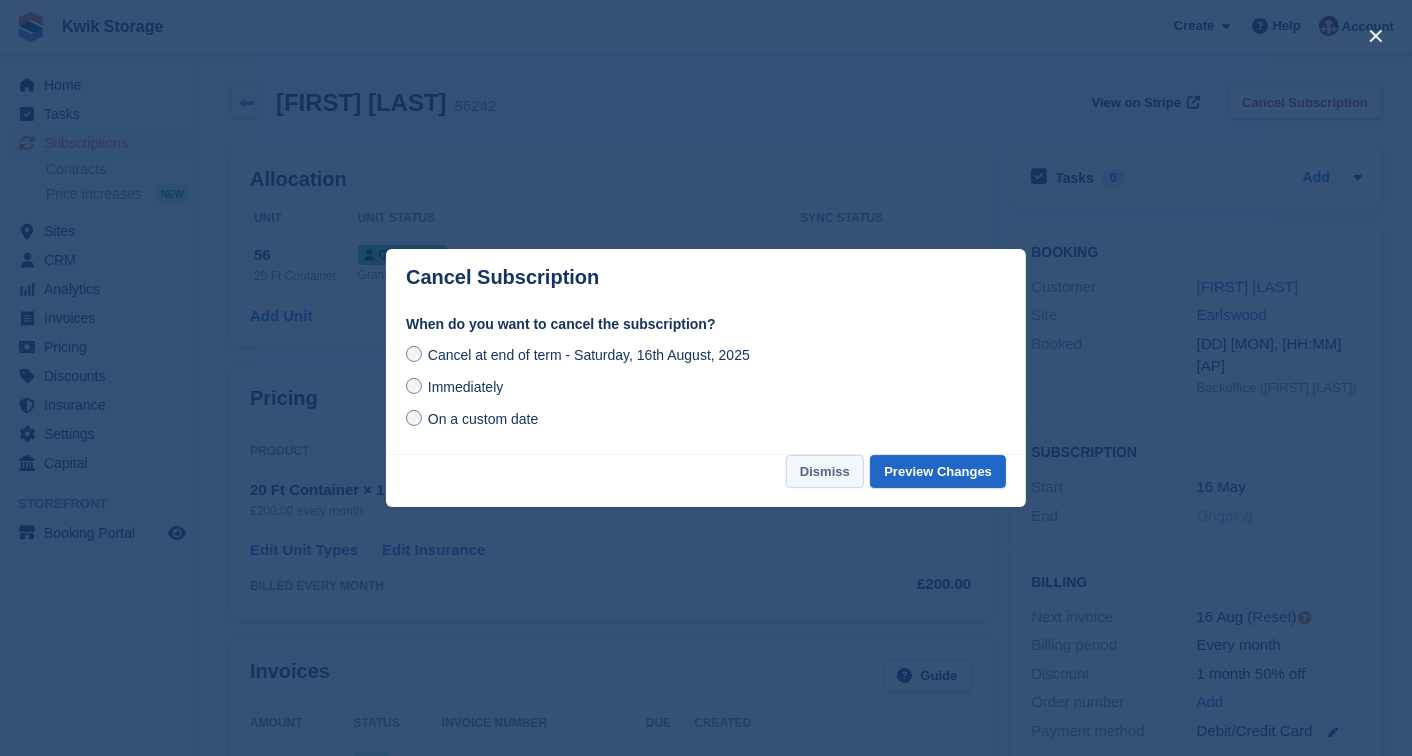 click on "Dismiss" at bounding box center (825, 471) 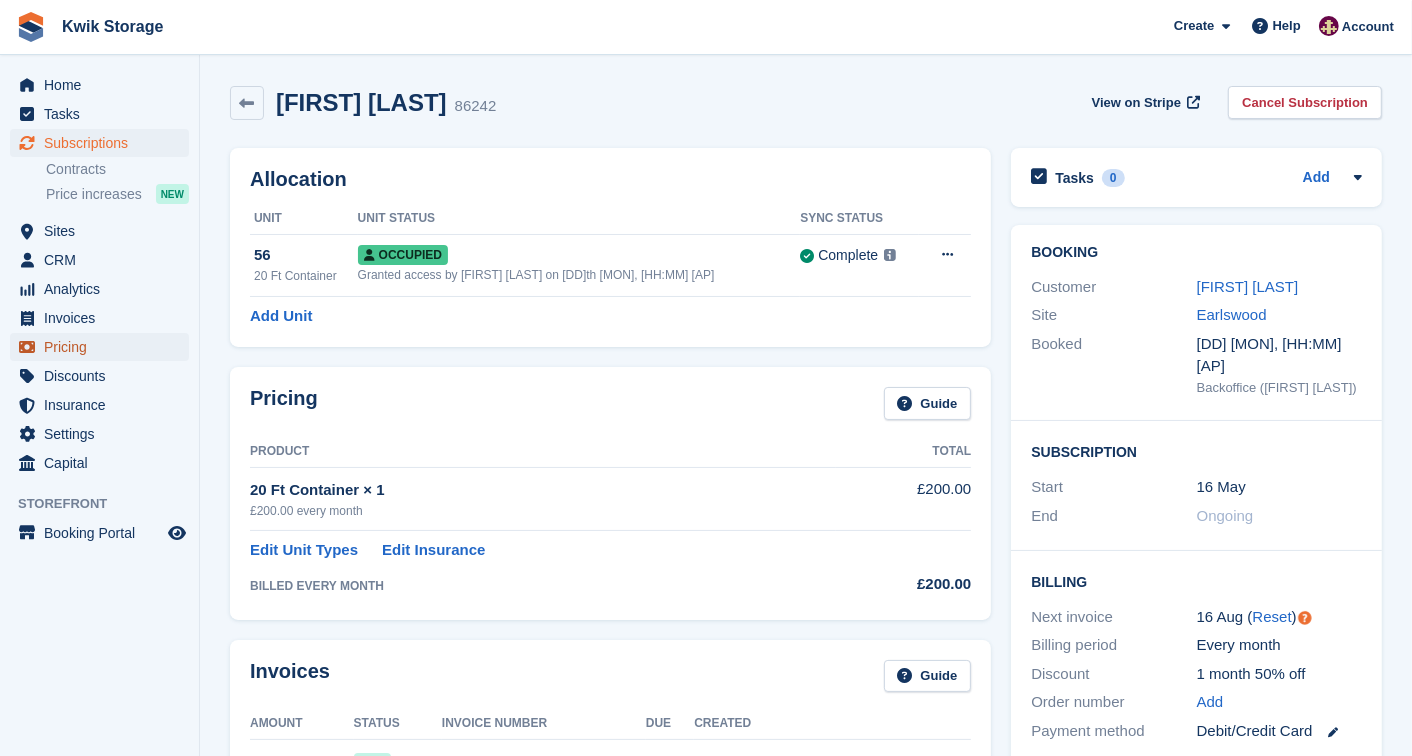 click on "Pricing" at bounding box center [104, 347] 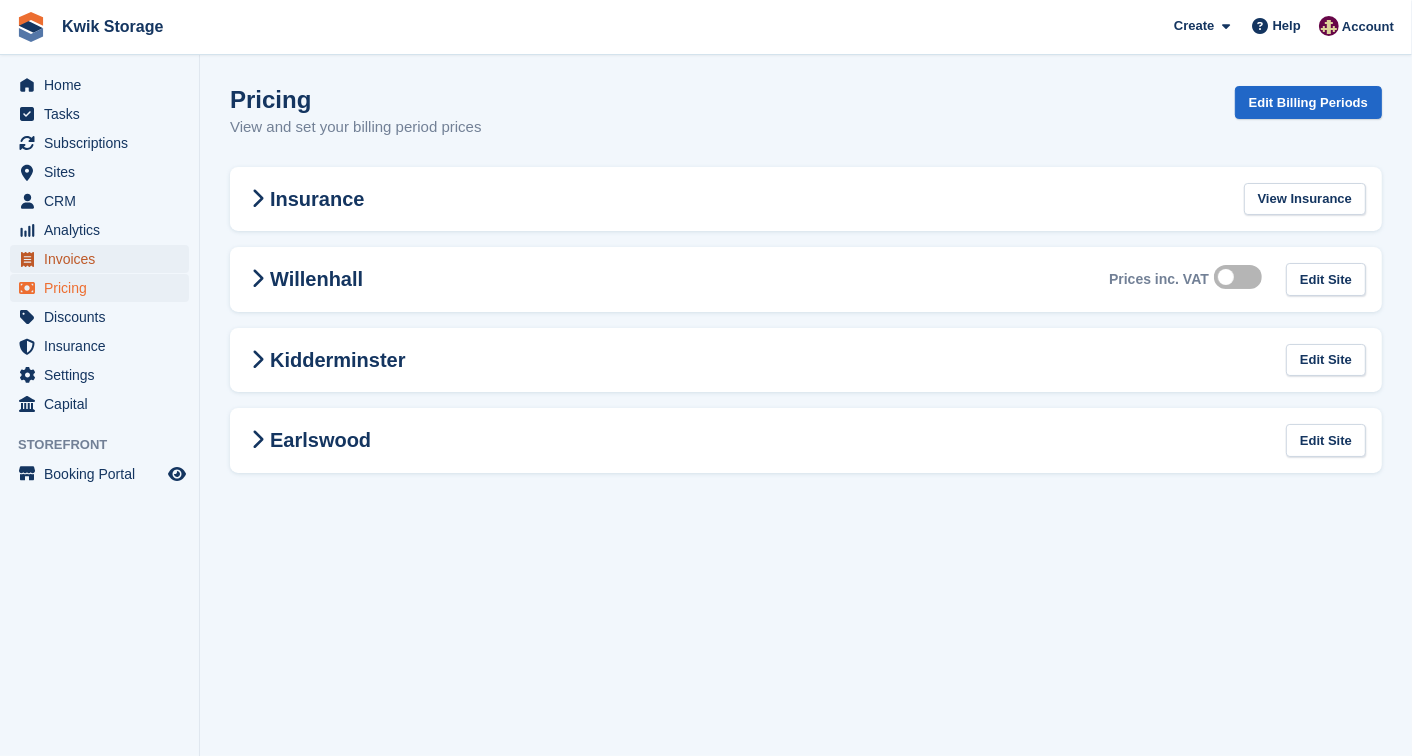 click on "Invoices" at bounding box center [104, 259] 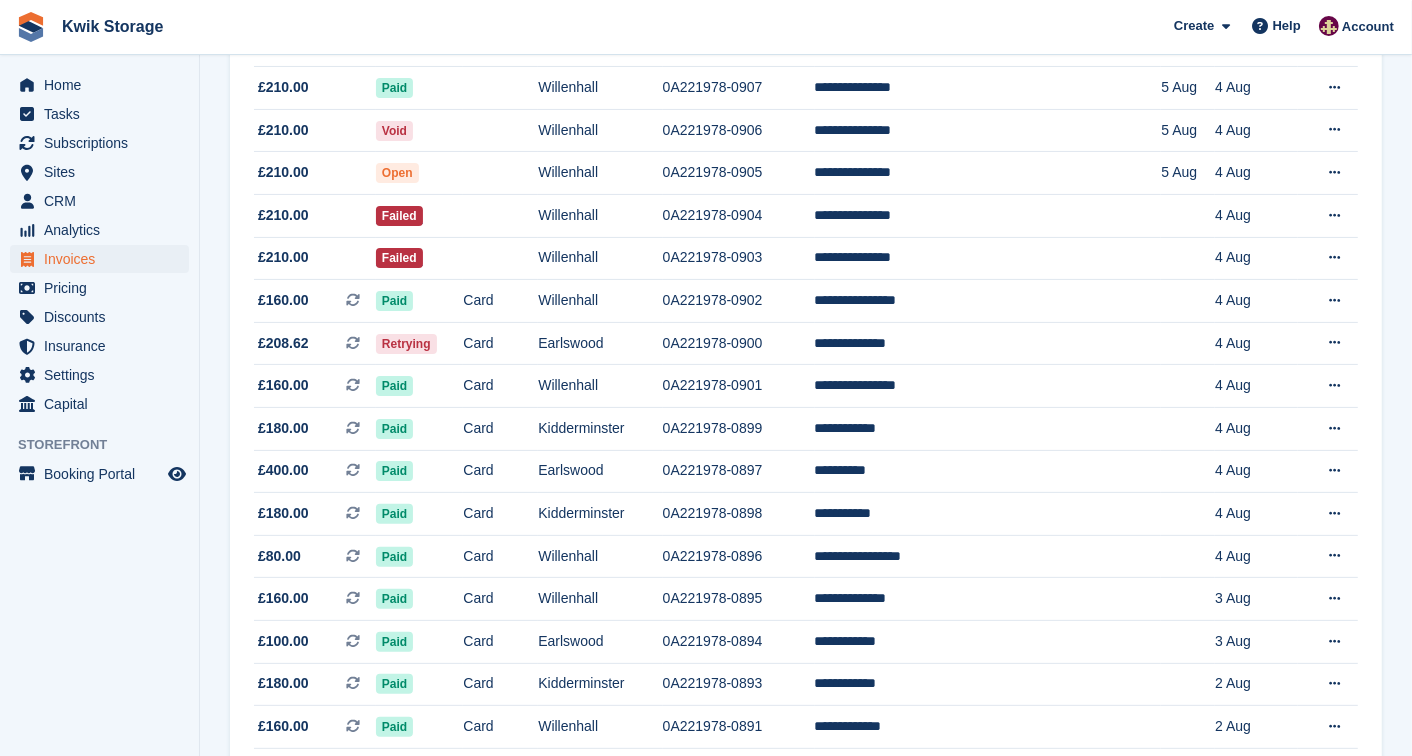 scroll, scrollTop: 266, scrollLeft: 0, axis: vertical 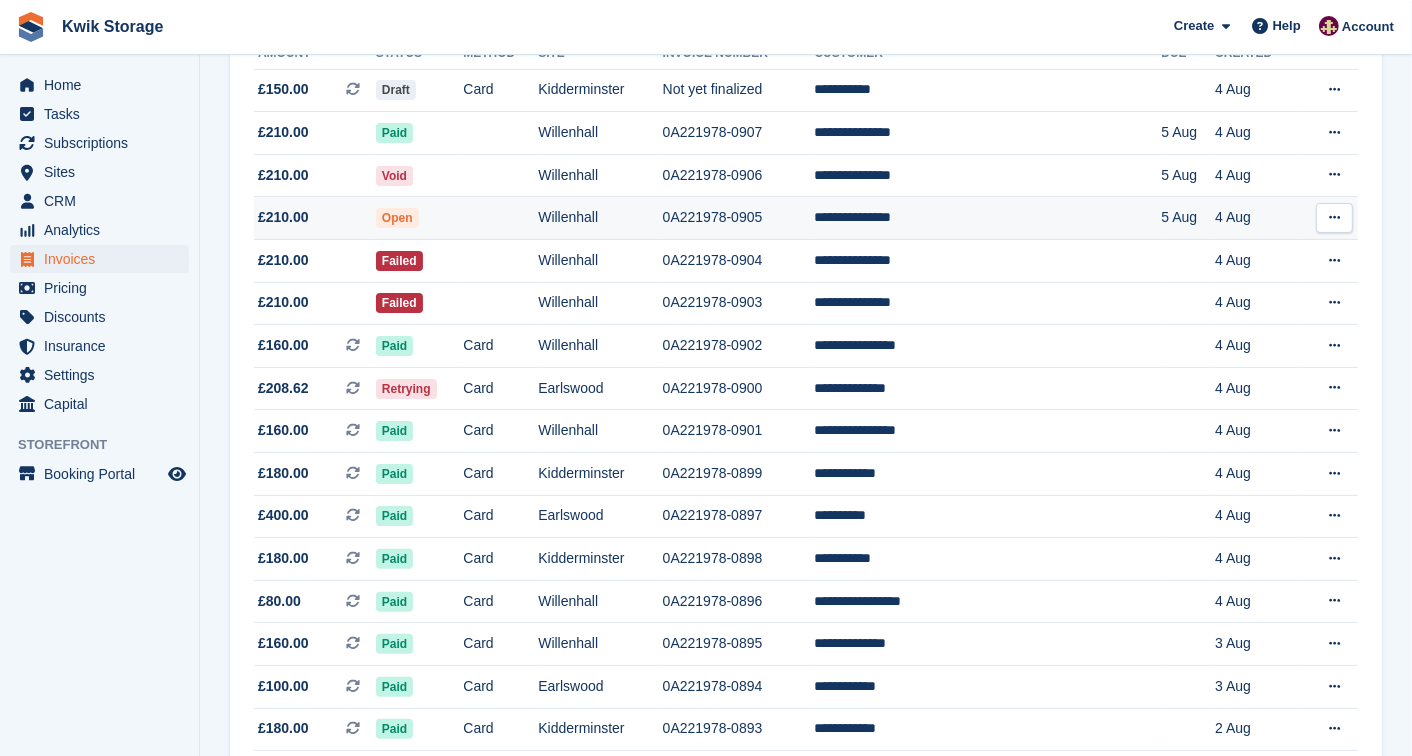 click on "£210.00" at bounding box center [315, 217] 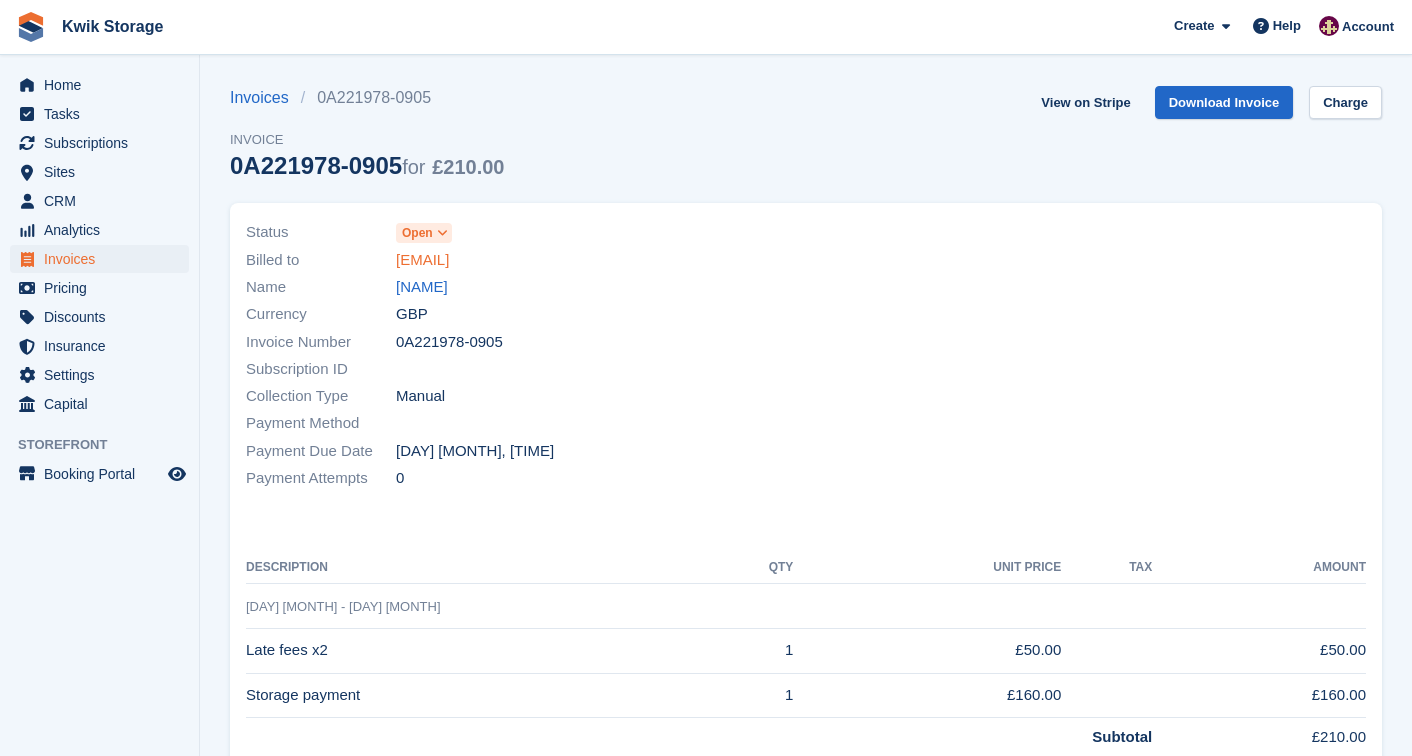 scroll, scrollTop: 0, scrollLeft: 0, axis: both 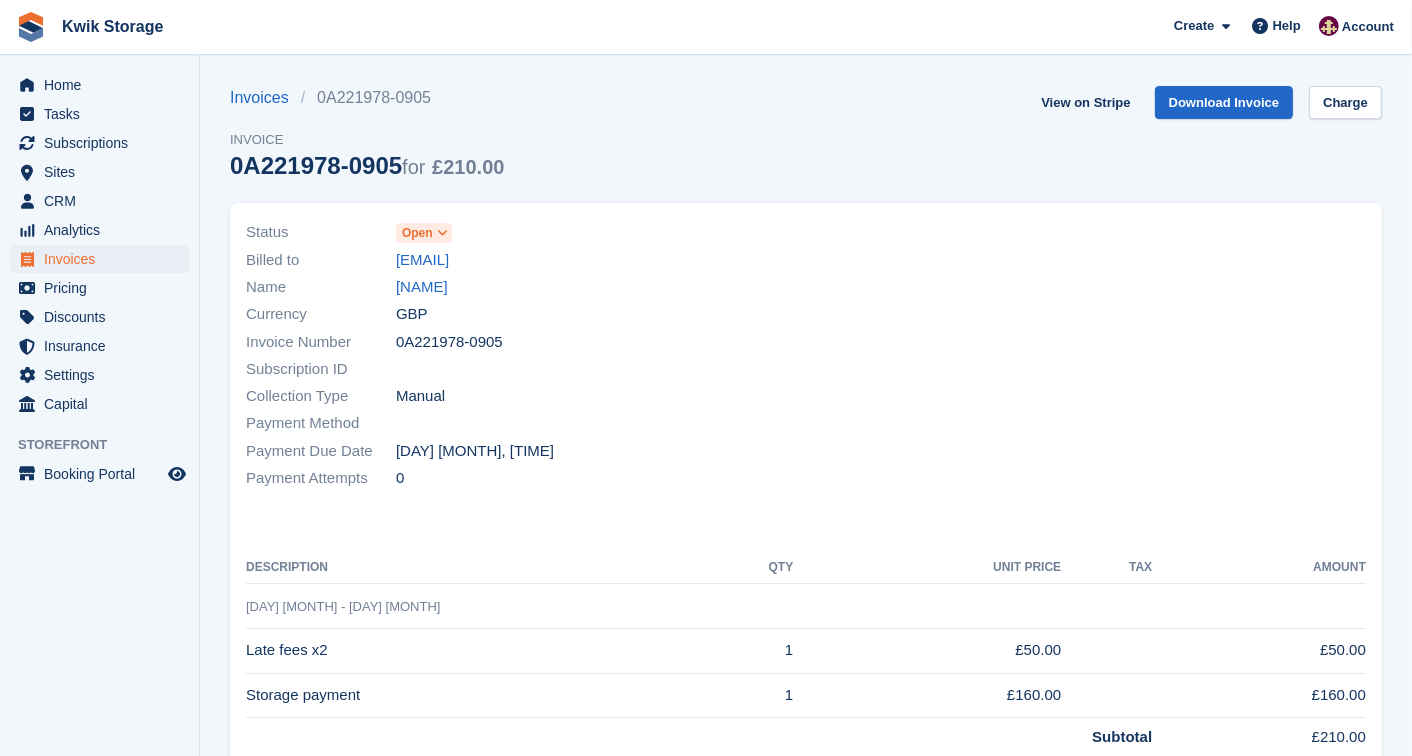 click at bounding box center [443, 233] 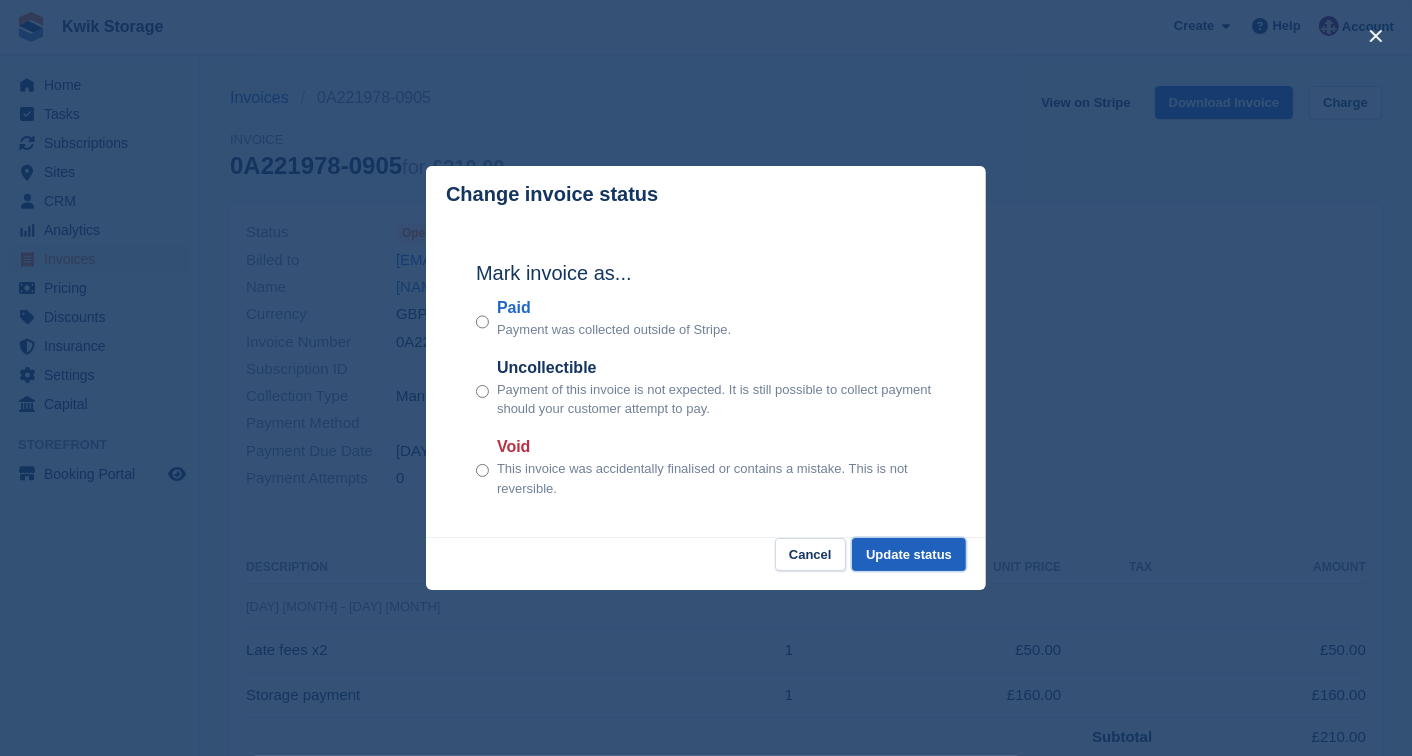 click on "Update status" at bounding box center [909, 554] 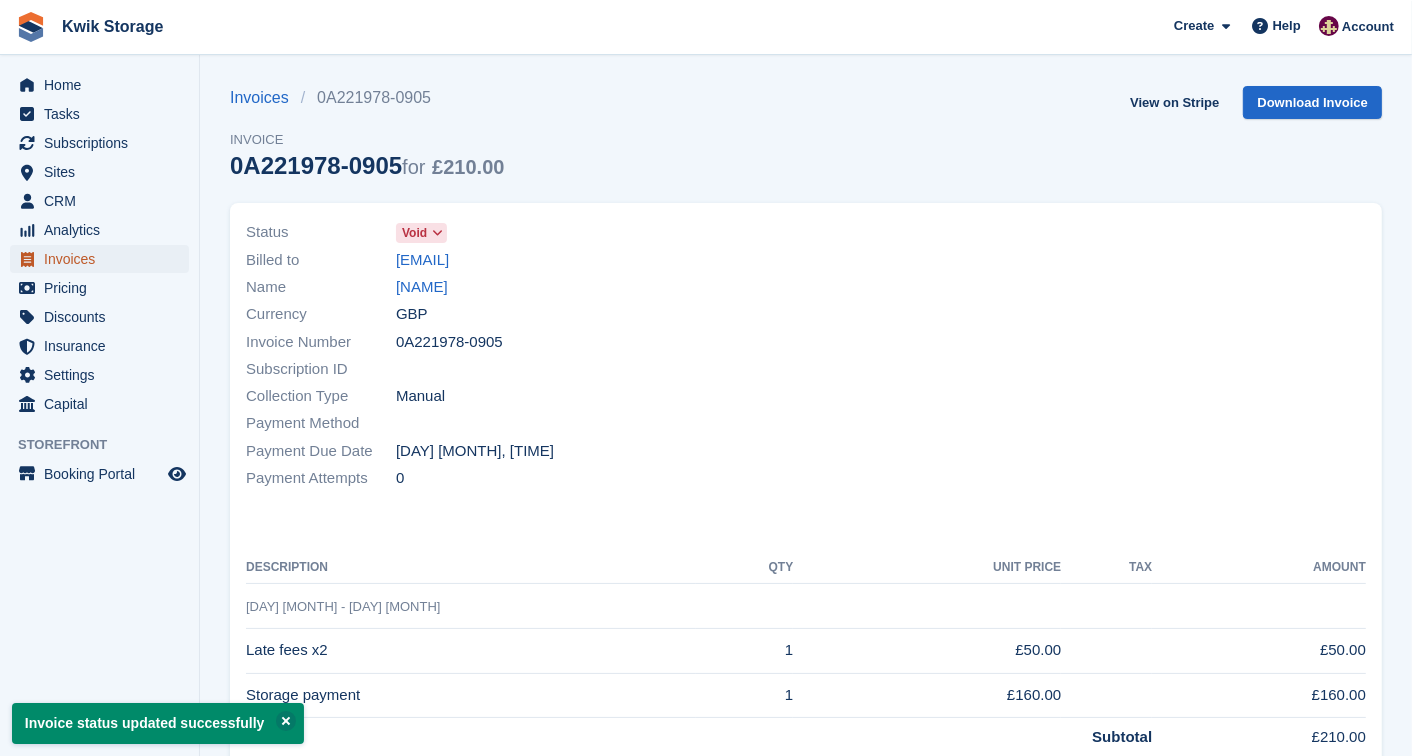 click on "Invoices" at bounding box center [104, 259] 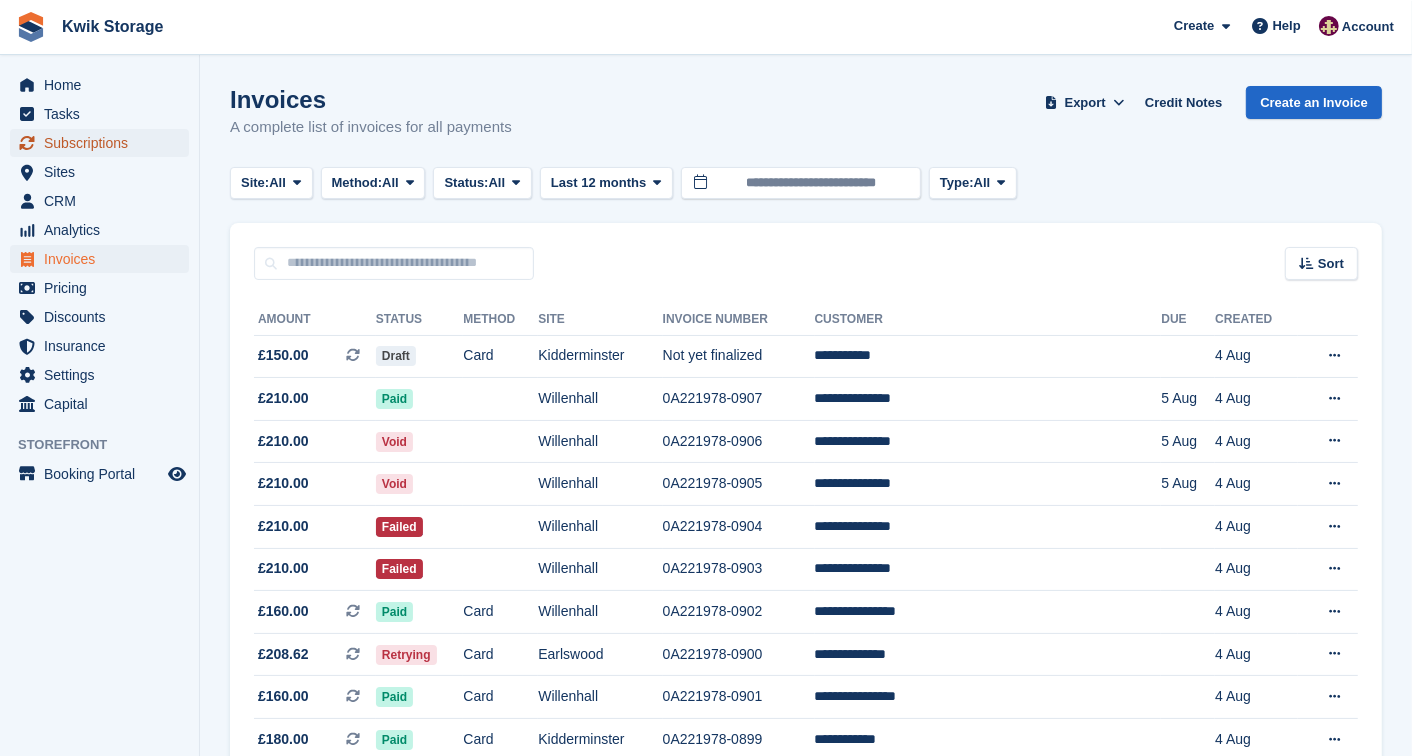 click on "Subscriptions" at bounding box center (104, 143) 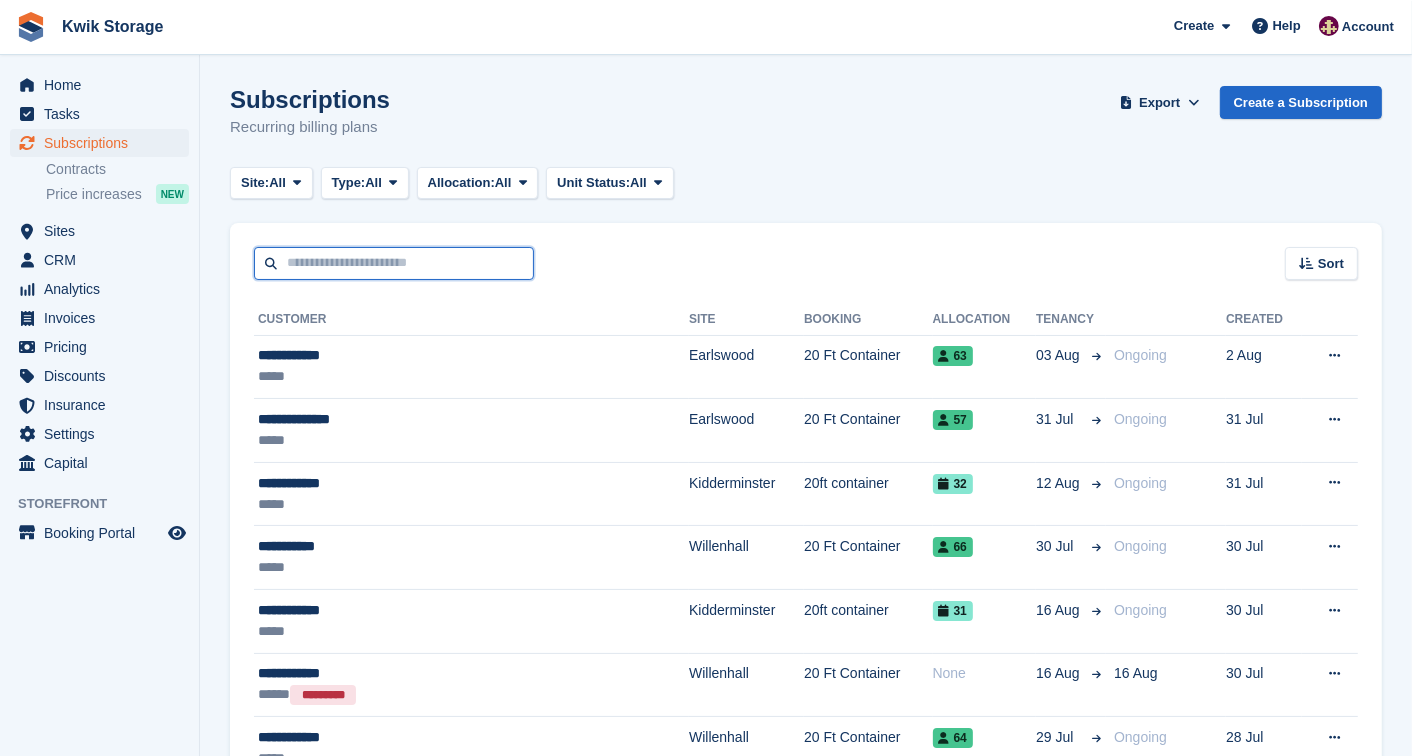 click at bounding box center [394, 263] 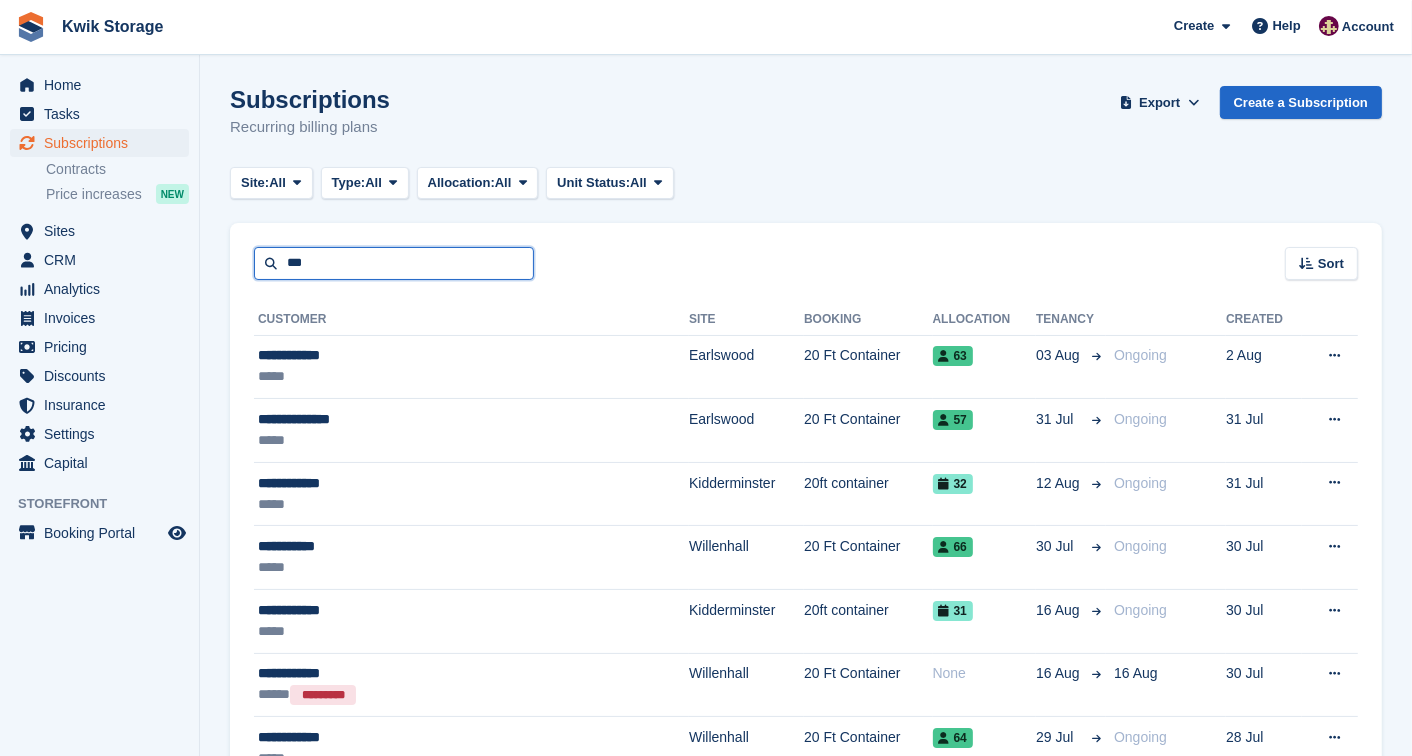 type on "***" 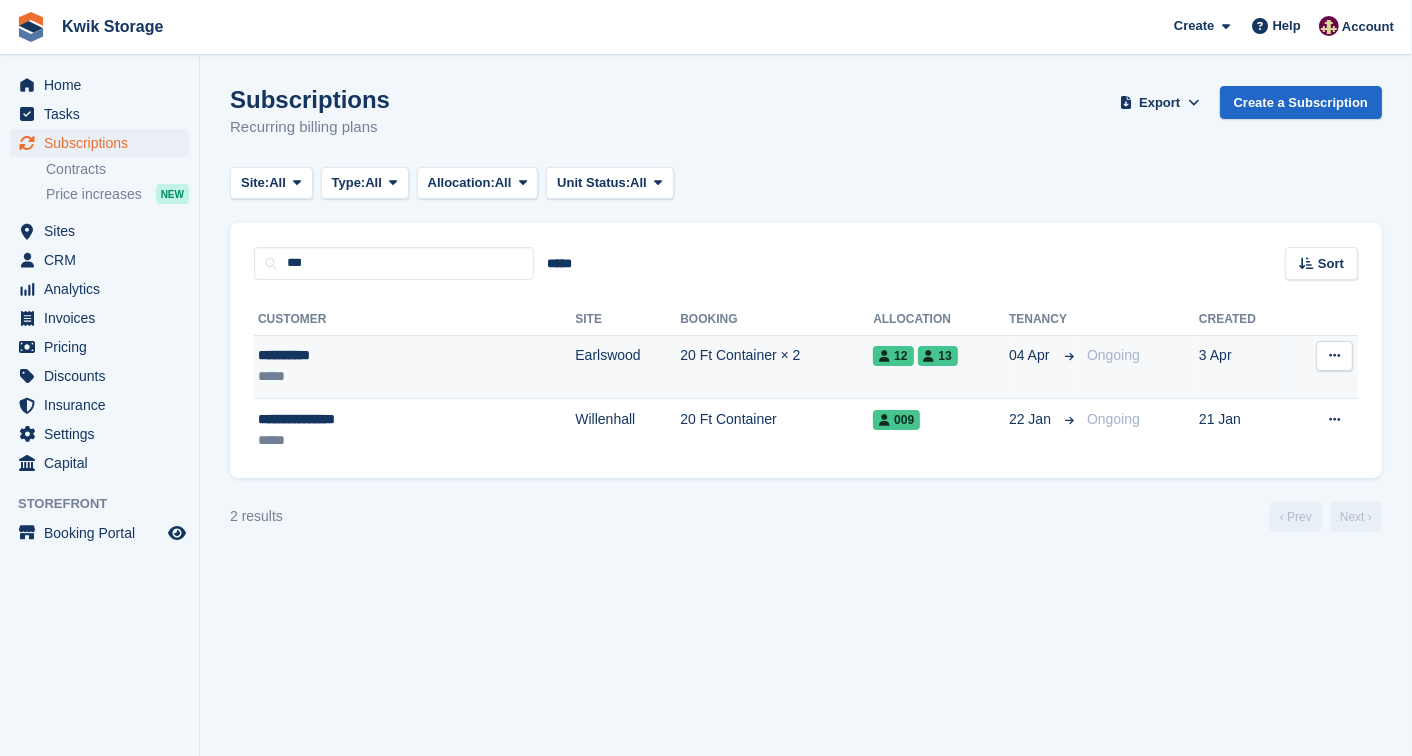 click on "**********" at bounding box center [356, 355] 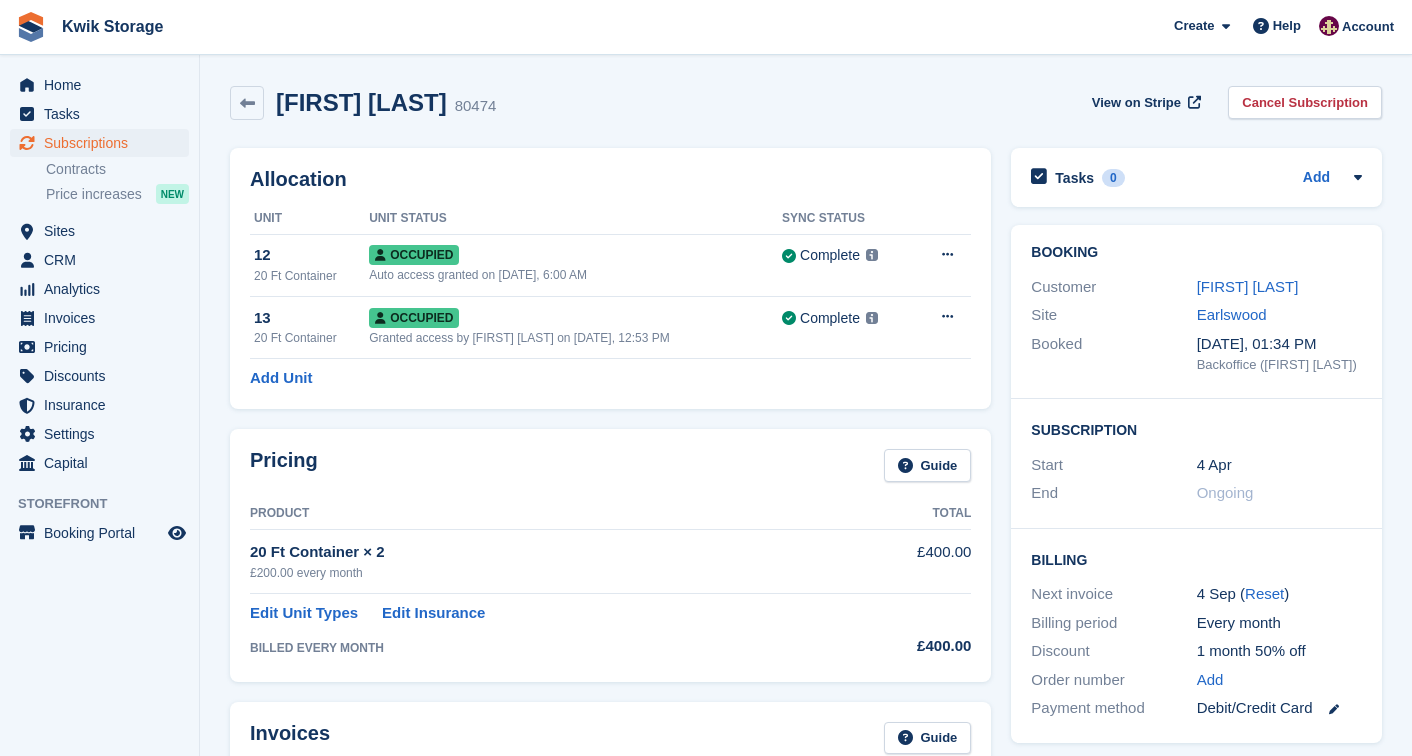 scroll, scrollTop: 0, scrollLeft: 0, axis: both 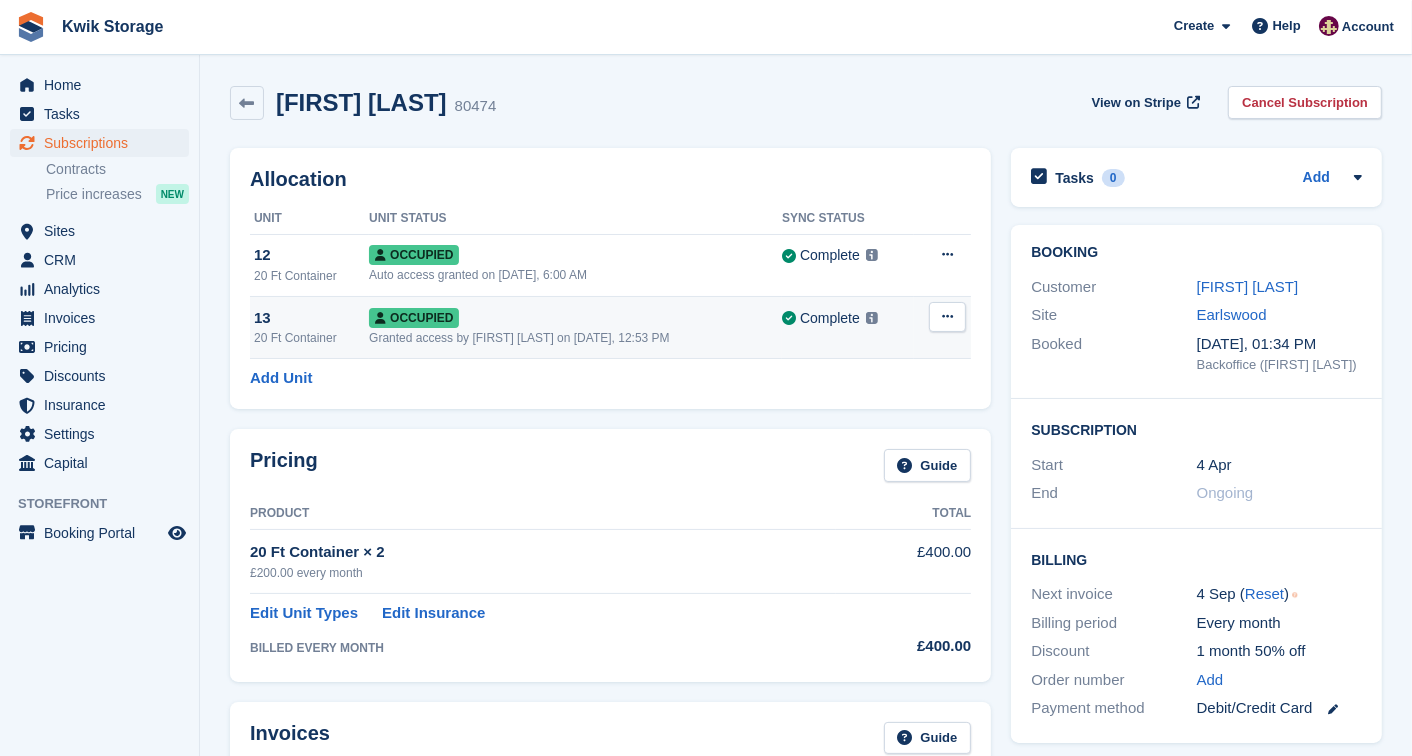click at bounding box center [947, 316] 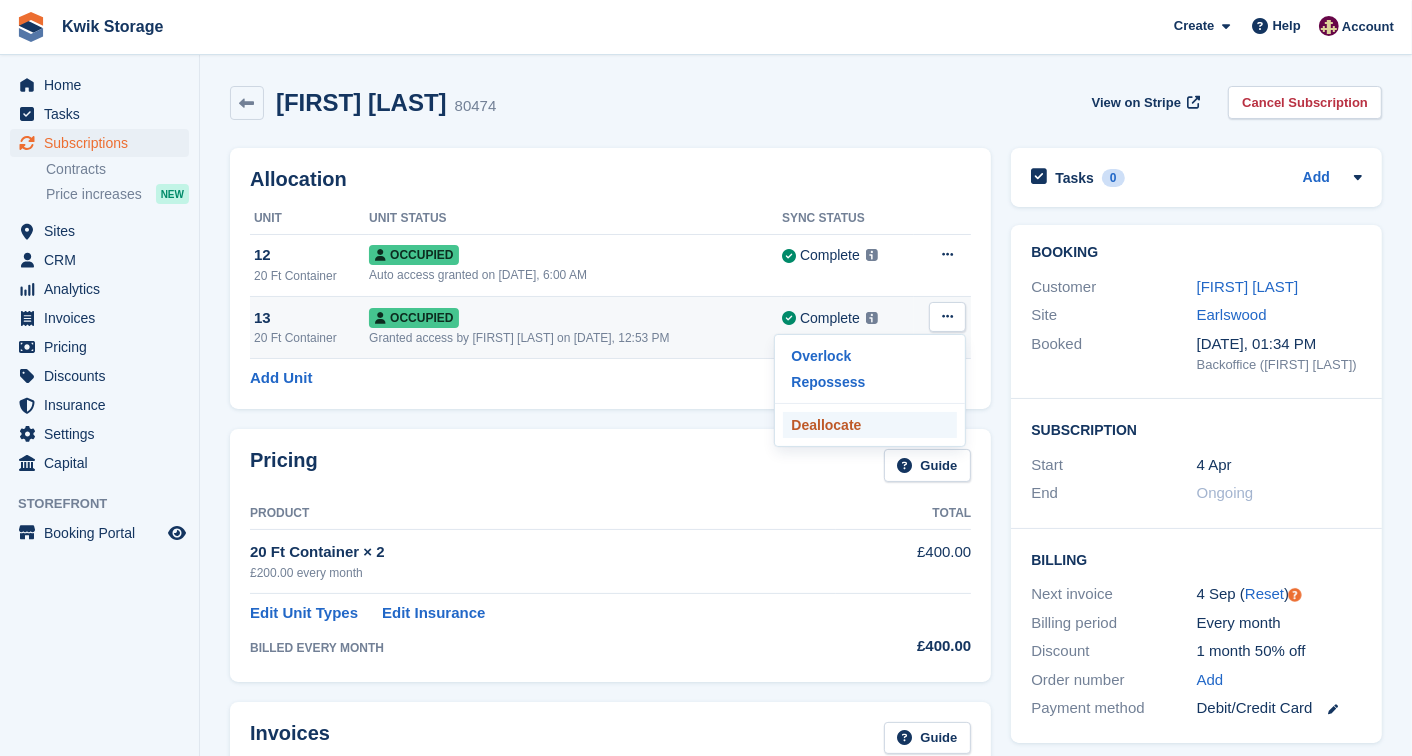 click on "Deallocate" at bounding box center [870, 425] 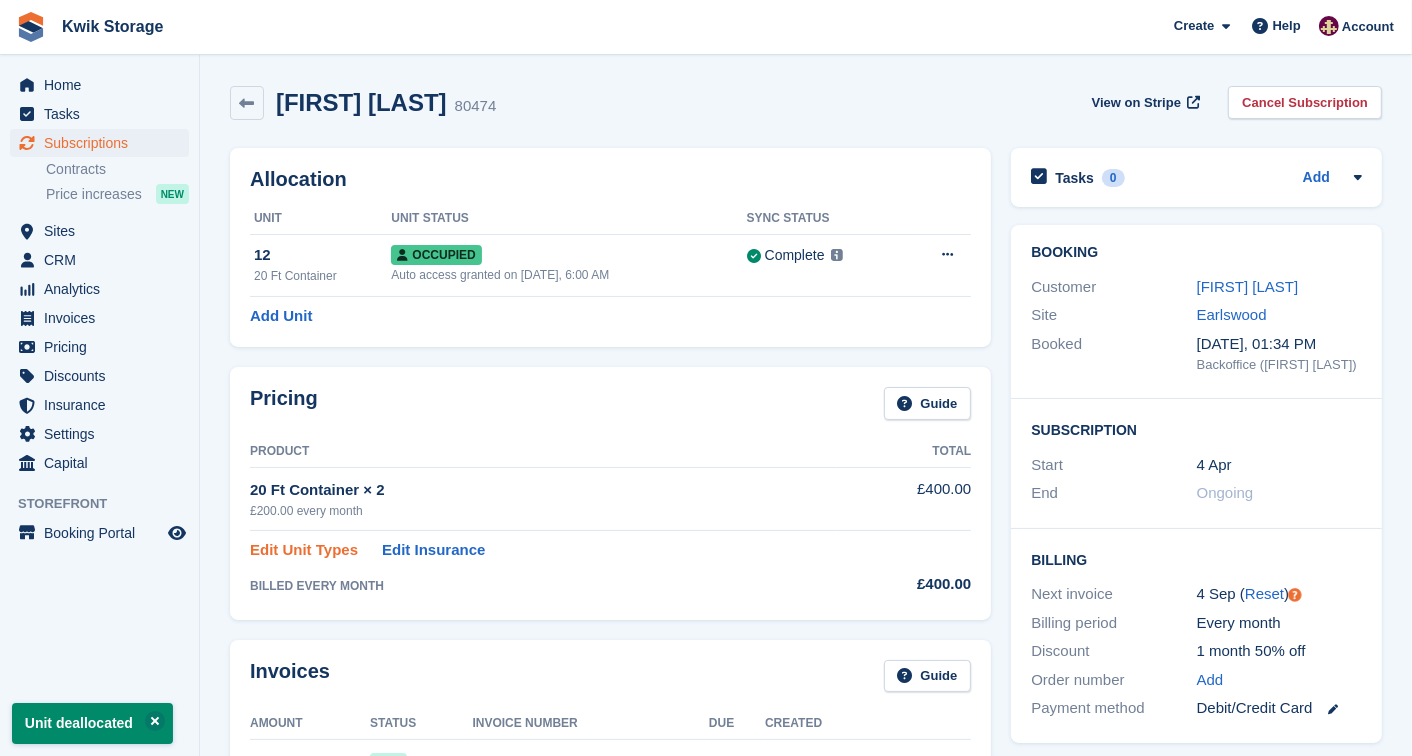 click on "Edit Unit Types" at bounding box center (304, 550) 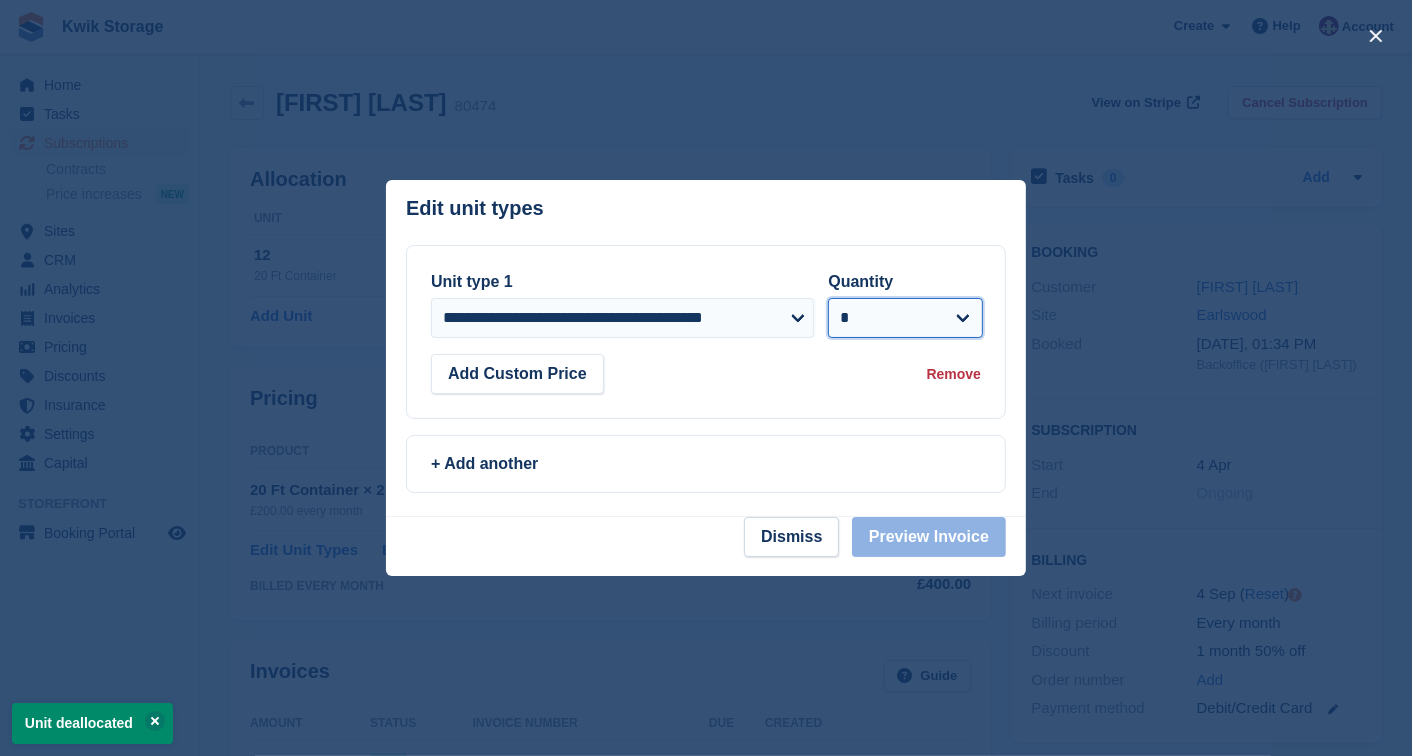 click on "*
*
*
*
*
*
*
*
*
**
**
**
**
**
**
**
**
**
**
**
**
**
**
**
**
**
**
**
**
**
**
**
**
**
**
**
**
**
**
**
**
**
**
**
**
**
**
**
**
**
**
**
**
**
**
**
**
**
**
**
**
**
**
**
**
**
**
**
**
**
**
**
**
**
**
**
**
**
**
**
**
**
**
**
**
**
**
**
**
**
**
**
**
**
**
**
**
**
**
***" at bounding box center [905, 318] 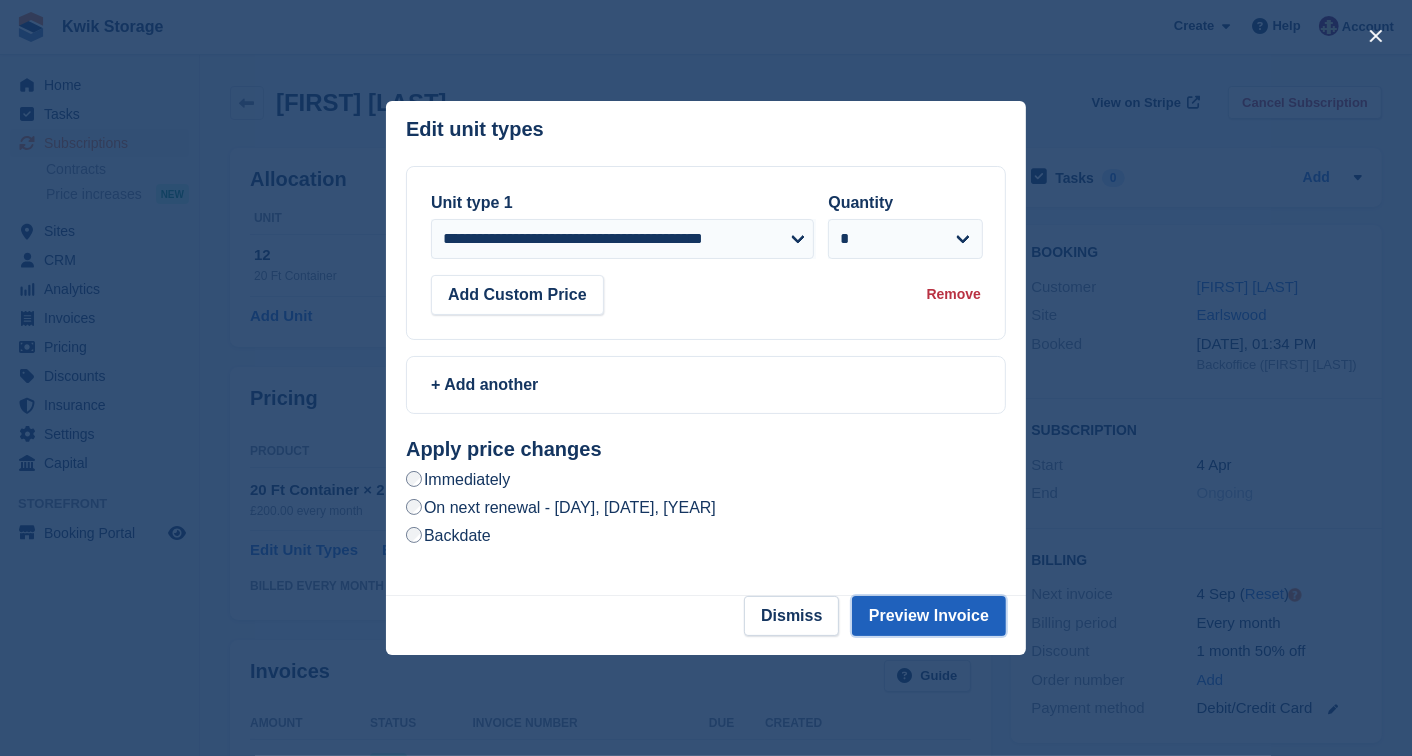 click on "Preview Invoice" at bounding box center (929, 616) 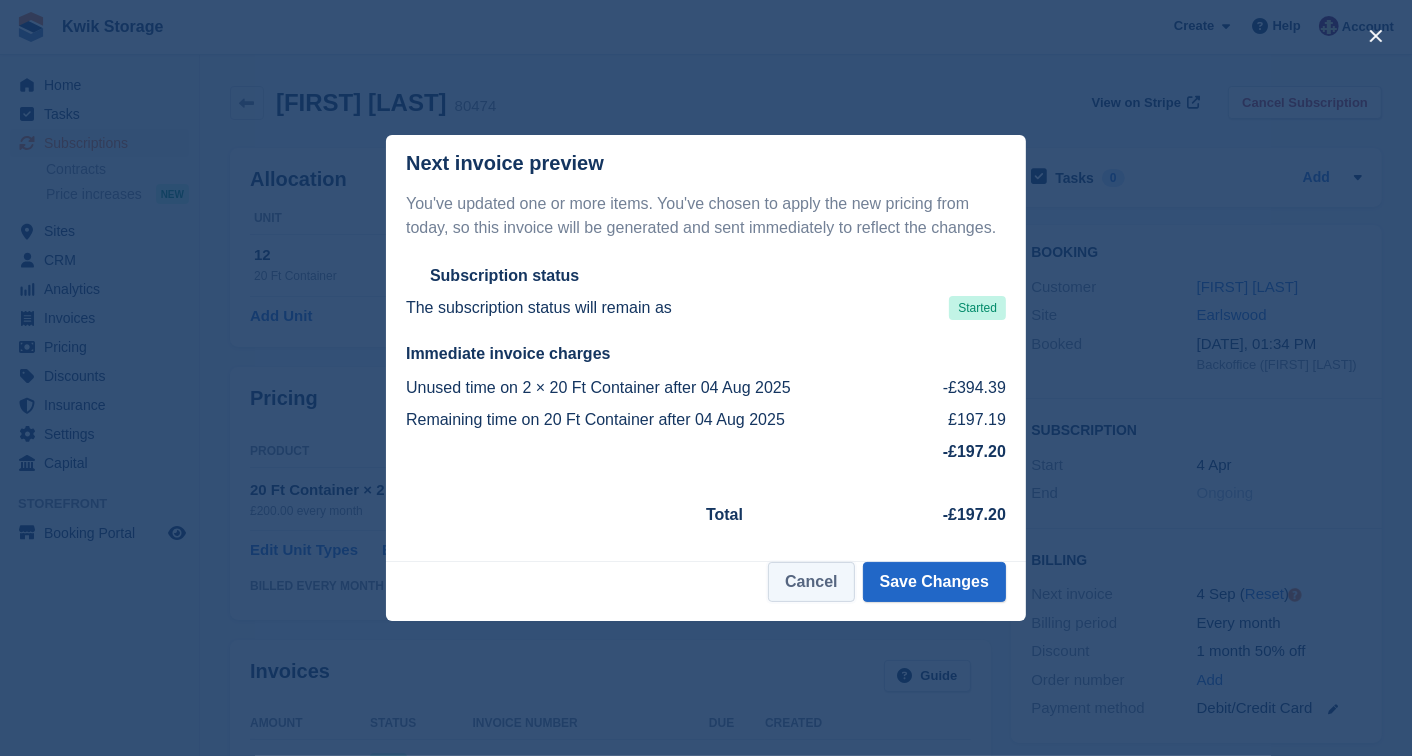 click on "Cancel" at bounding box center (811, 582) 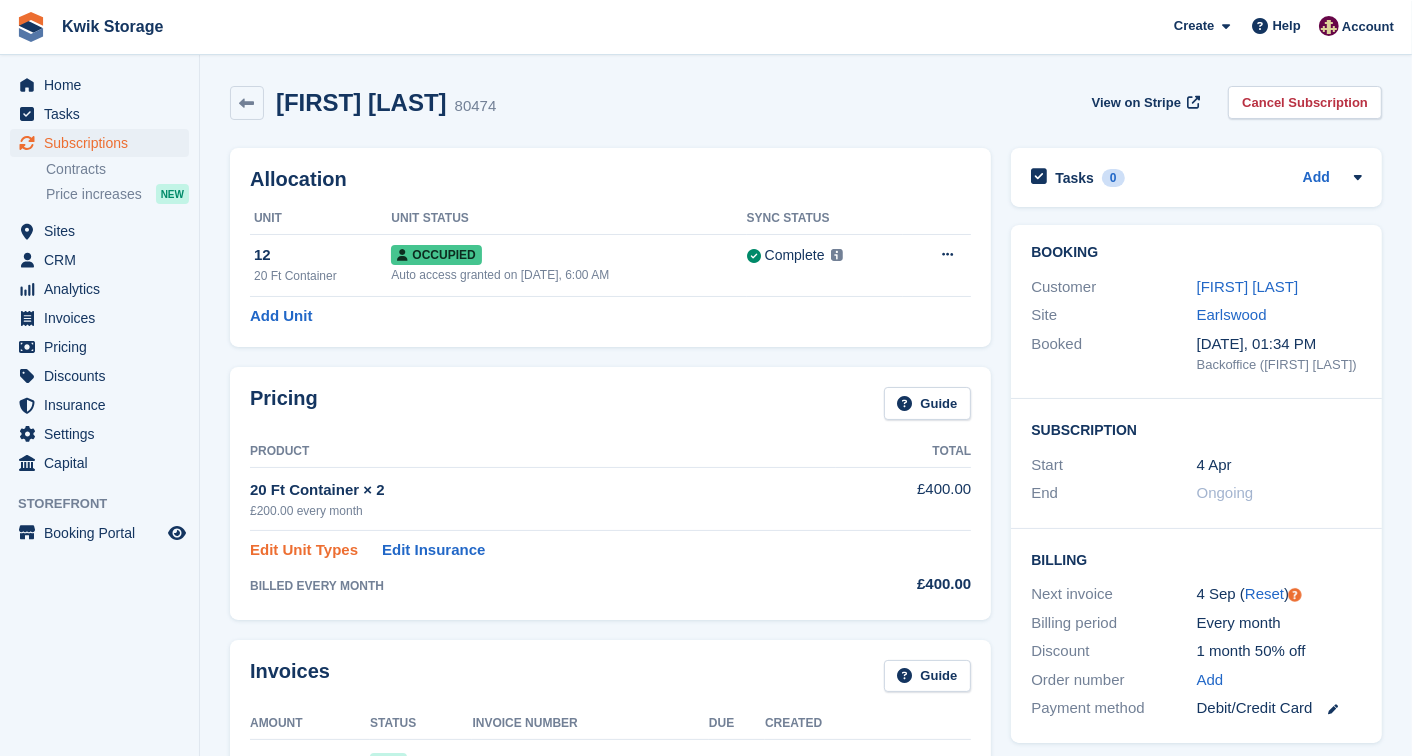 click on "Edit Unit Types" at bounding box center [304, 550] 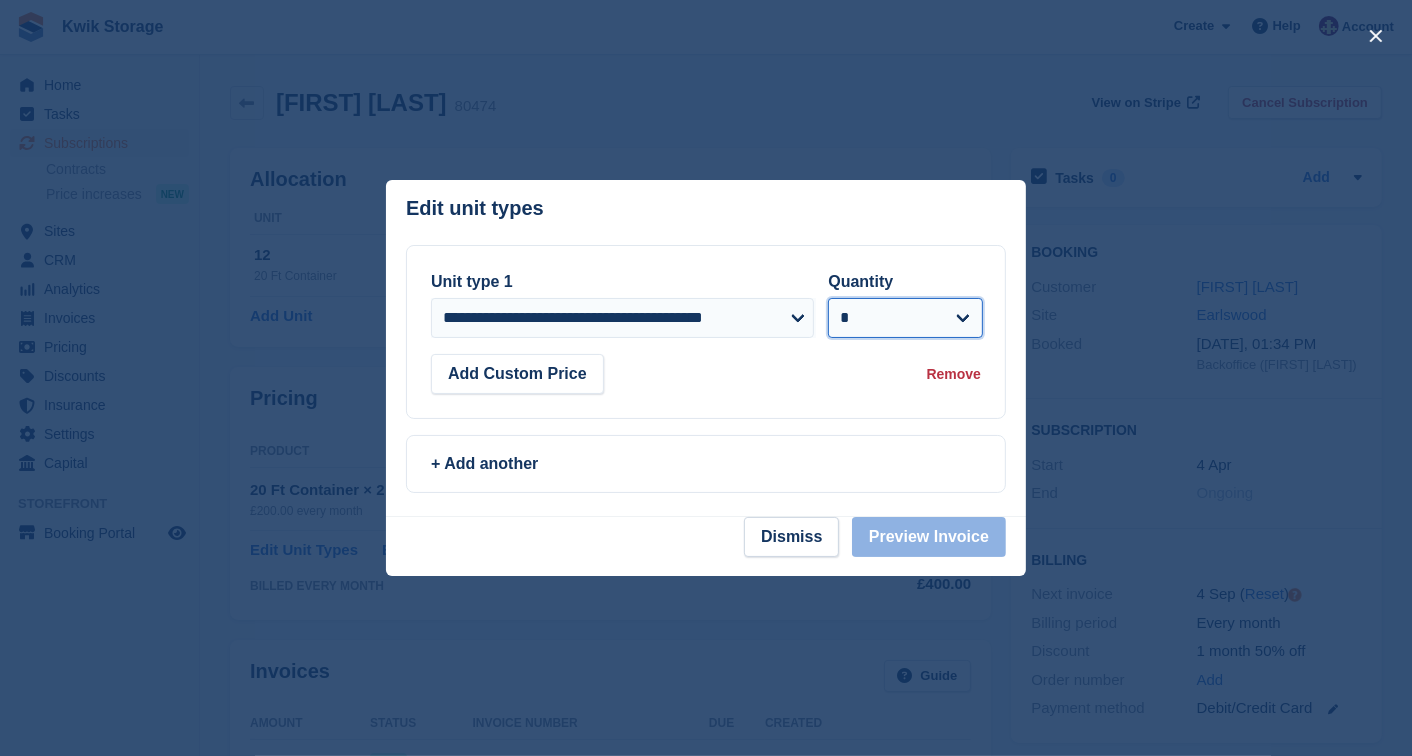 click on "*
*
*
*
*
*
*
*
*
**
**
**
**
**
**
**
**
**
**
**
**
**
**
**
**
**
**
**
**
**
**
**
**
**
**
**
**
**
**
**
**
**
**
**
**
**
**
**
**
**
**
**
**
**
**
**
**
**
**
**
**
**
**
**
**
**
**
**
**
**
**
**
**
**
**
**
**
**
**
**
**
**
**
**
**
**
**
**
**
**
**
**
**
**
**
**
**
**
**
***" at bounding box center (905, 318) 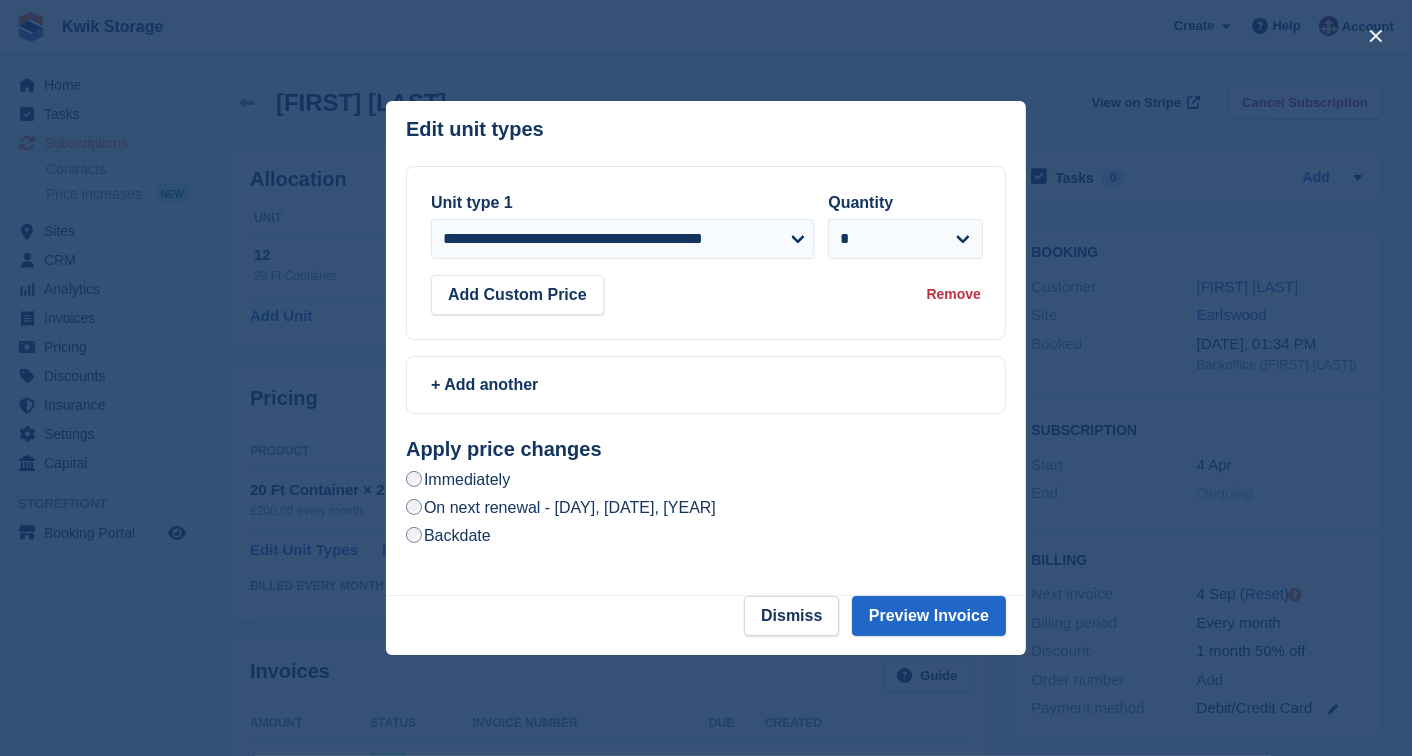 click on "On next renewal - Thursday, 4th September, 2025" at bounding box center (561, 507) 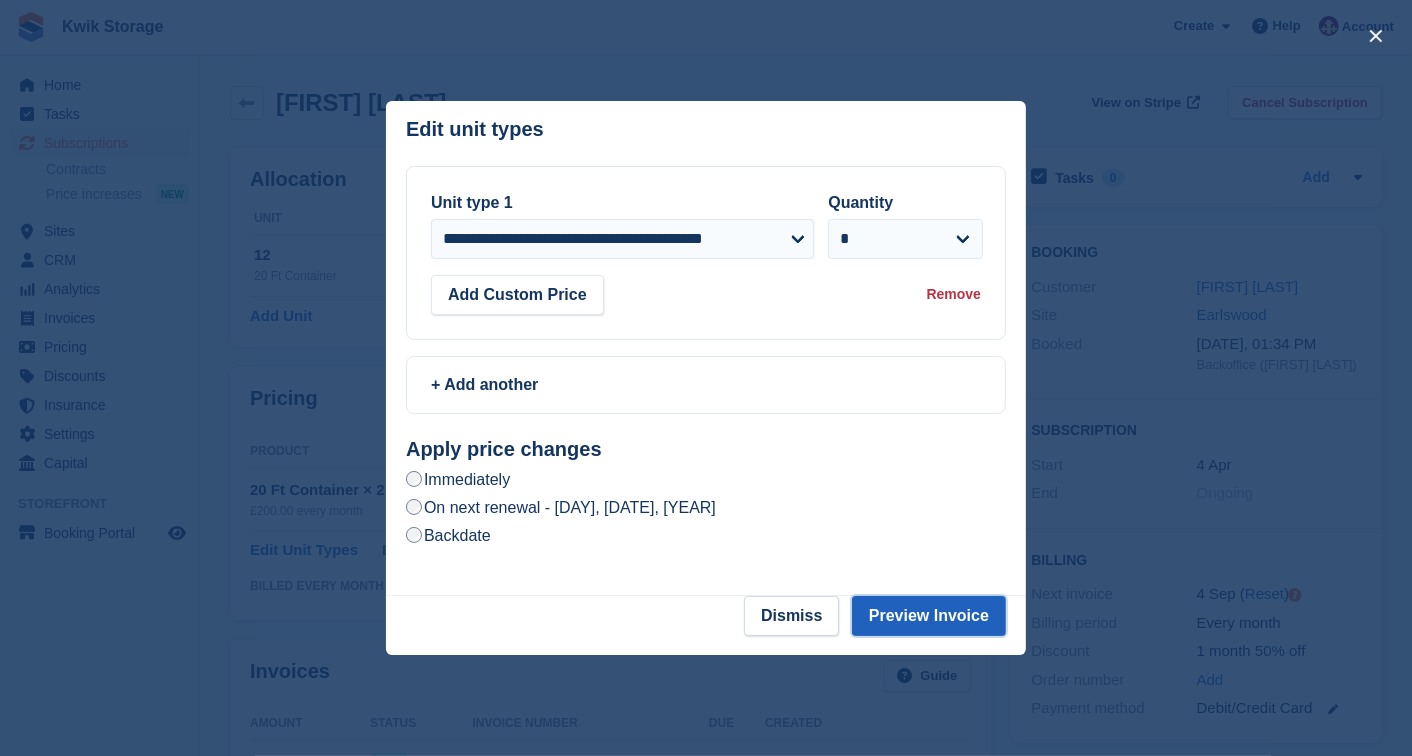 click on "Preview Invoice" at bounding box center [929, 616] 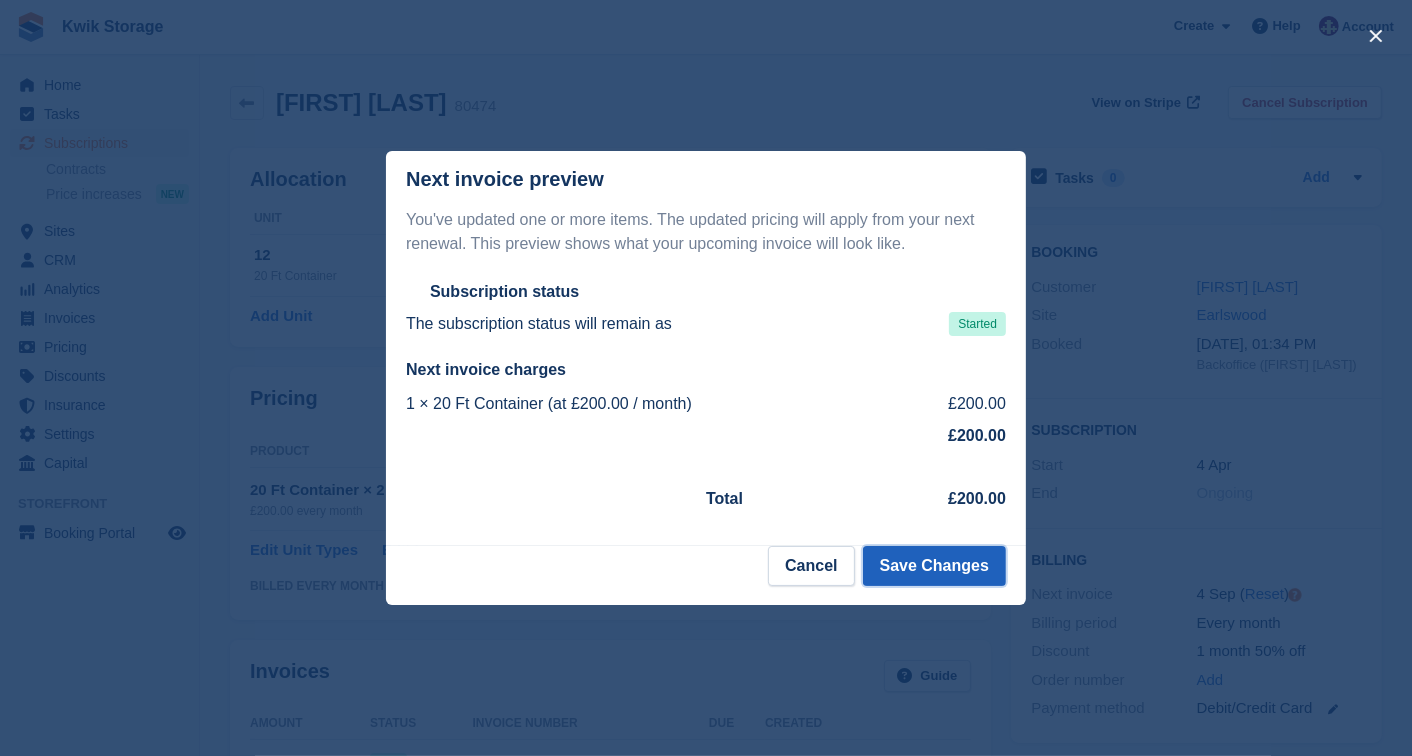 click on "Save Changes" at bounding box center [934, 566] 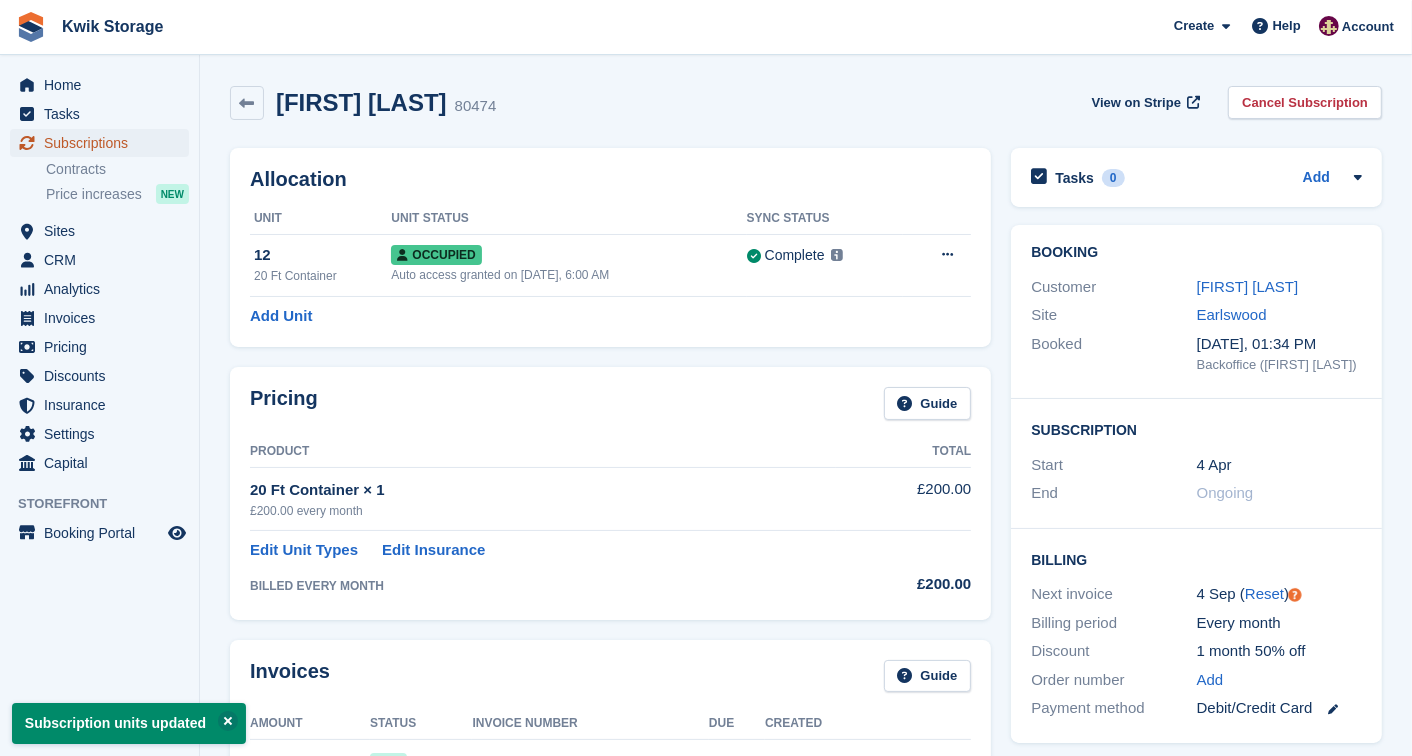 click on "Subscriptions" at bounding box center [104, 143] 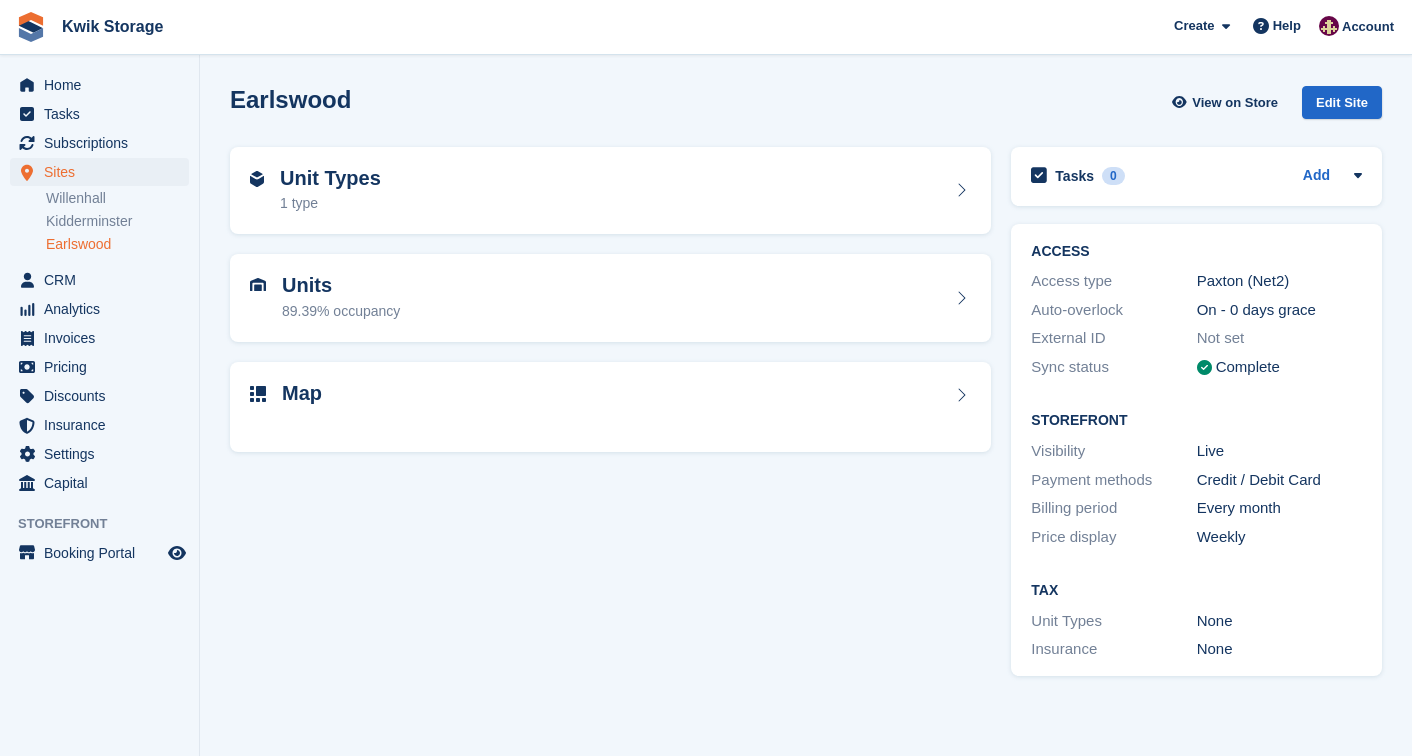 scroll, scrollTop: 0, scrollLeft: 0, axis: both 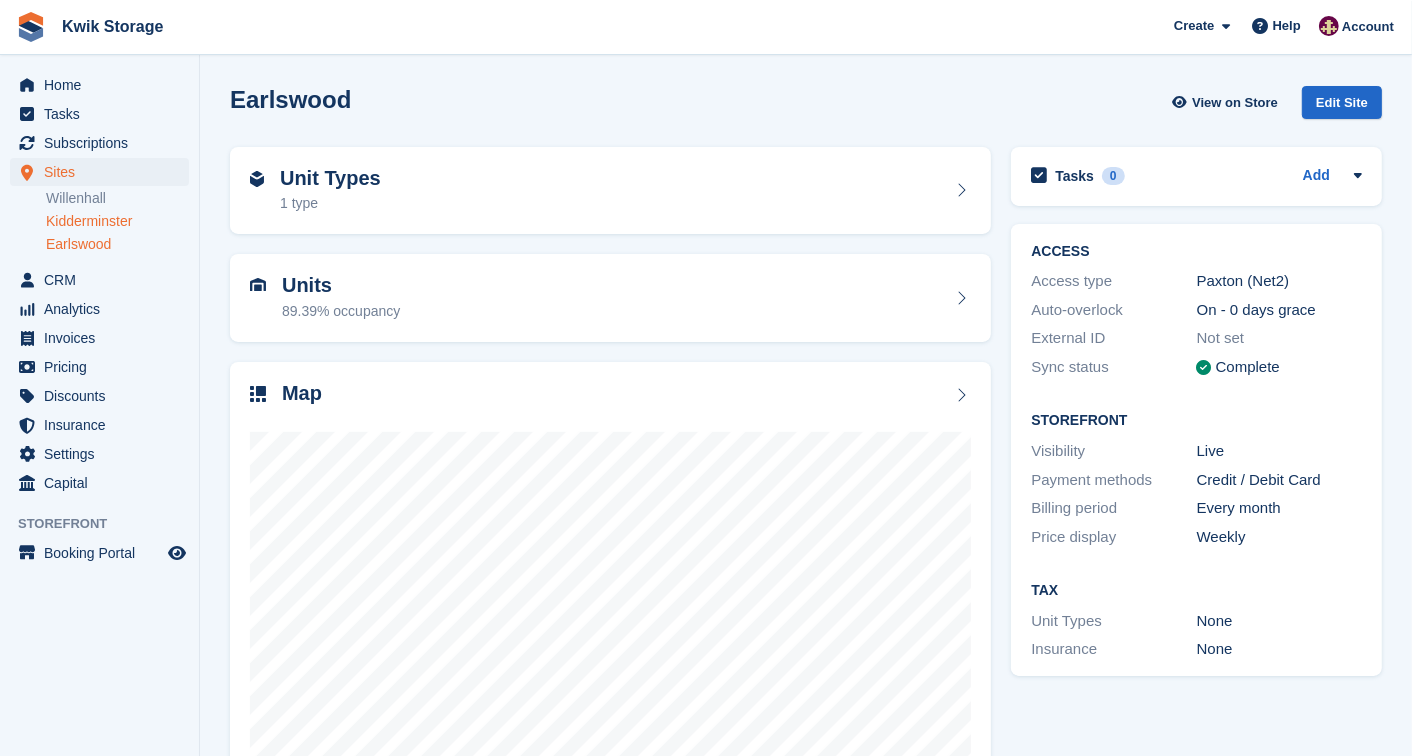 click on "Kidderminster" at bounding box center [117, 221] 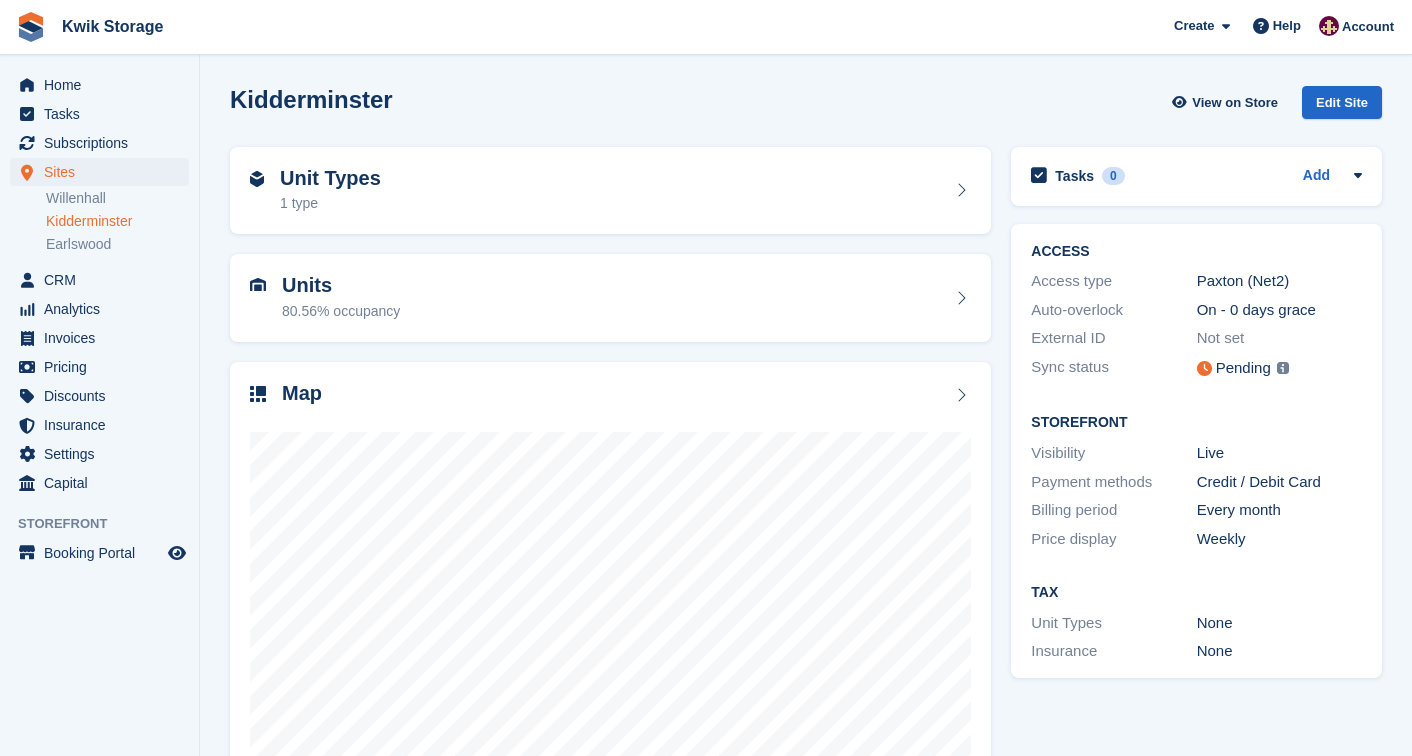 scroll, scrollTop: 0, scrollLeft: 0, axis: both 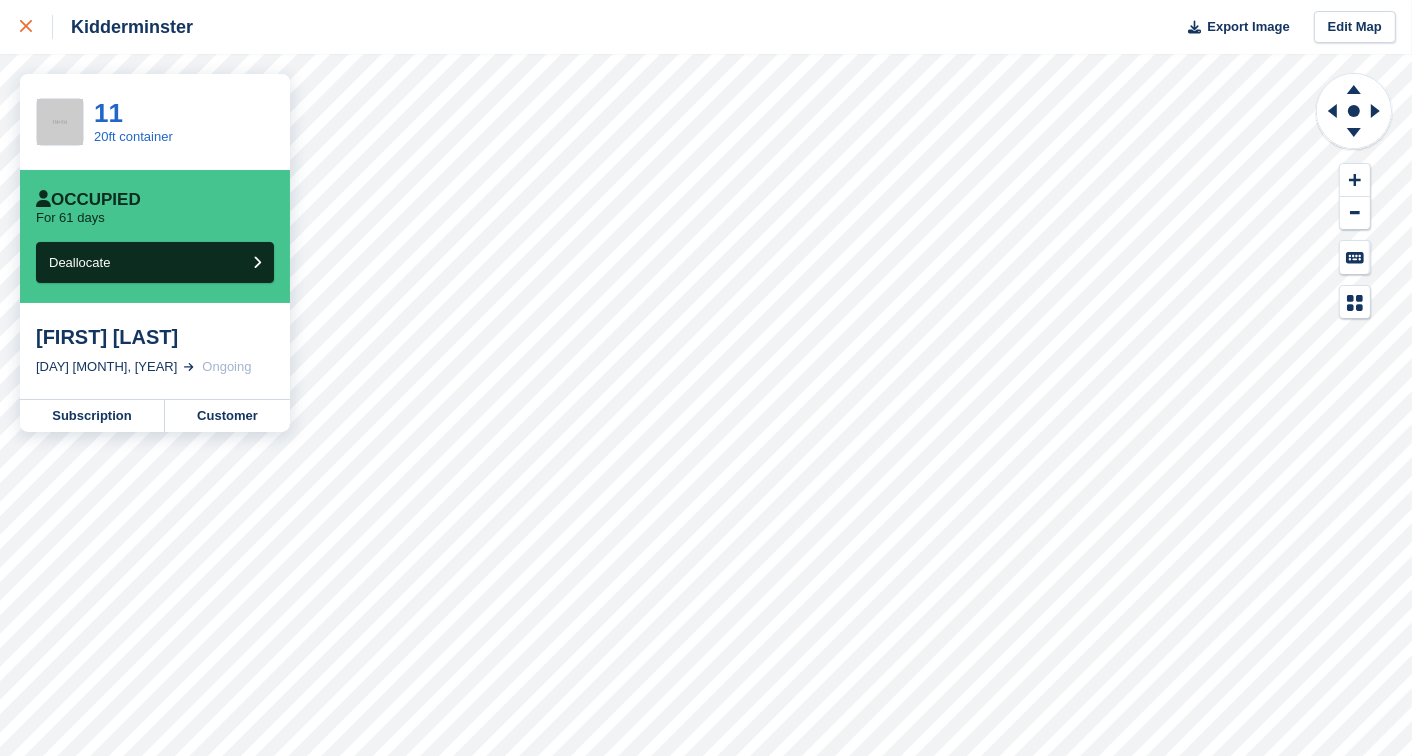 click at bounding box center [26, 27] 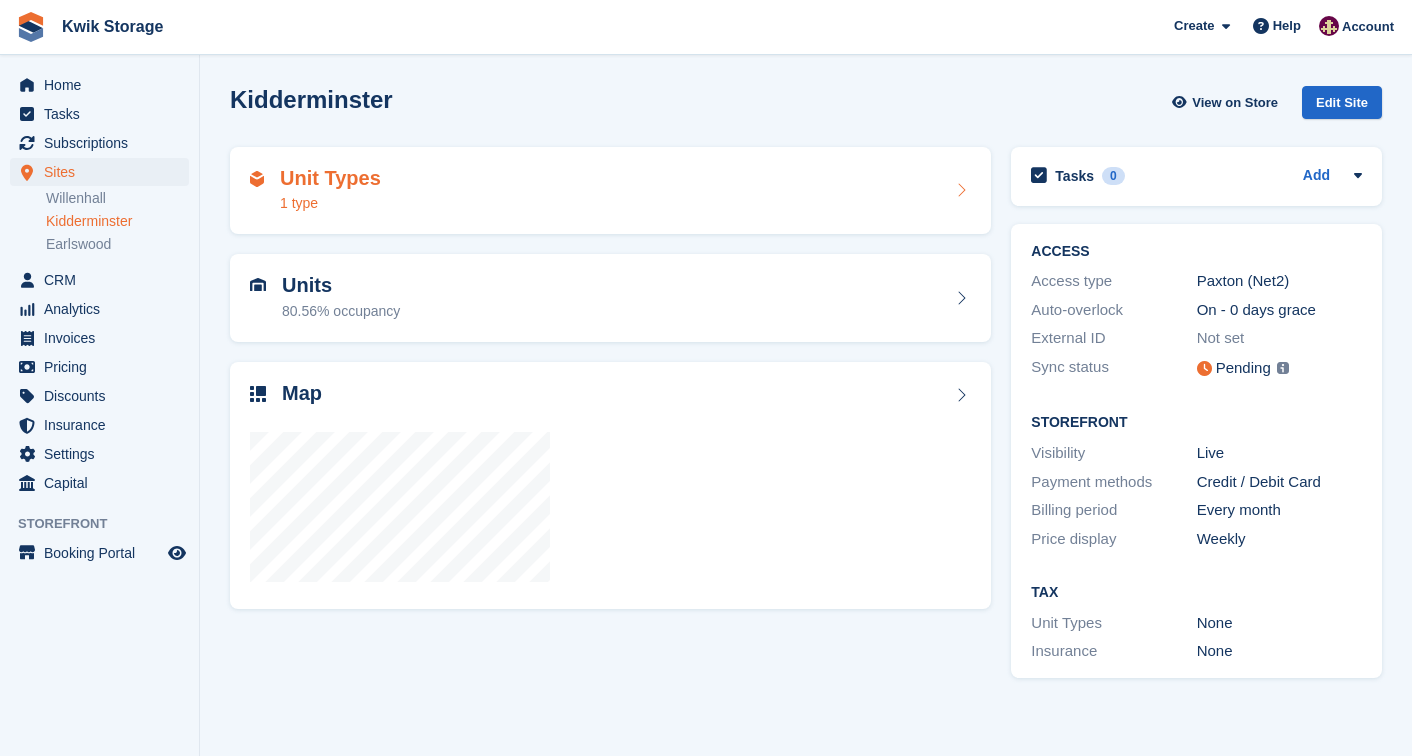 scroll, scrollTop: 0, scrollLeft: 0, axis: both 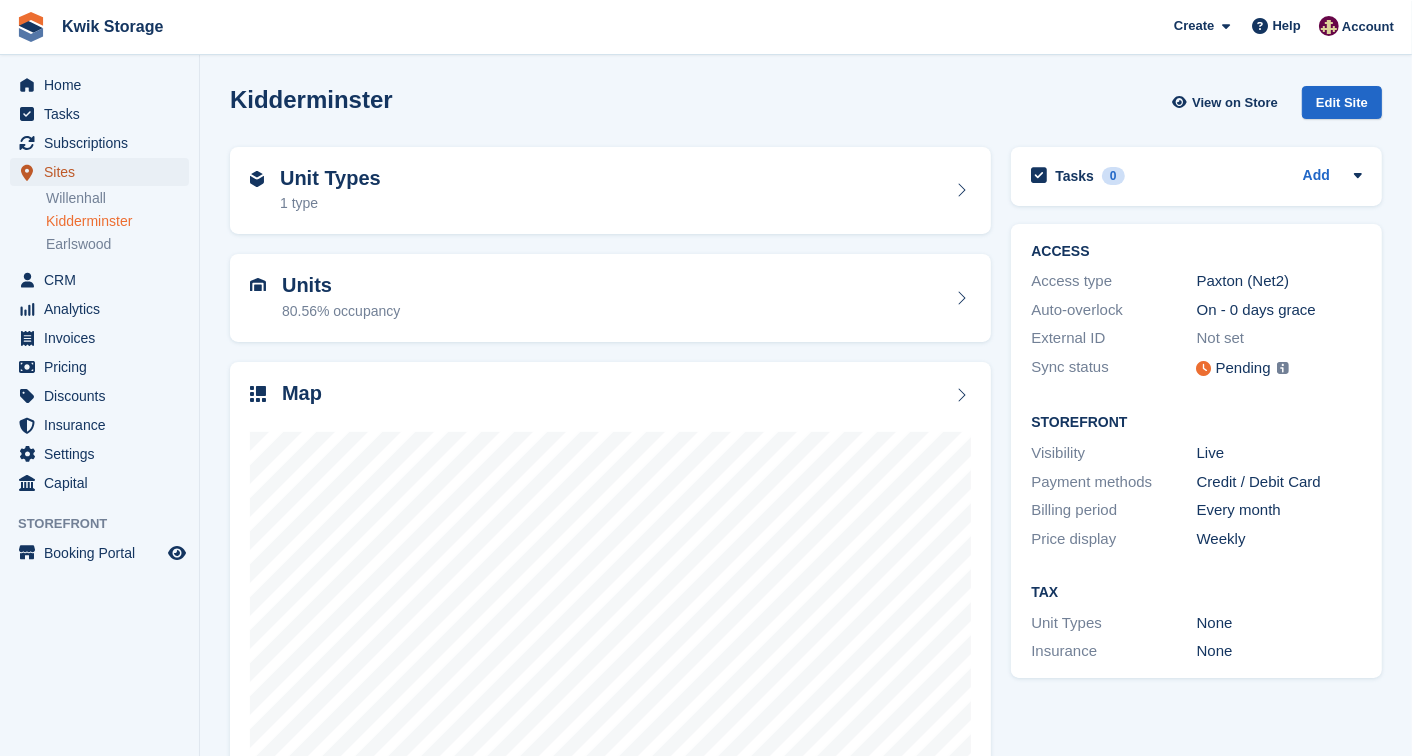click on "Sites" at bounding box center (104, 172) 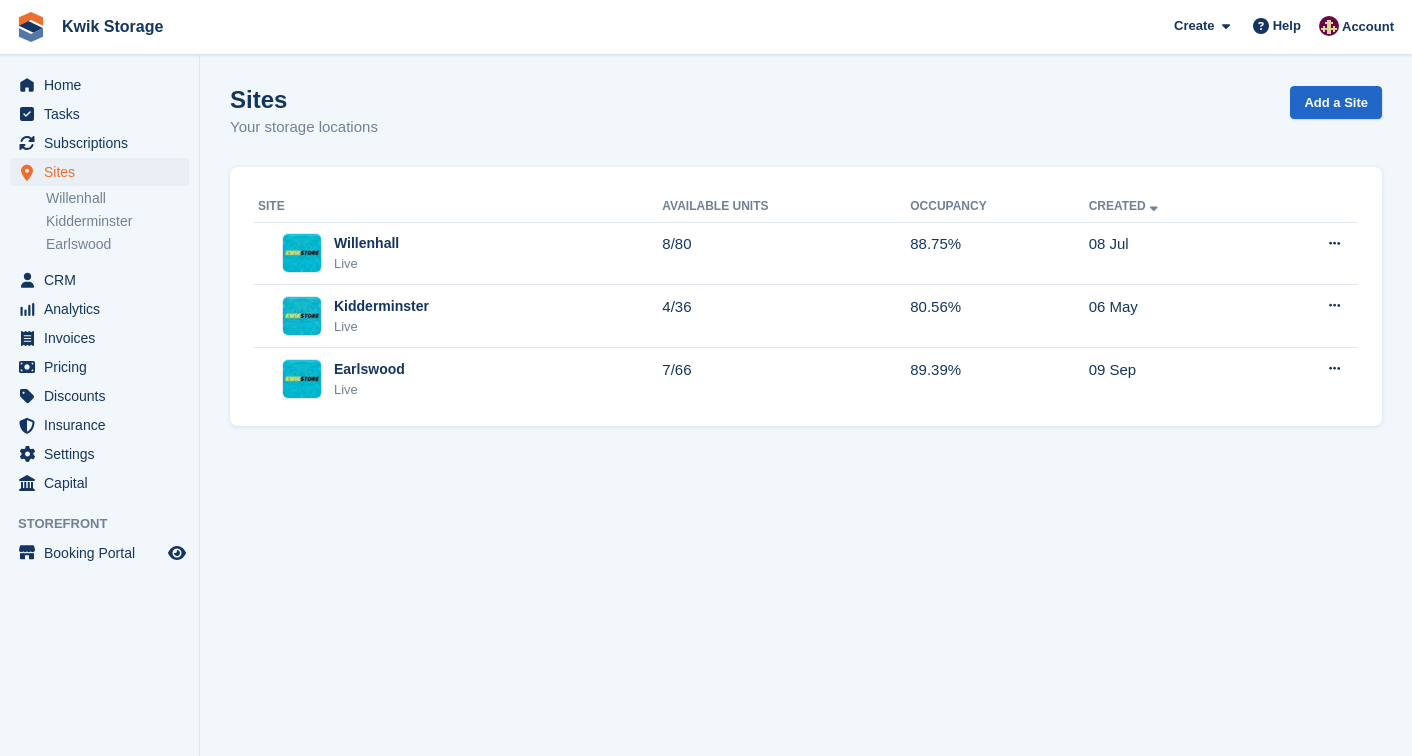 scroll, scrollTop: 0, scrollLeft: 0, axis: both 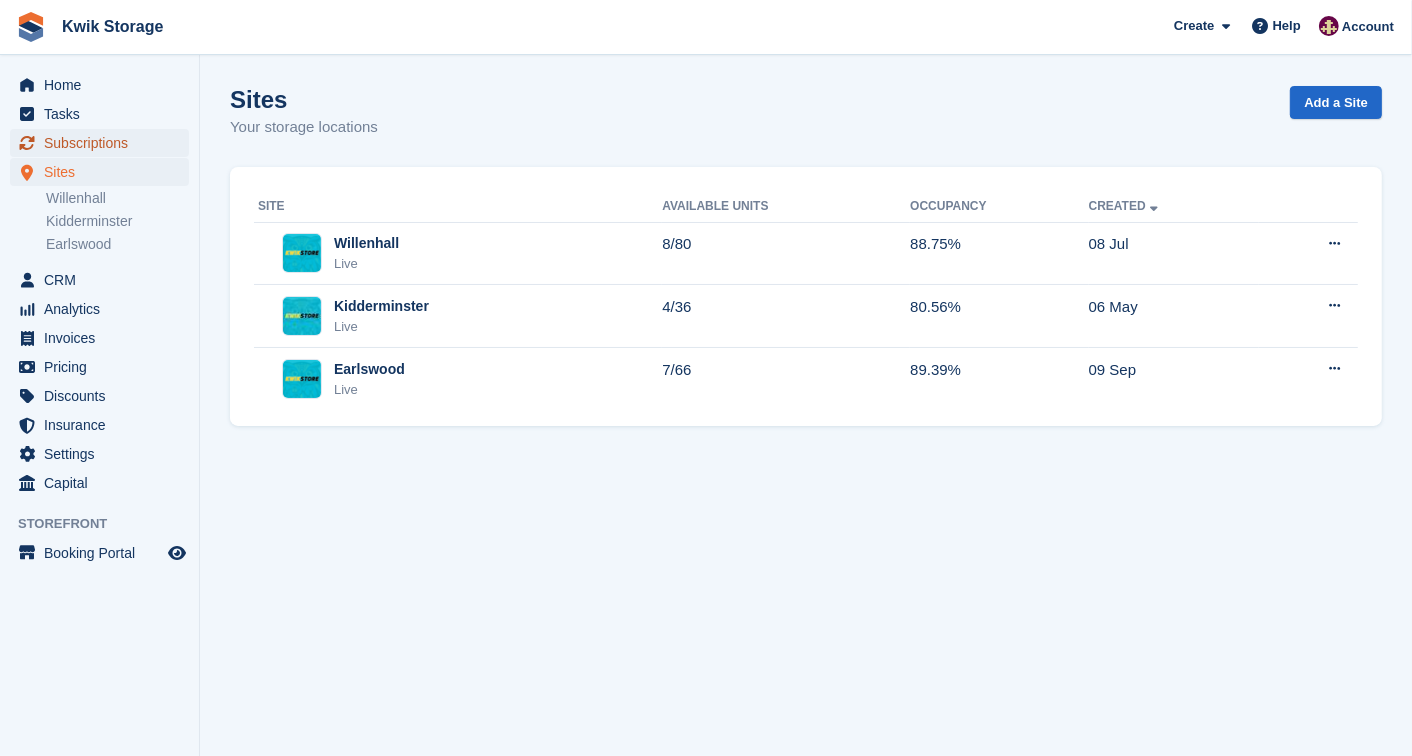 click on "Subscriptions" at bounding box center (104, 143) 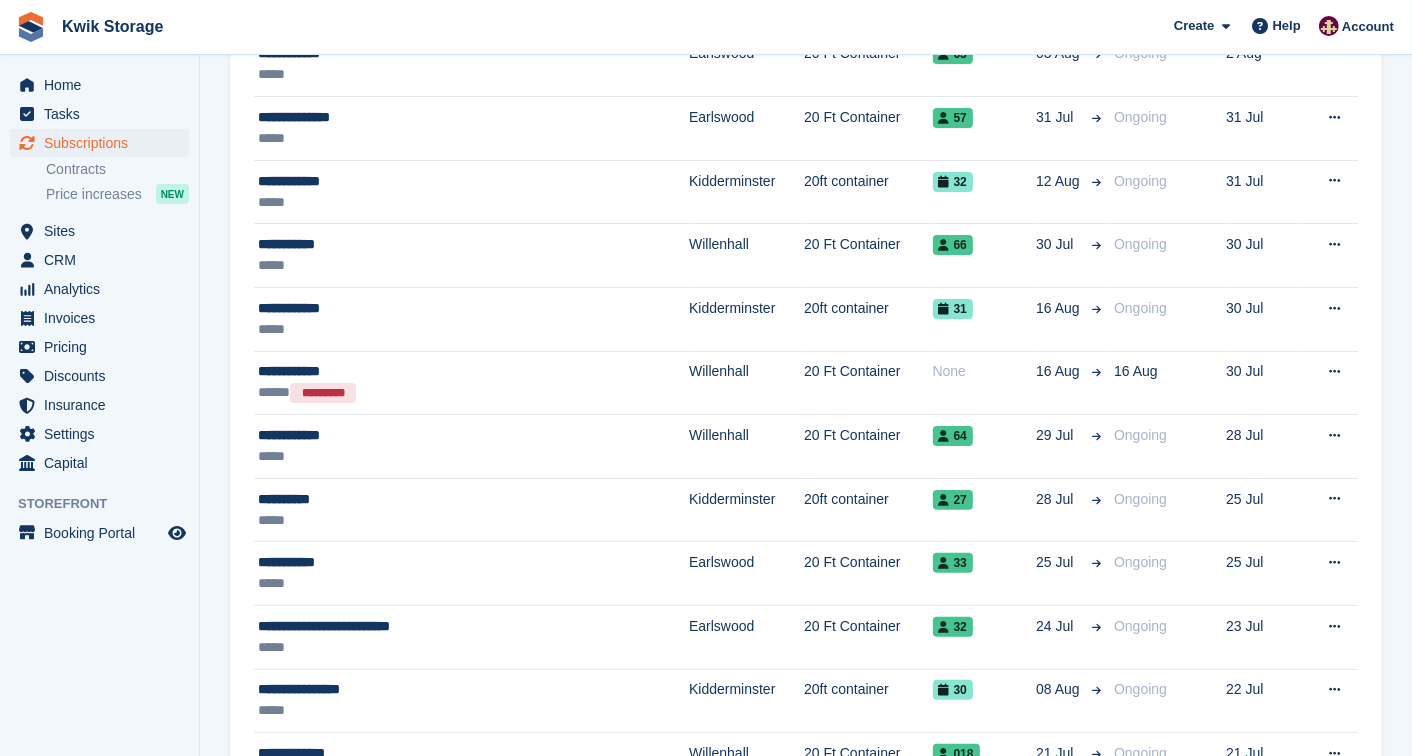 scroll, scrollTop: 311, scrollLeft: 0, axis: vertical 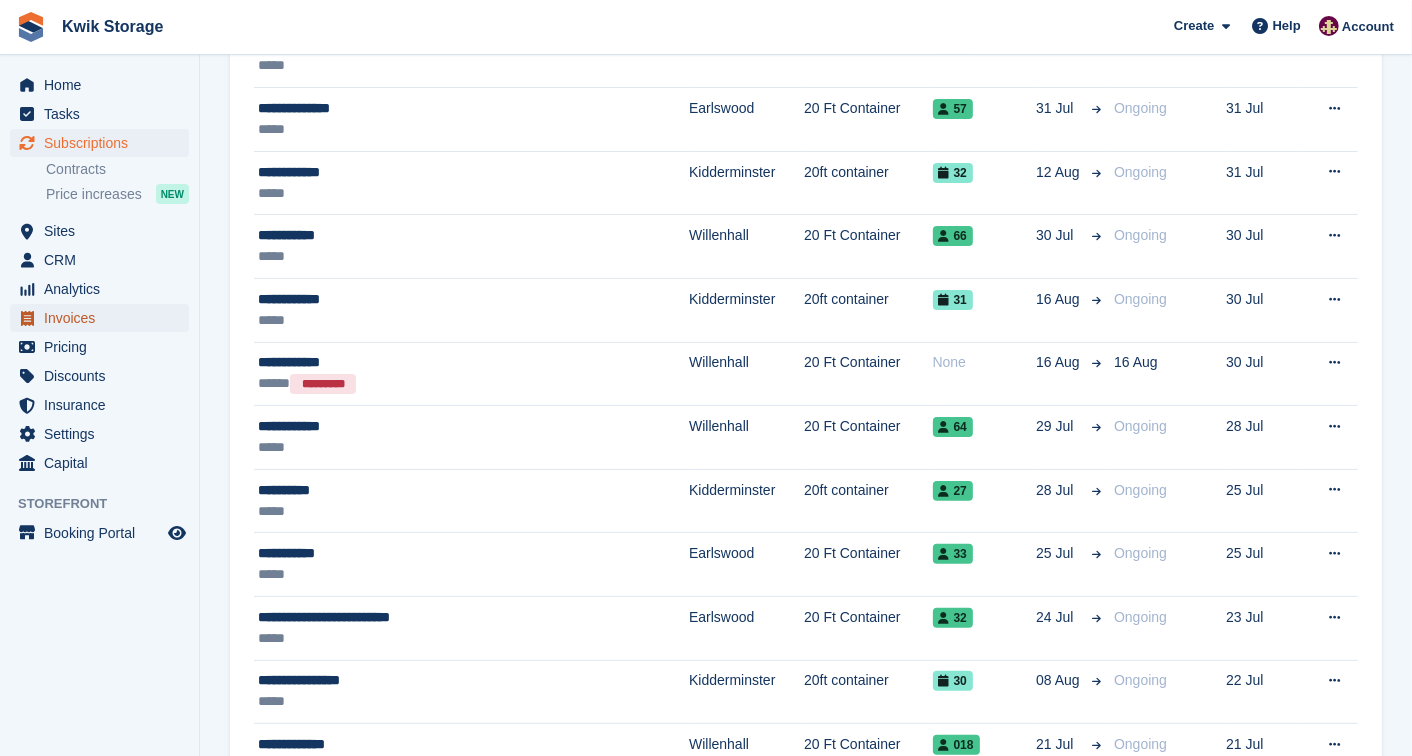 click on "Invoices" at bounding box center [104, 318] 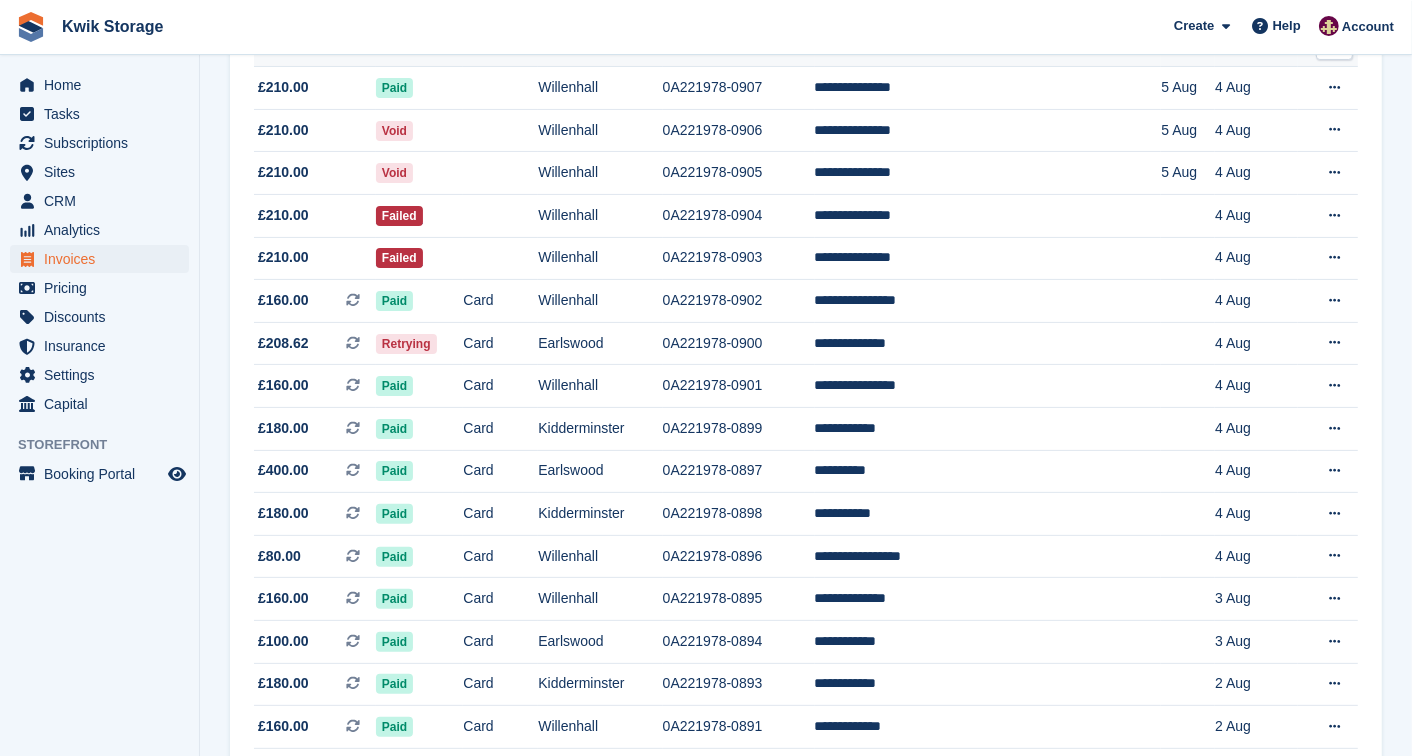 scroll, scrollTop: 0, scrollLeft: 0, axis: both 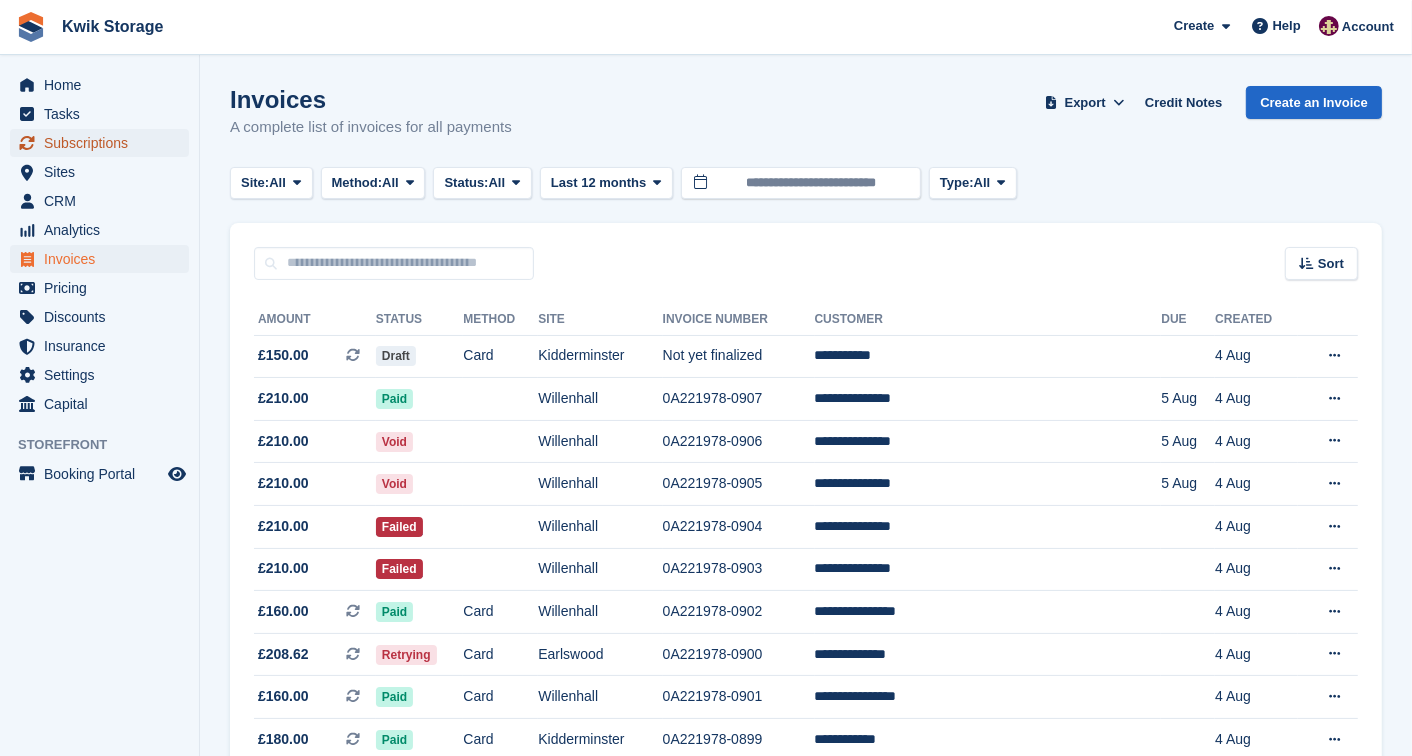click on "Subscriptions" at bounding box center [104, 143] 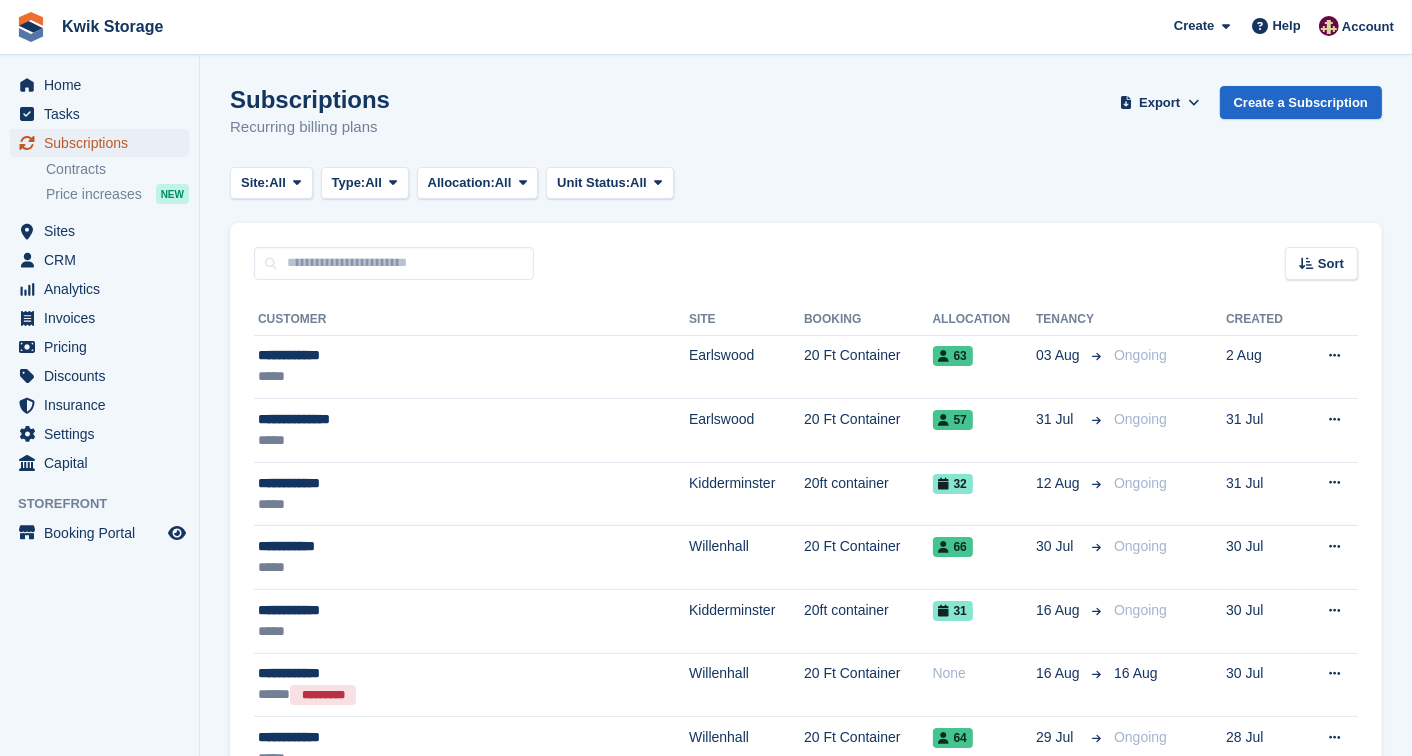 click on "Subscriptions" at bounding box center [99, 143] 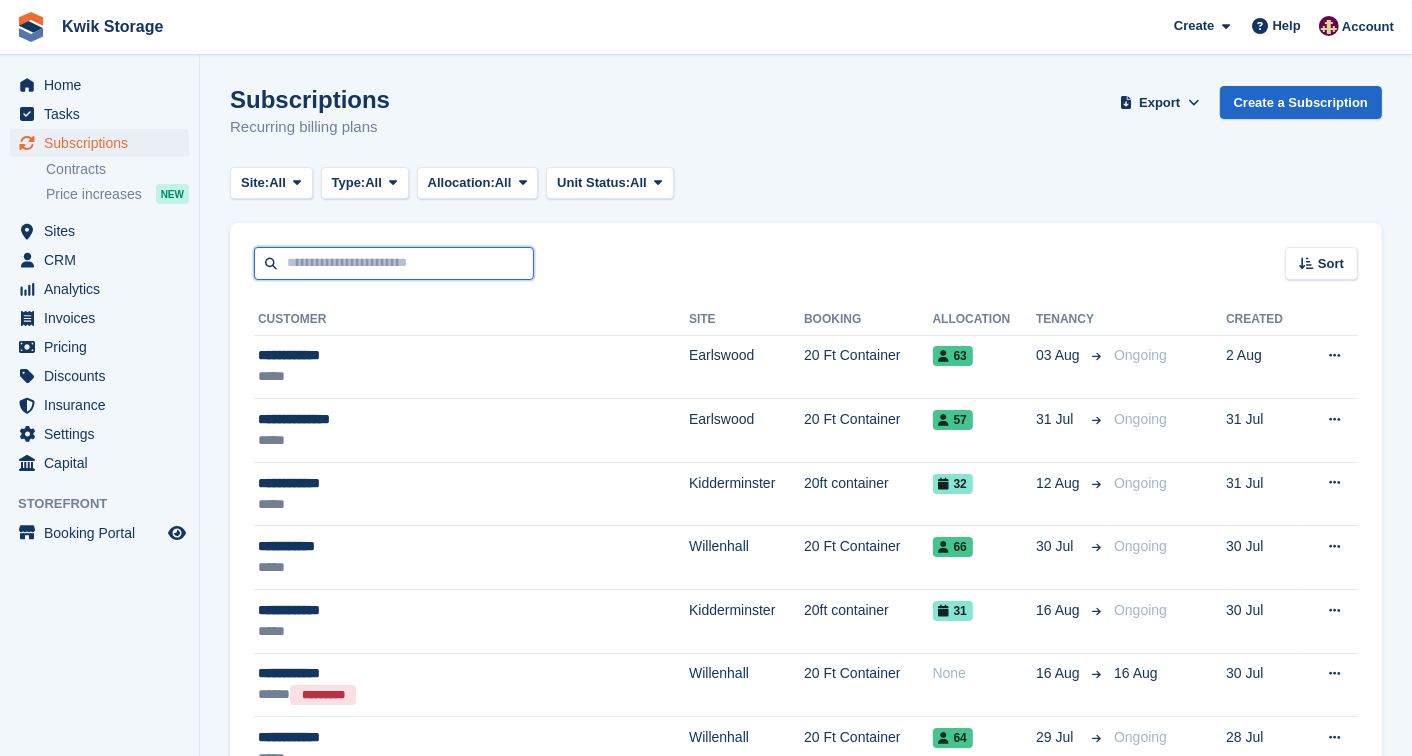 click at bounding box center [394, 263] 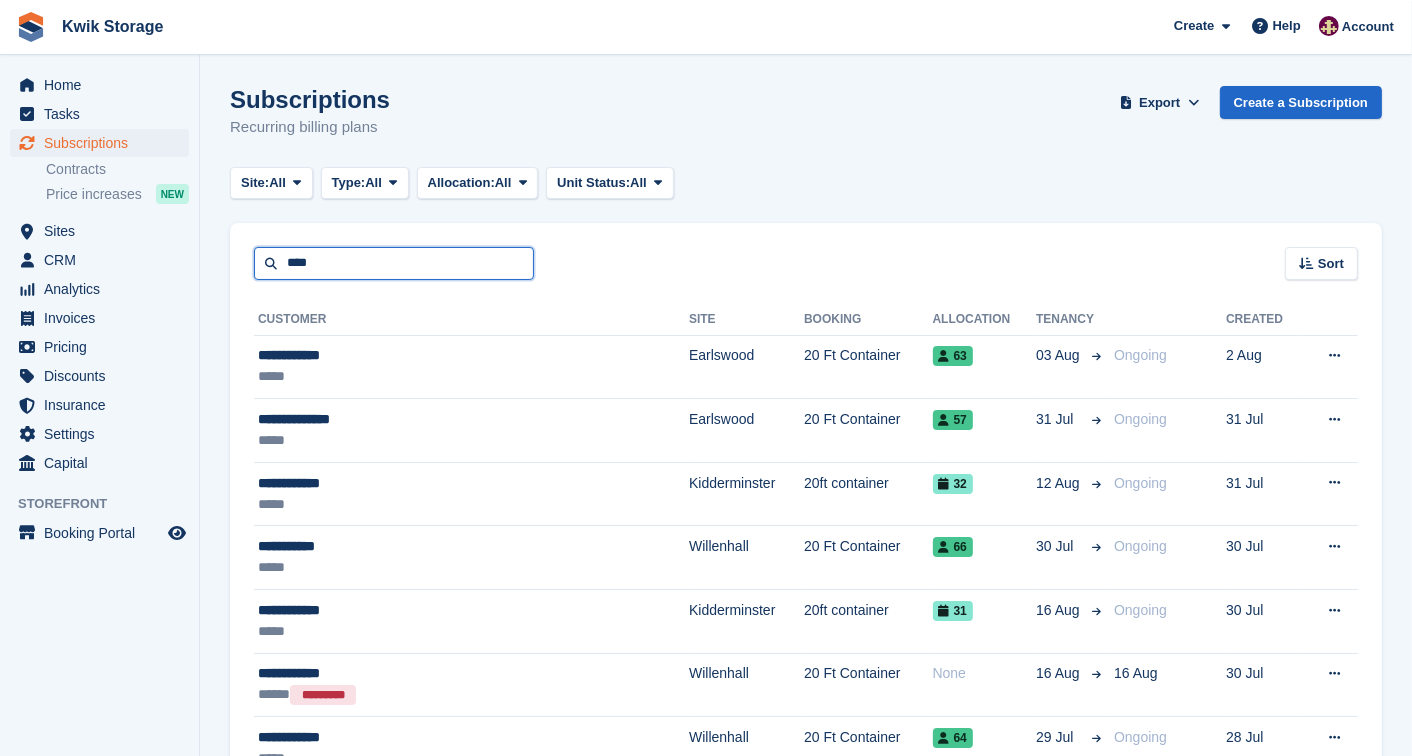 type on "****" 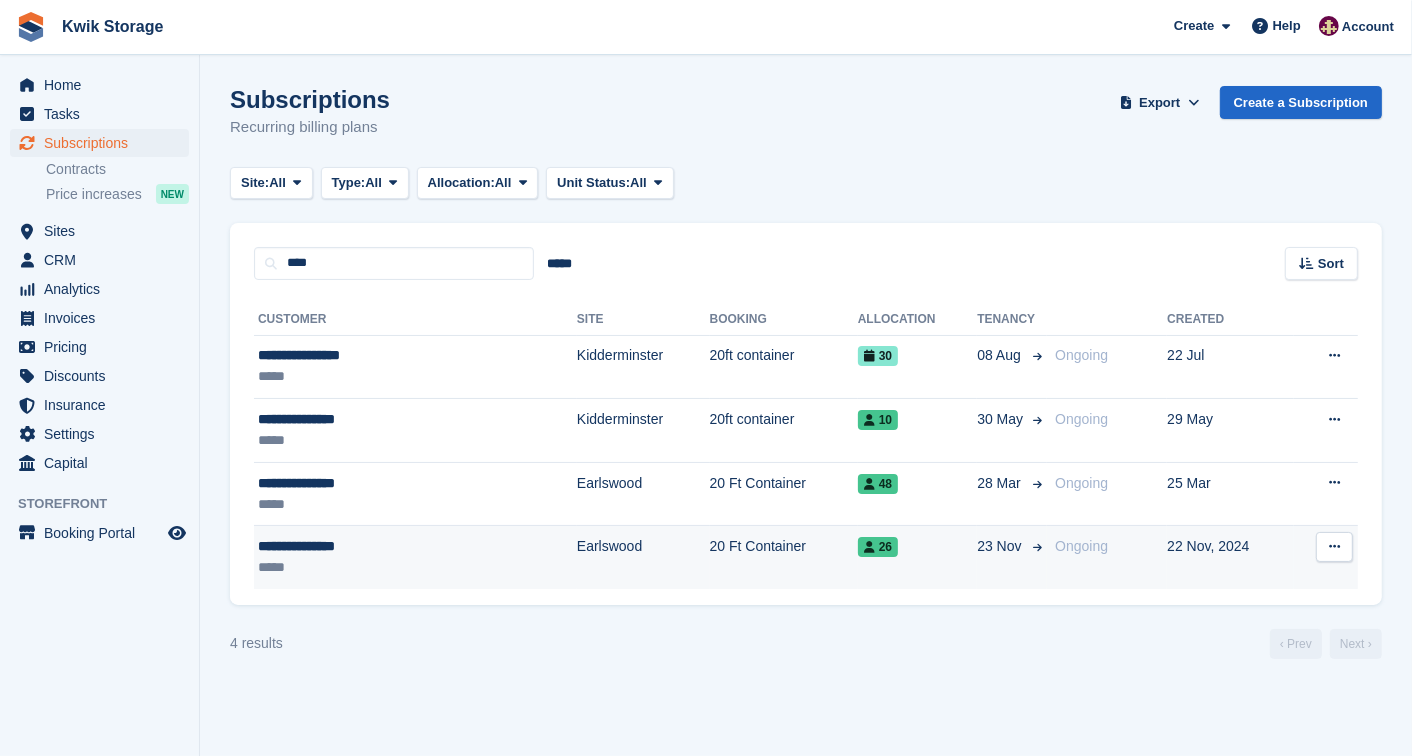 click on "**********" at bounding box center [361, 546] 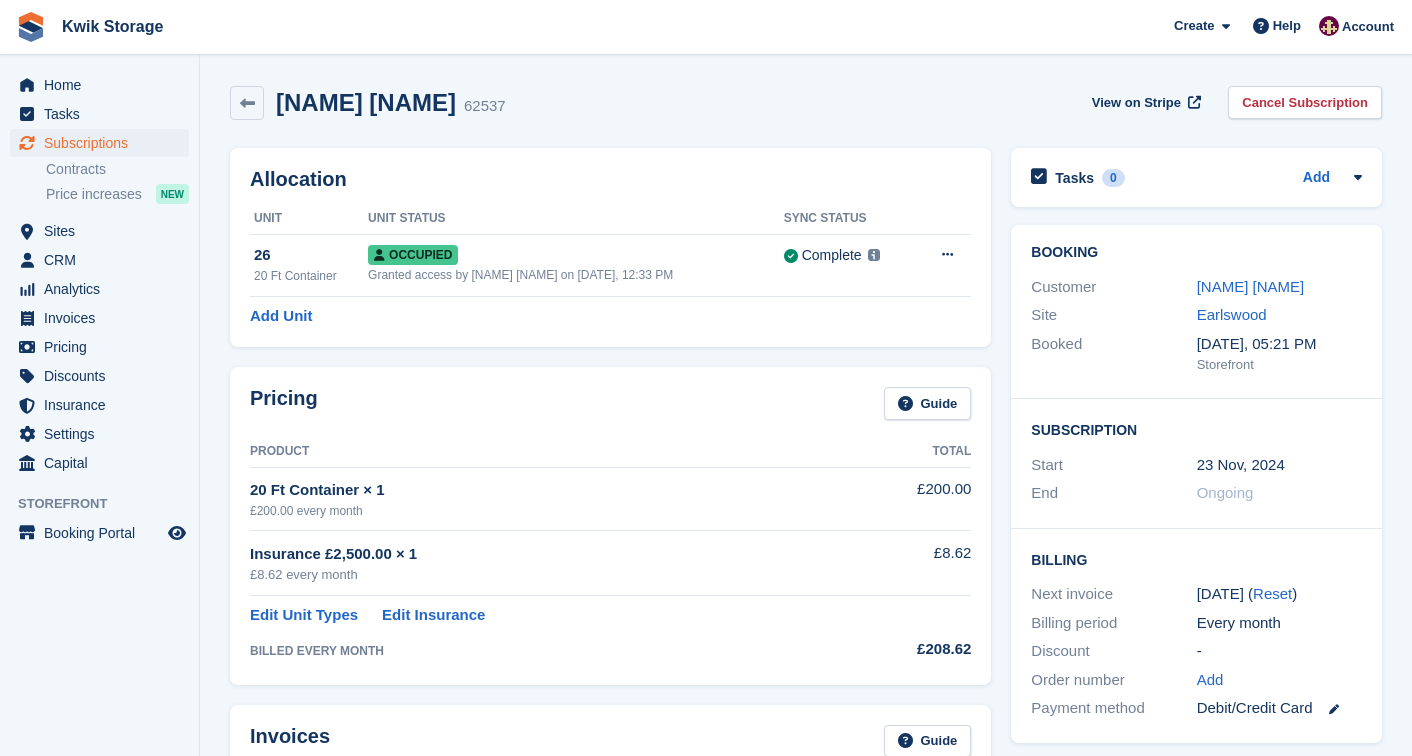 scroll, scrollTop: 0, scrollLeft: 0, axis: both 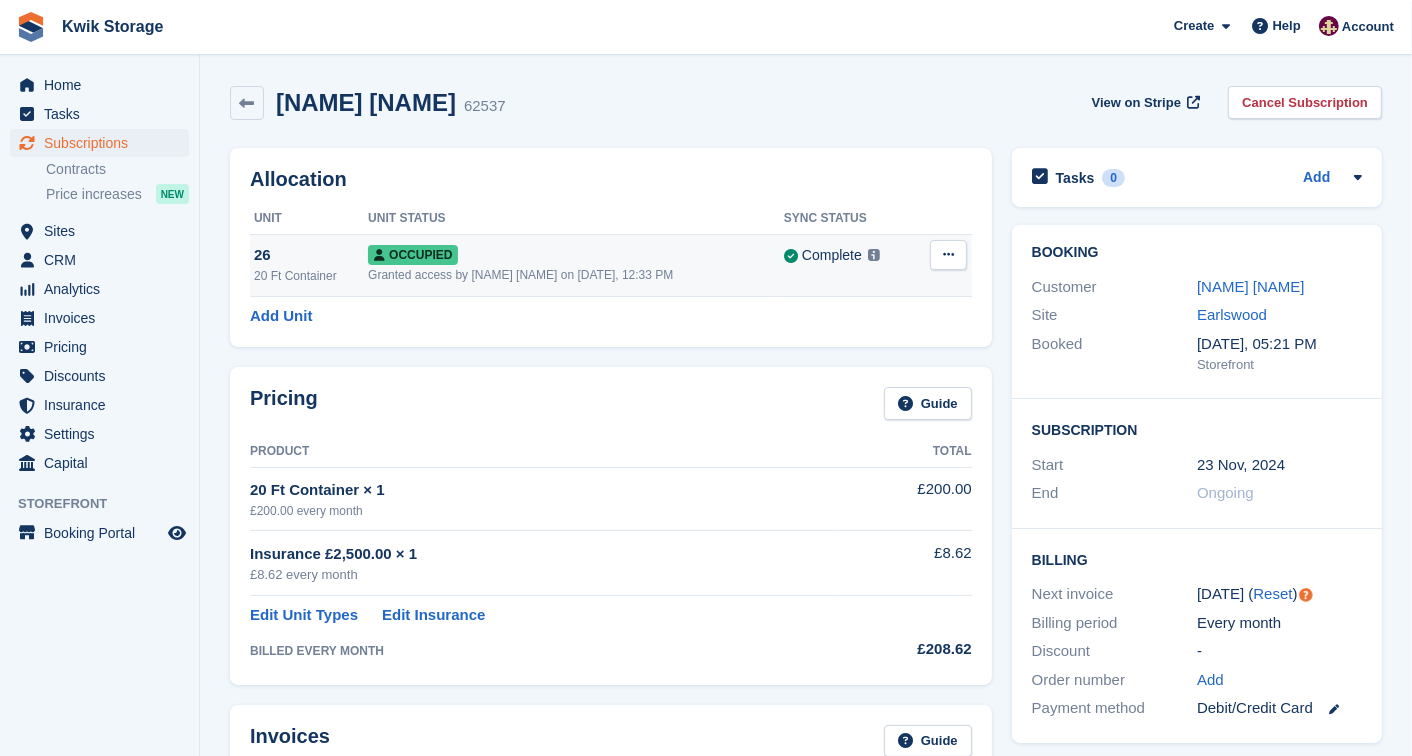 click at bounding box center [948, 254] 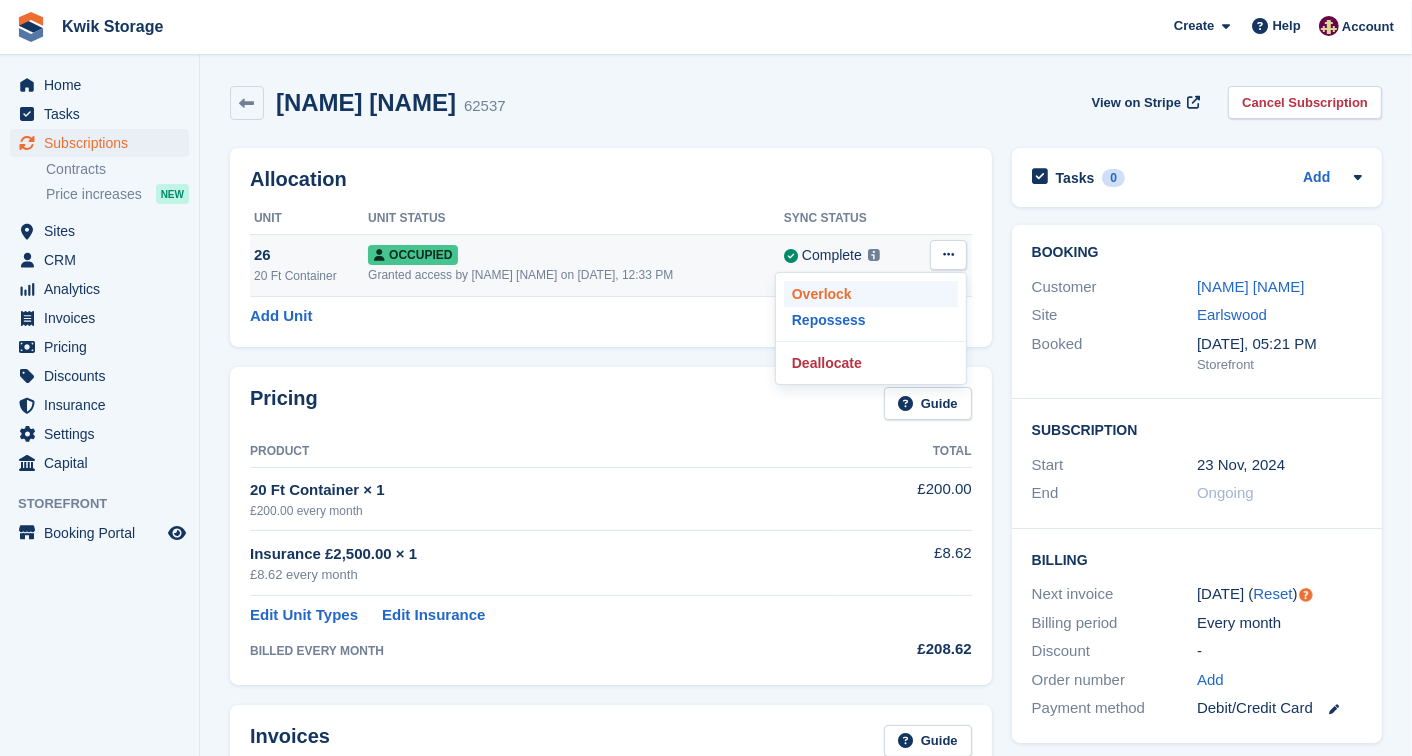 click on "Overlock" at bounding box center (871, 294) 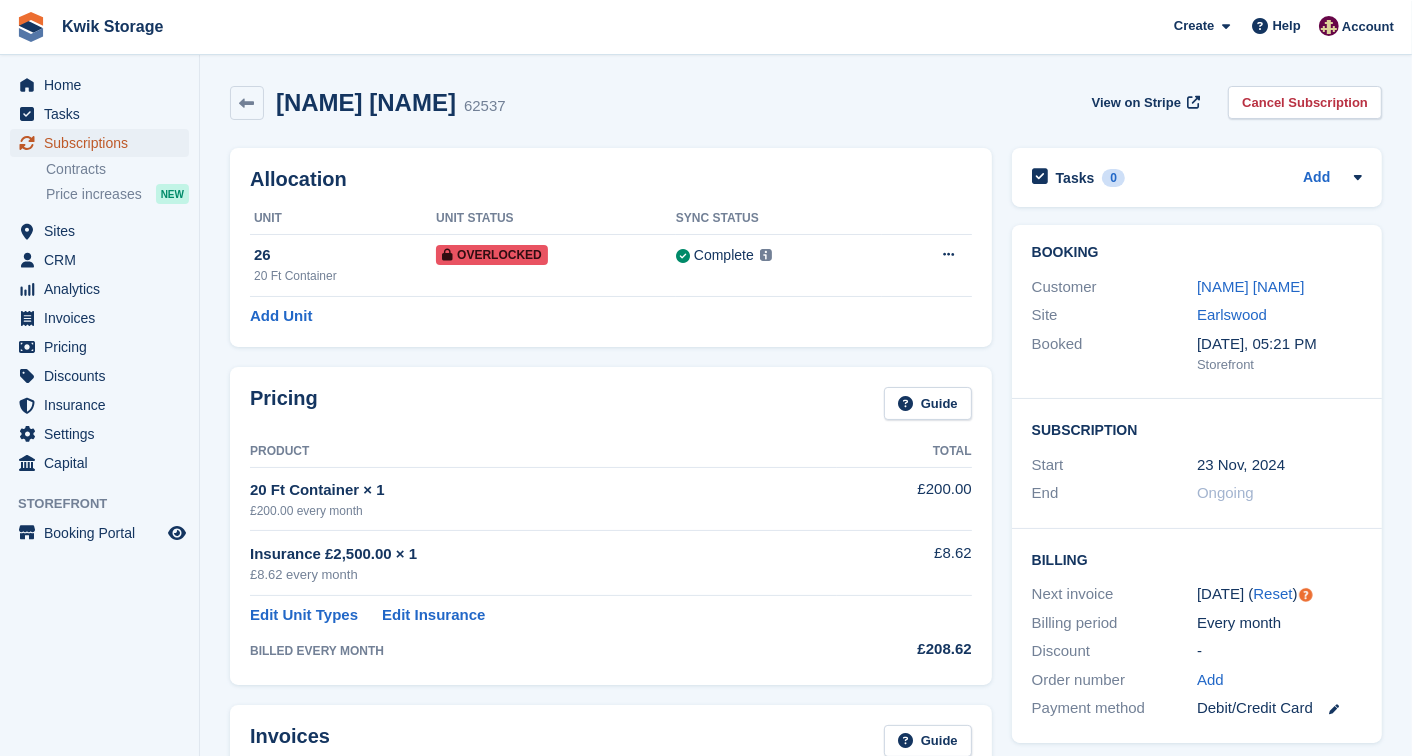 click on "Subscriptions" at bounding box center [104, 143] 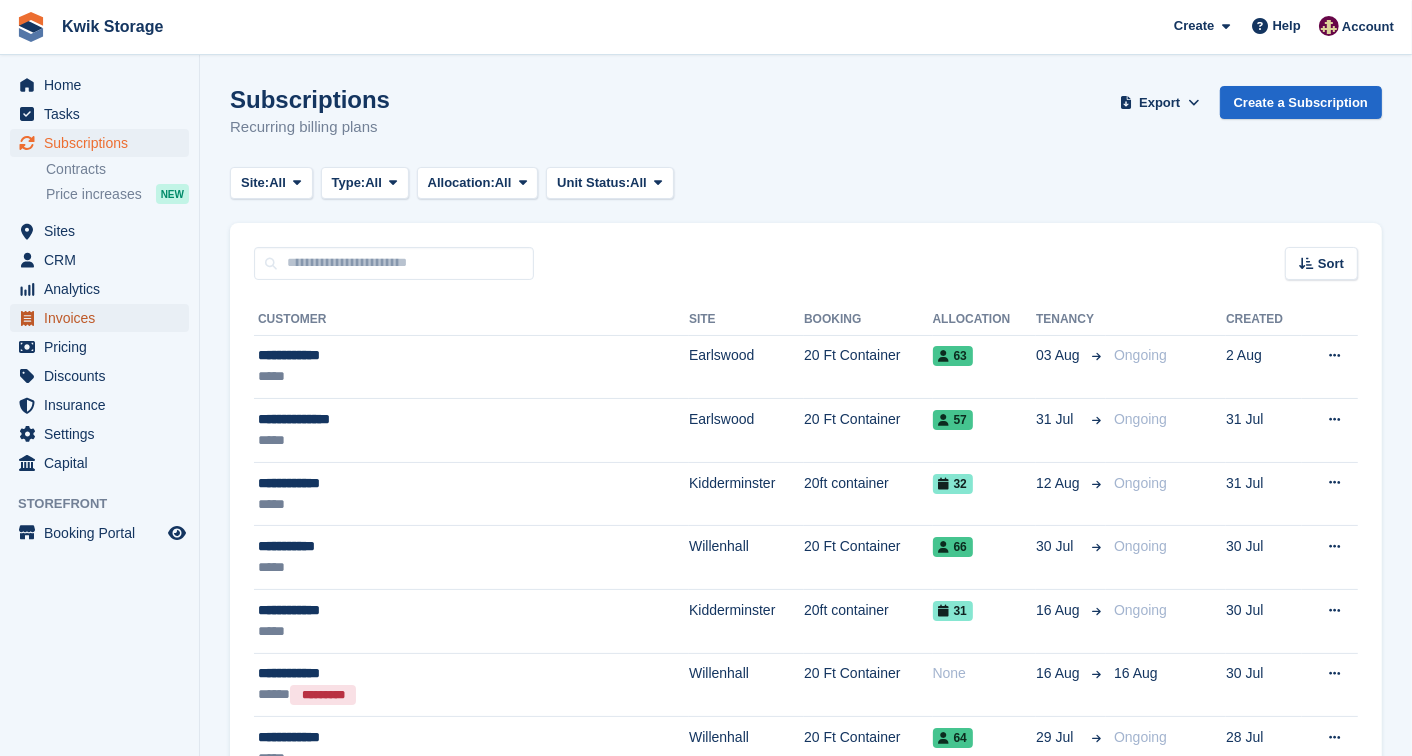 click on "Invoices" at bounding box center [104, 318] 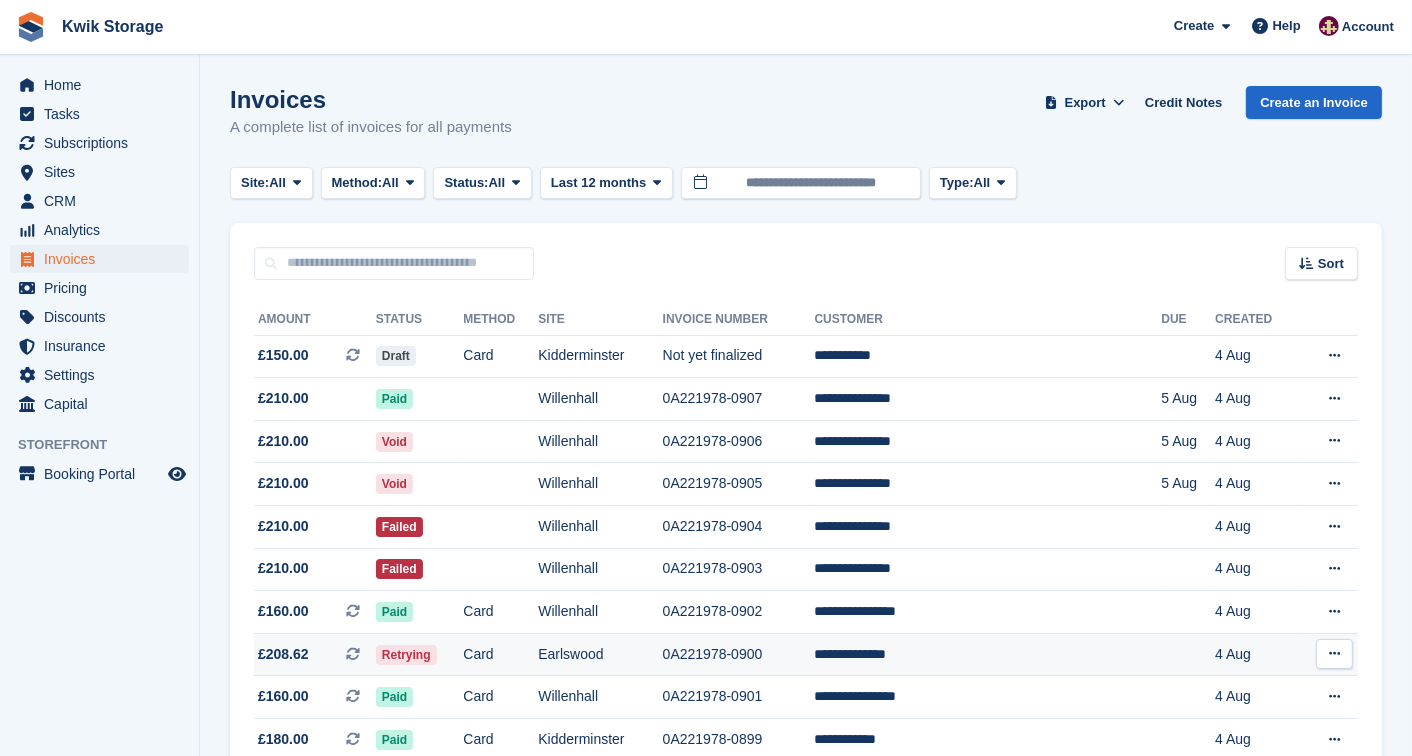 click on "Retrying" at bounding box center [419, 654] 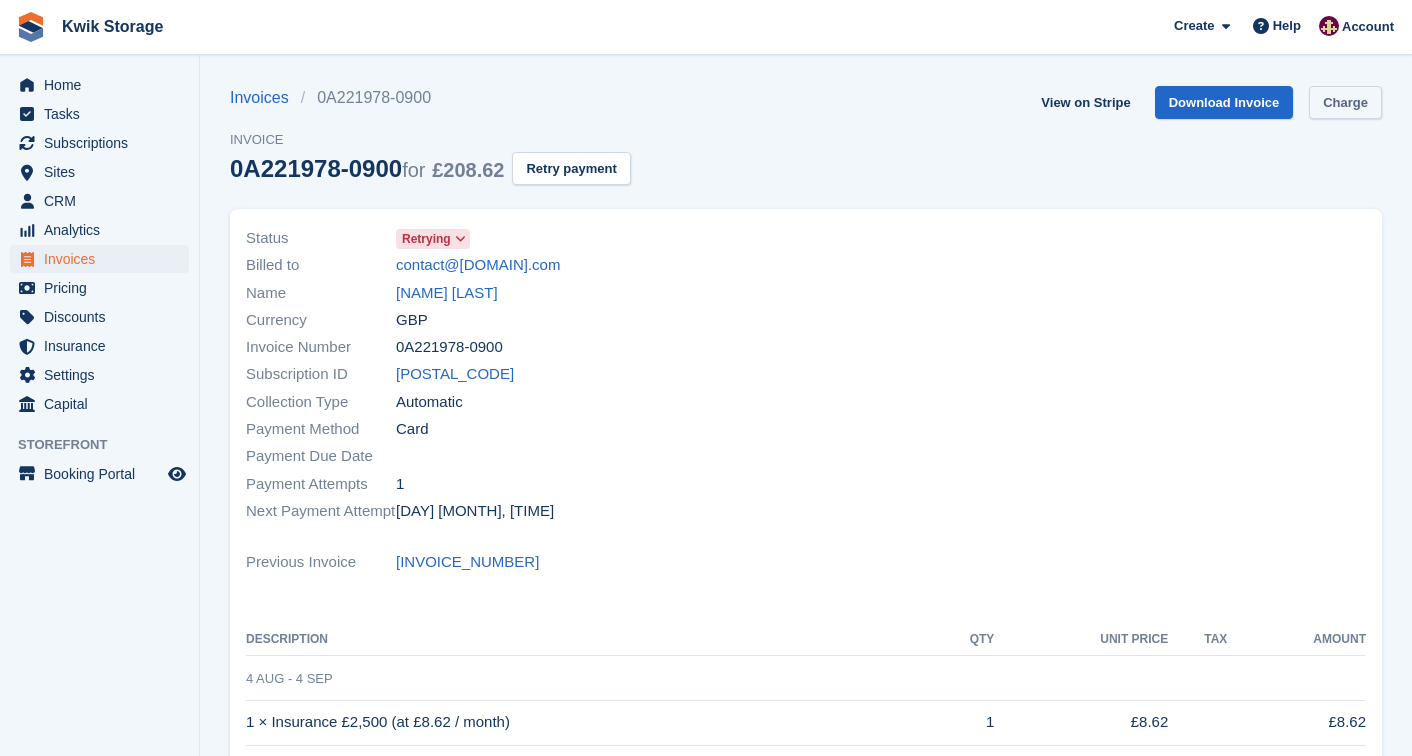 scroll, scrollTop: 0, scrollLeft: 0, axis: both 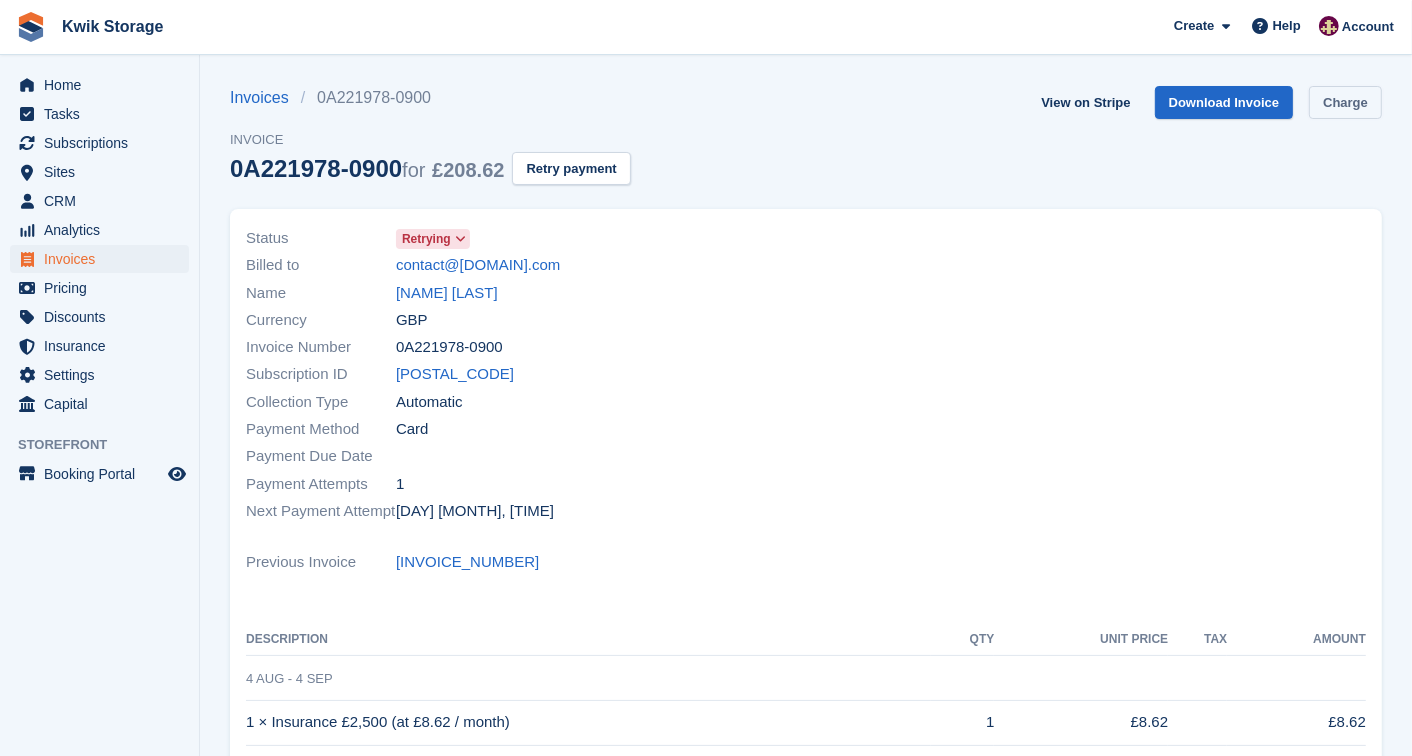 click on "Charge" at bounding box center [1345, 102] 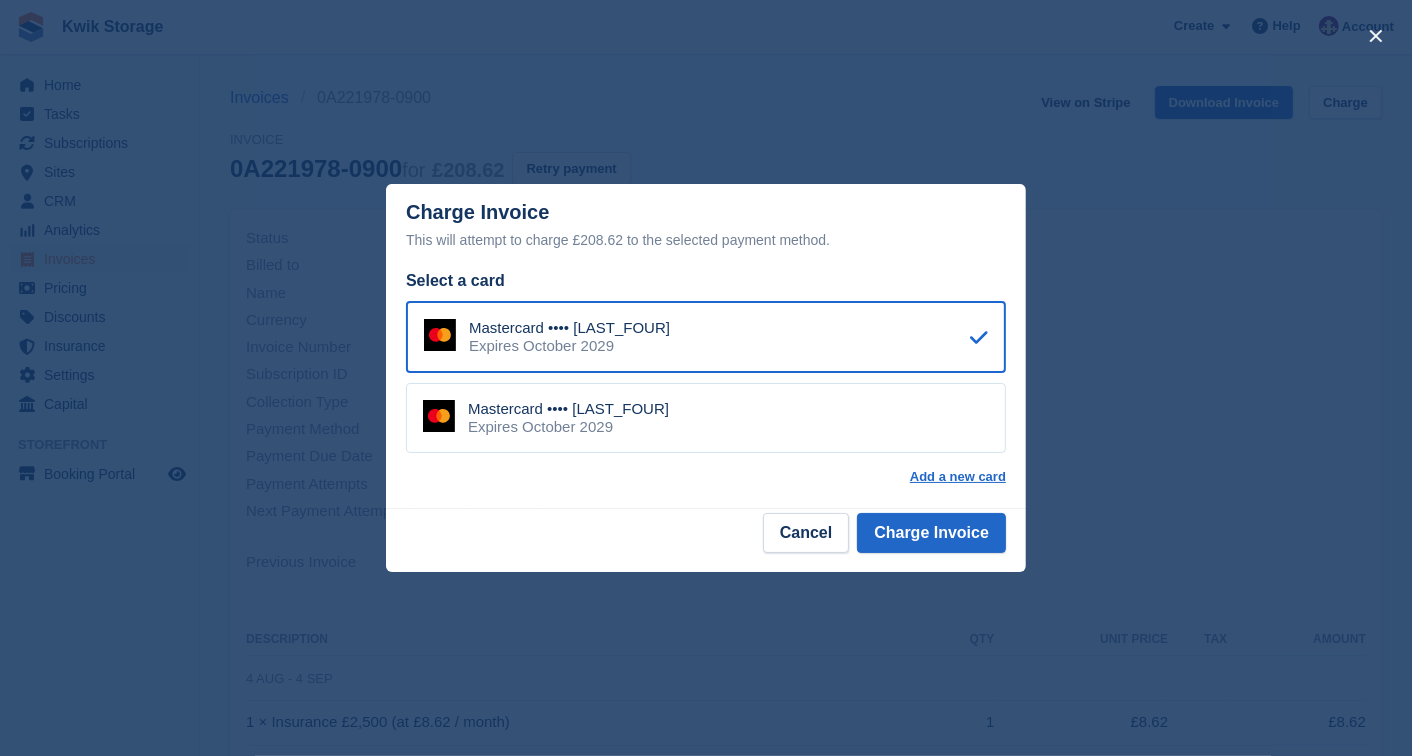 click at bounding box center [706, 378] 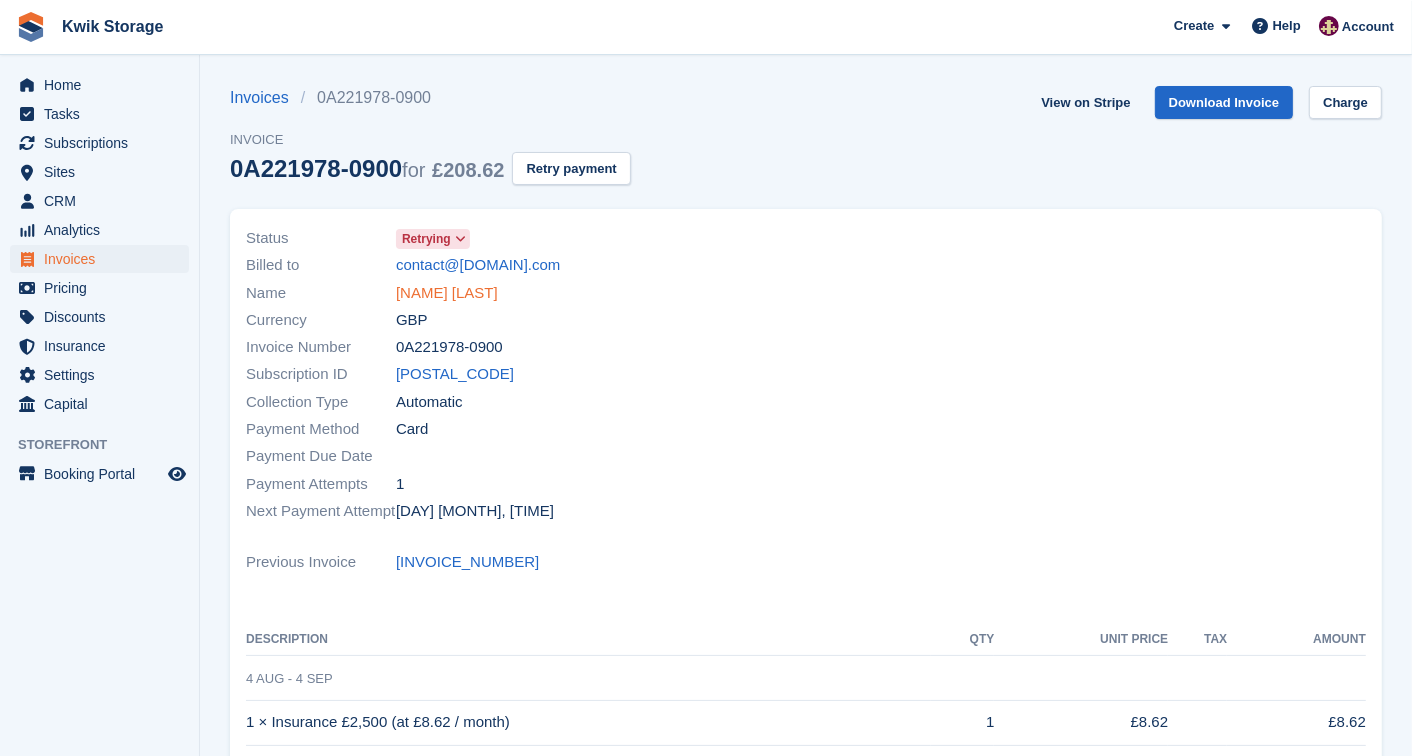 click on "Harry Thompson" at bounding box center [447, 293] 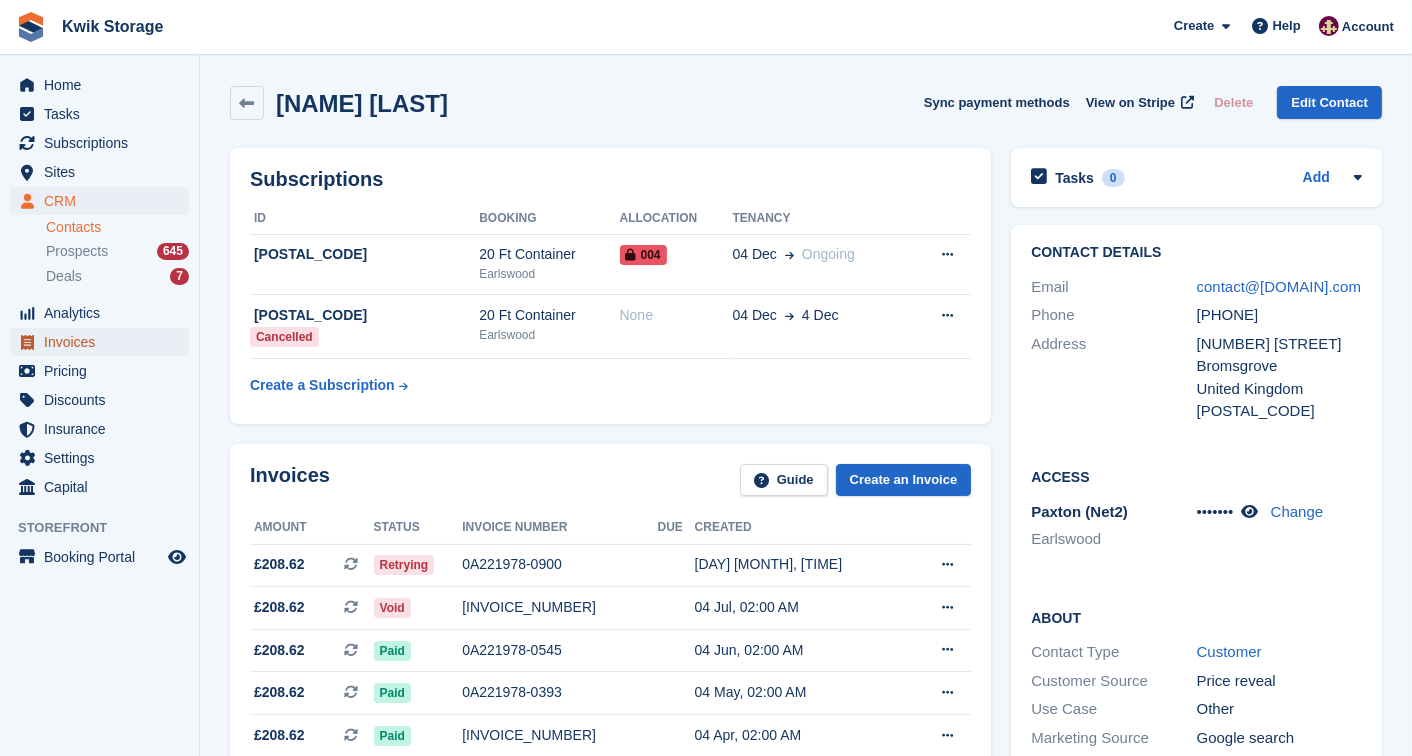click on "Invoices" at bounding box center [104, 342] 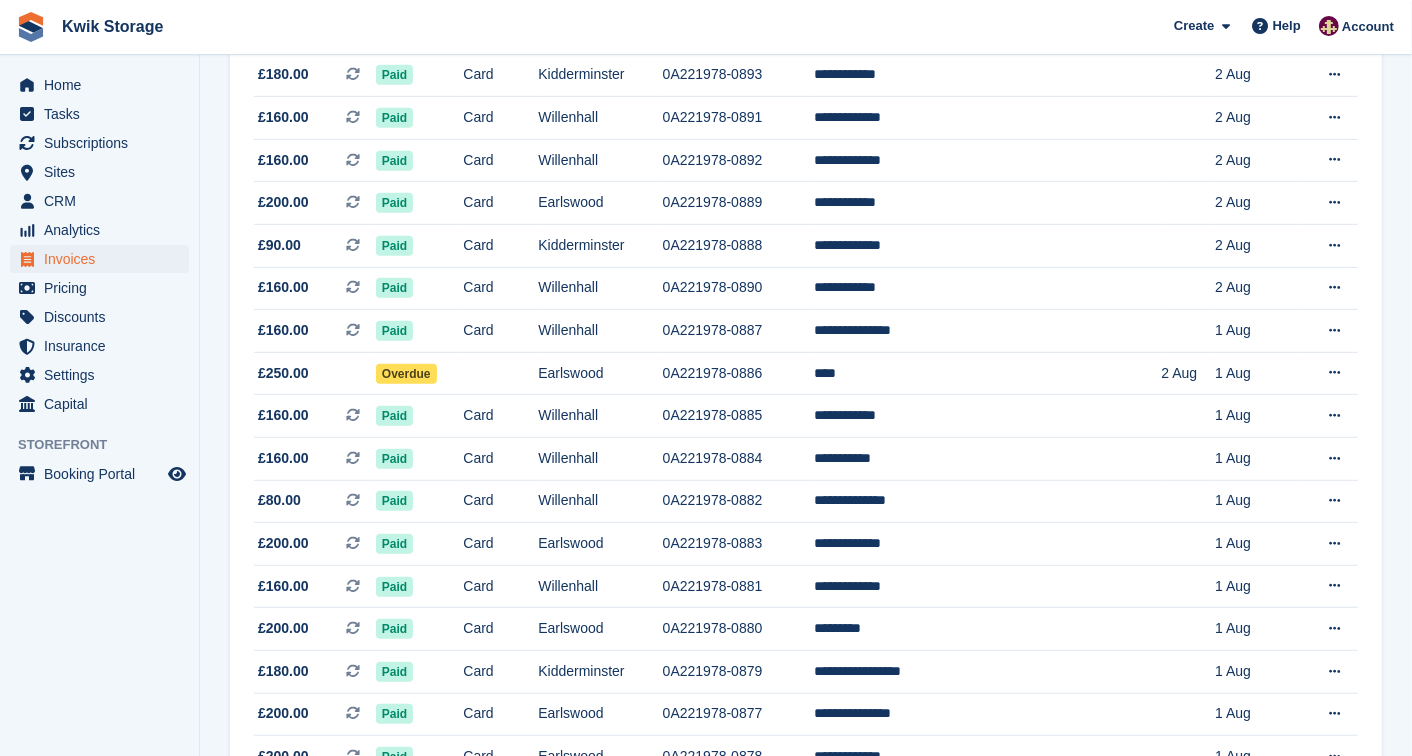 scroll, scrollTop: 933, scrollLeft: 0, axis: vertical 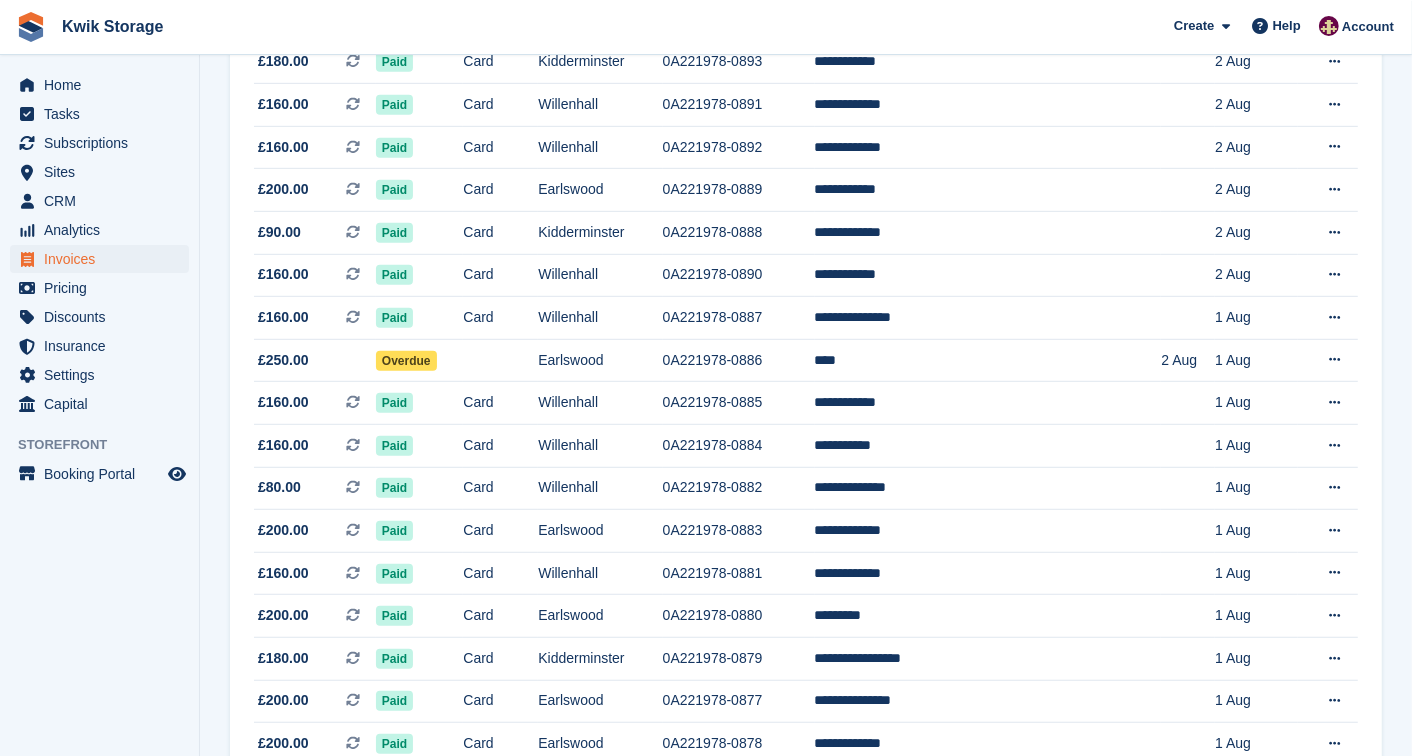 click on "Earlswood" at bounding box center (600, 360) 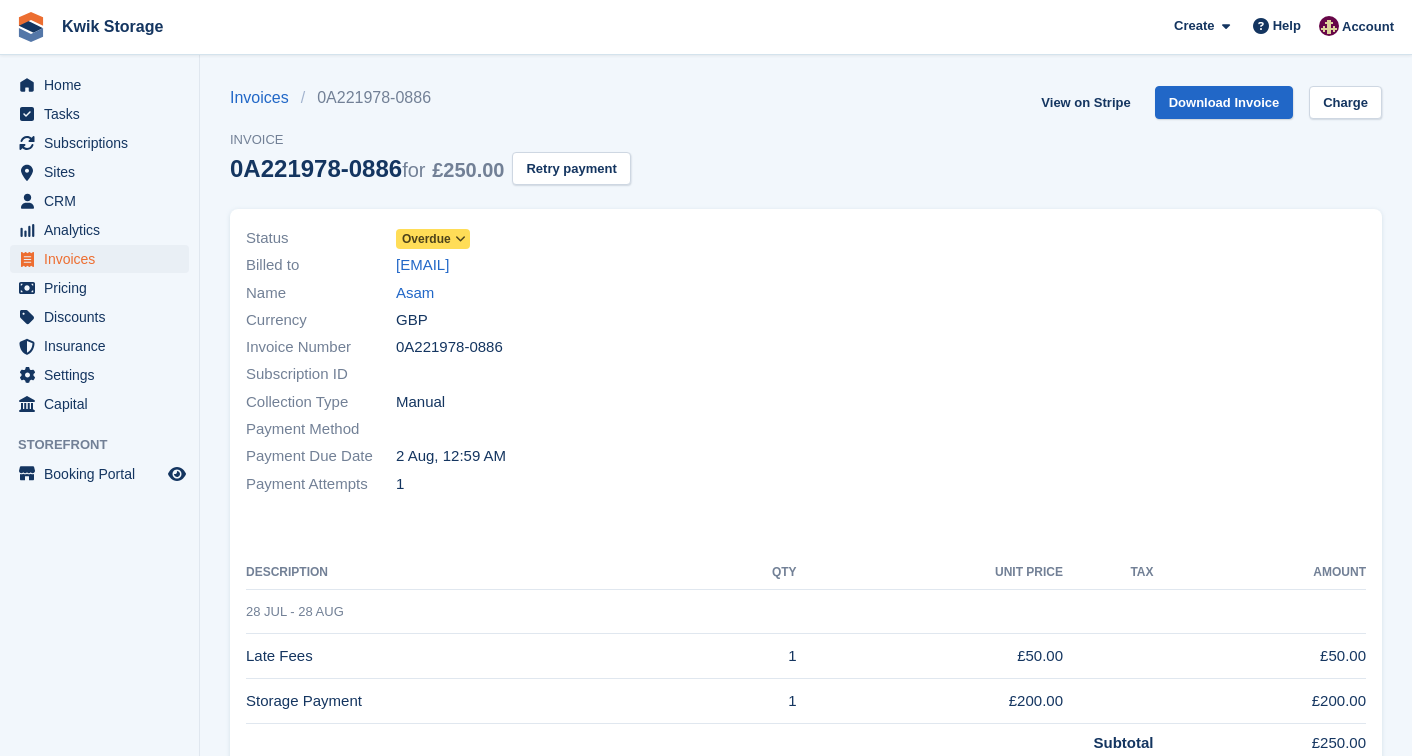 scroll, scrollTop: 0, scrollLeft: 0, axis: both 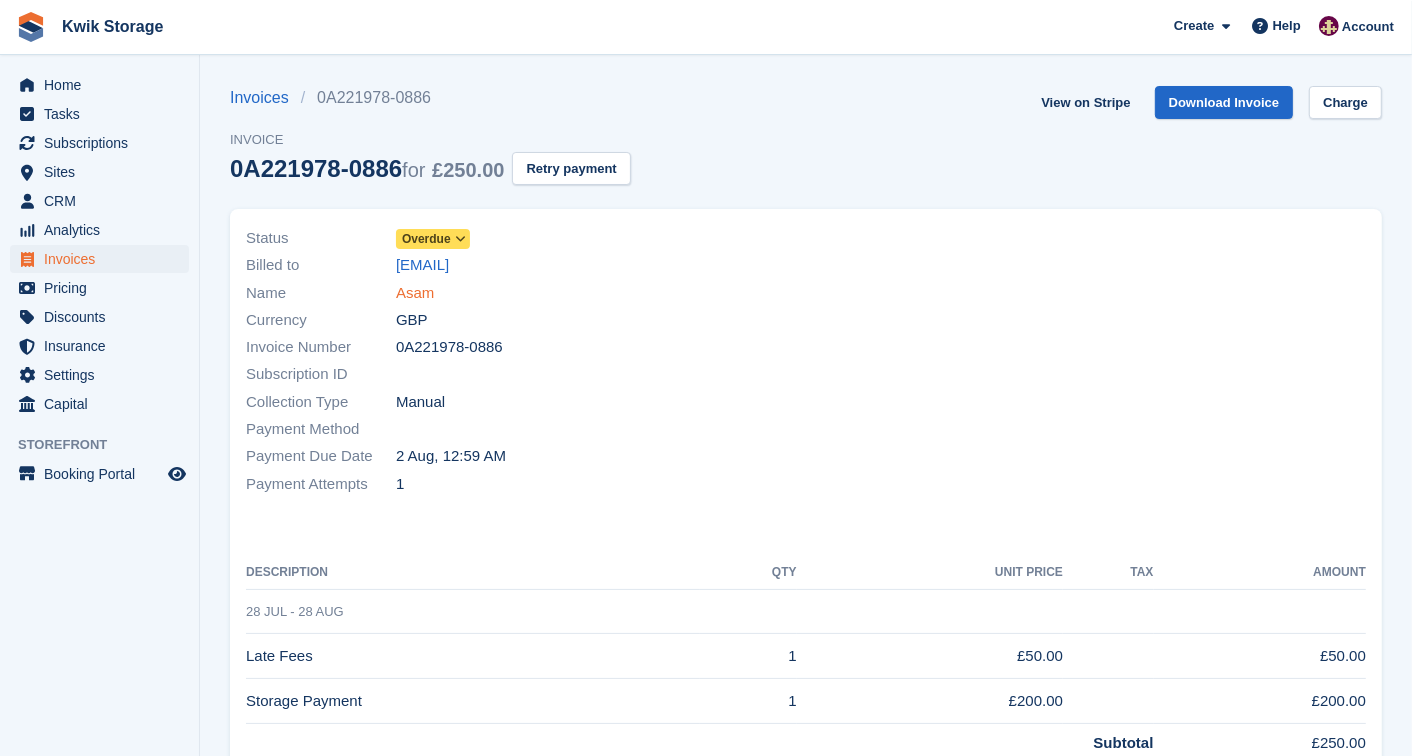 click on "Asam" at bounding box center (415, 293) 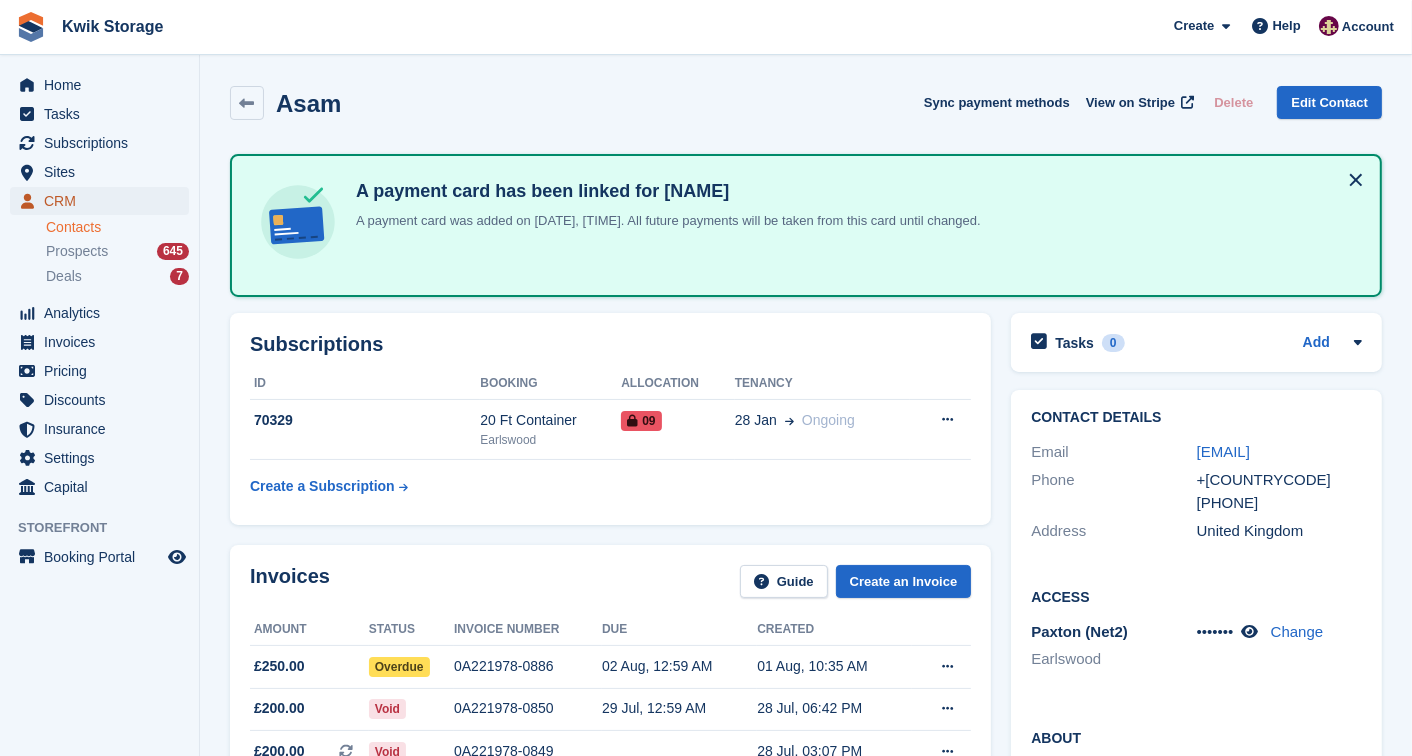 click on "CRM" at bounding box center [104, 201] 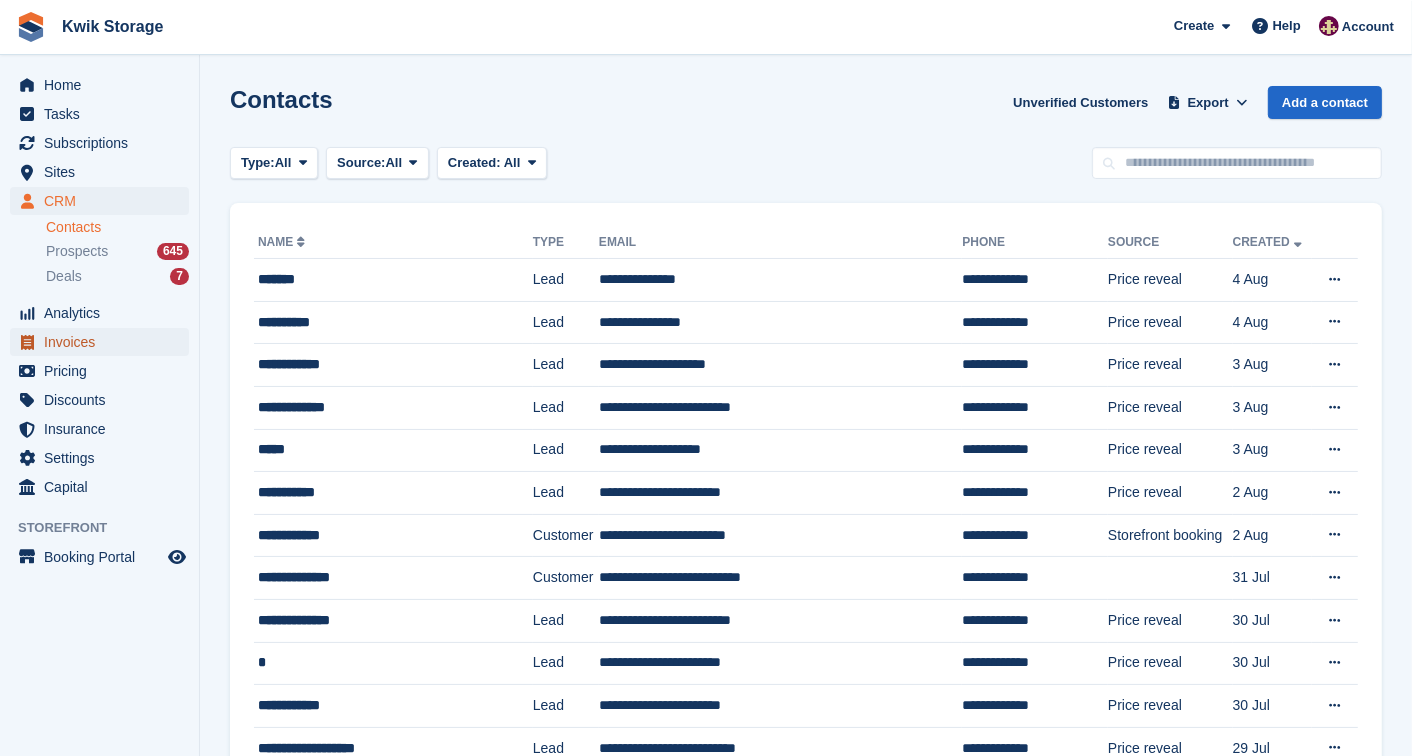 click on "Invoices" at bounding box center (104, 342) 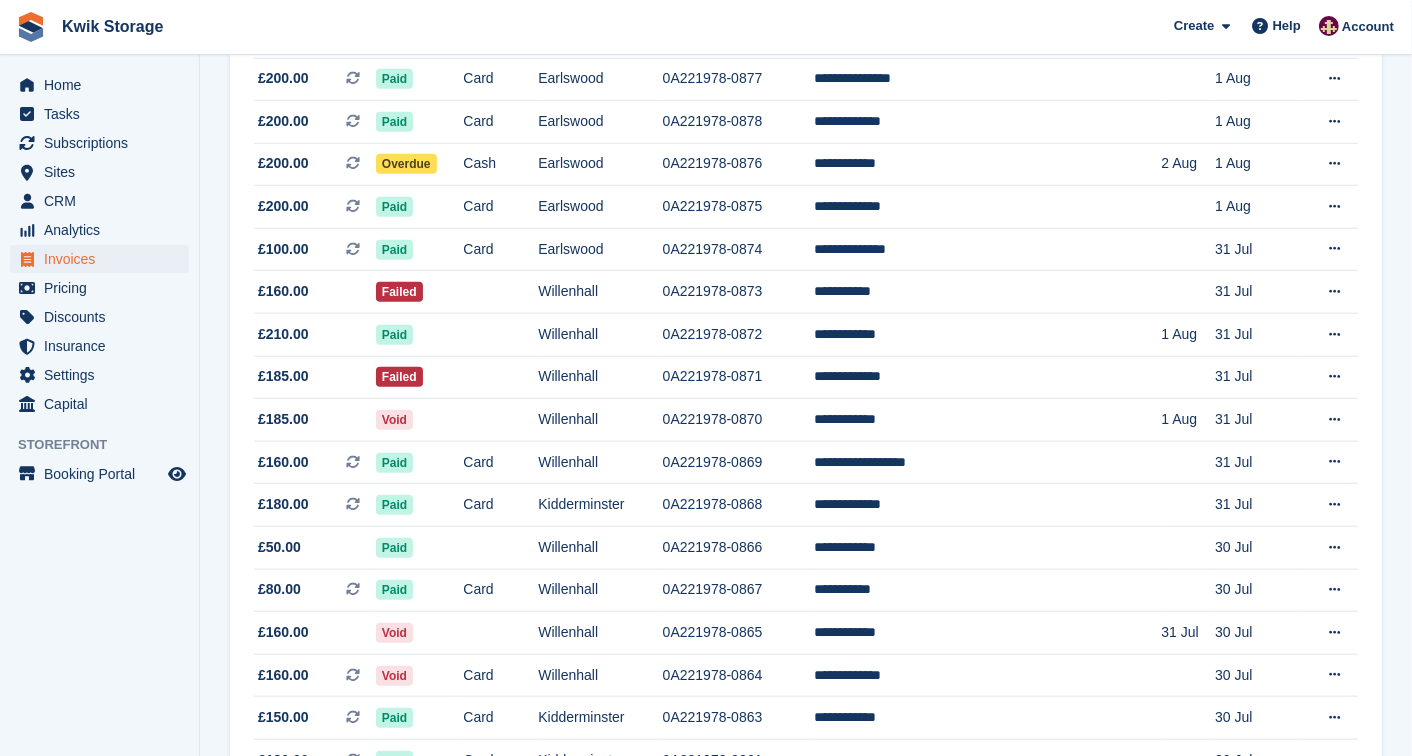 scroll, scrollTop: 1600, scrollLeft: 0, axis: vertical 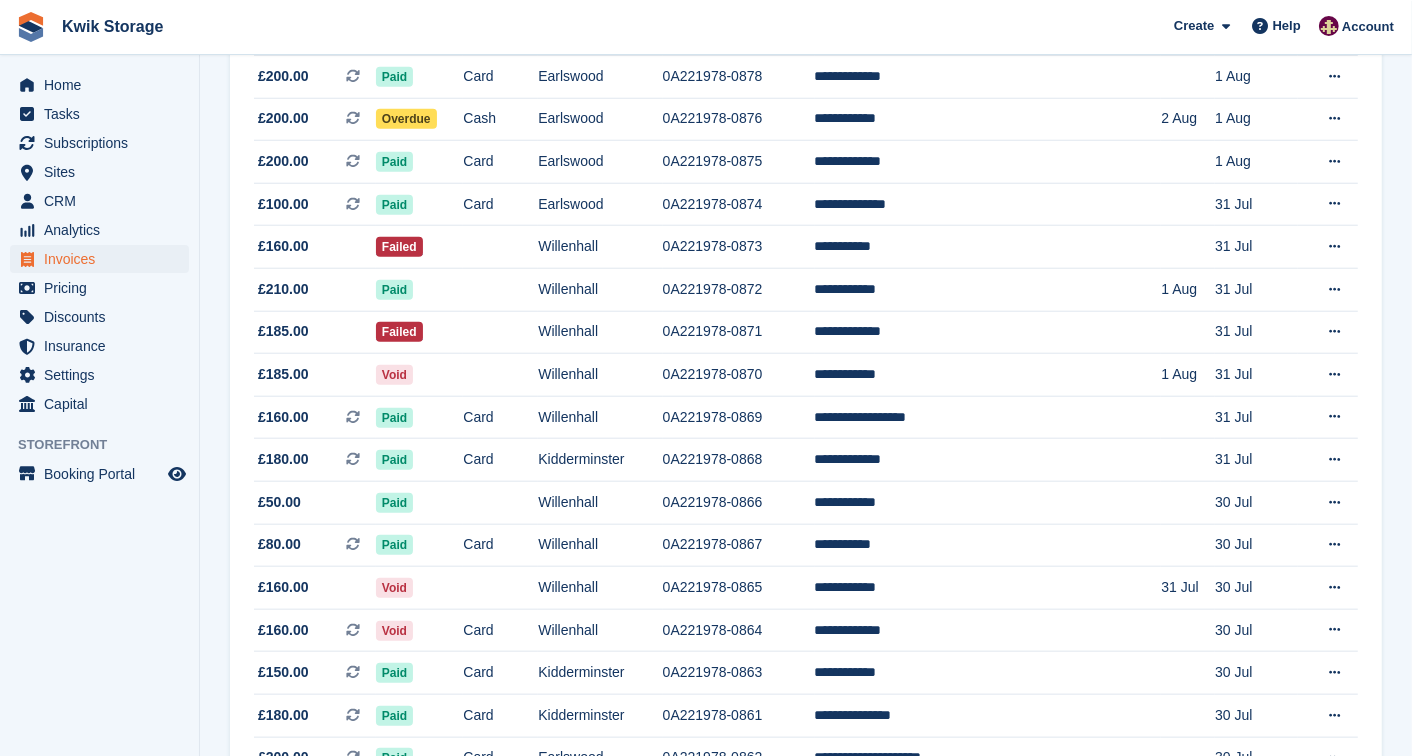 click on "Failed" at bounding box center [419, 332] 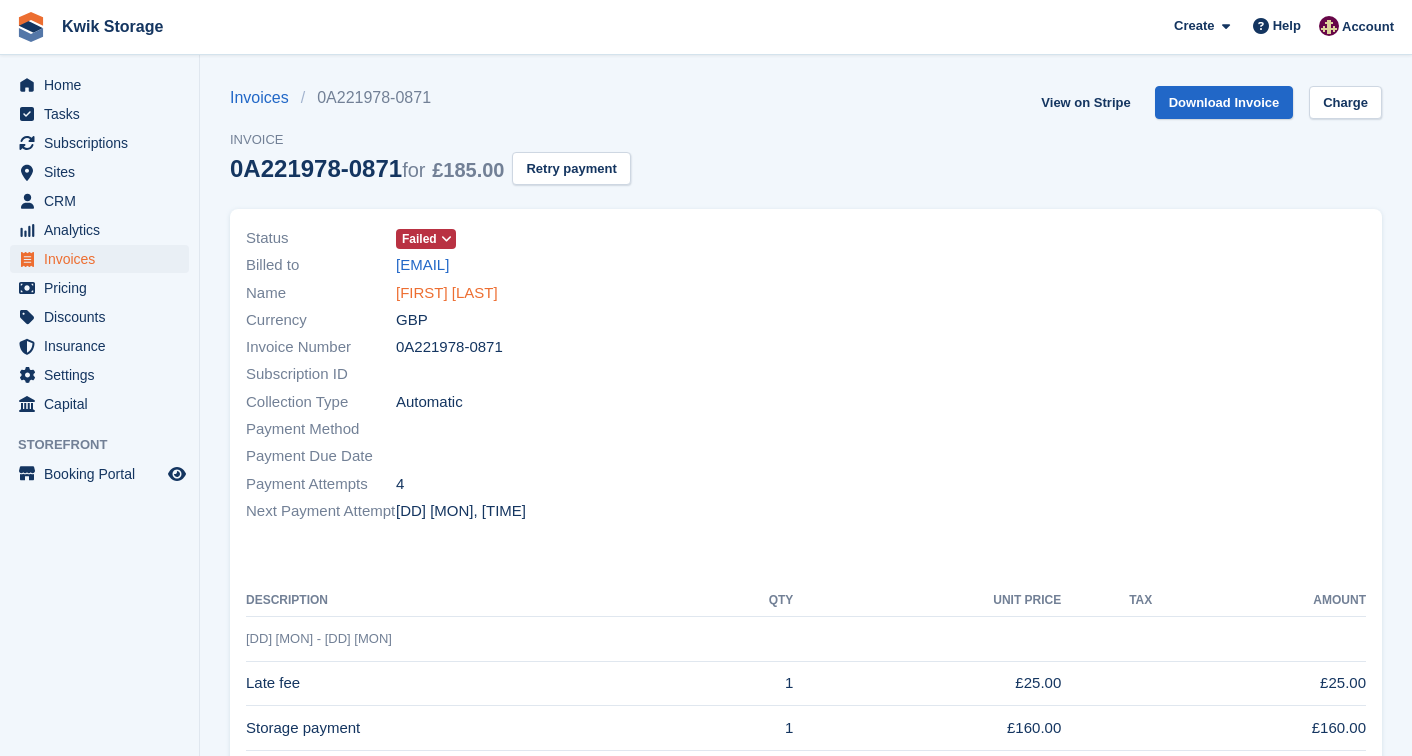 scroll, scrollTop: 0, scrollLeft: 0, axis: both 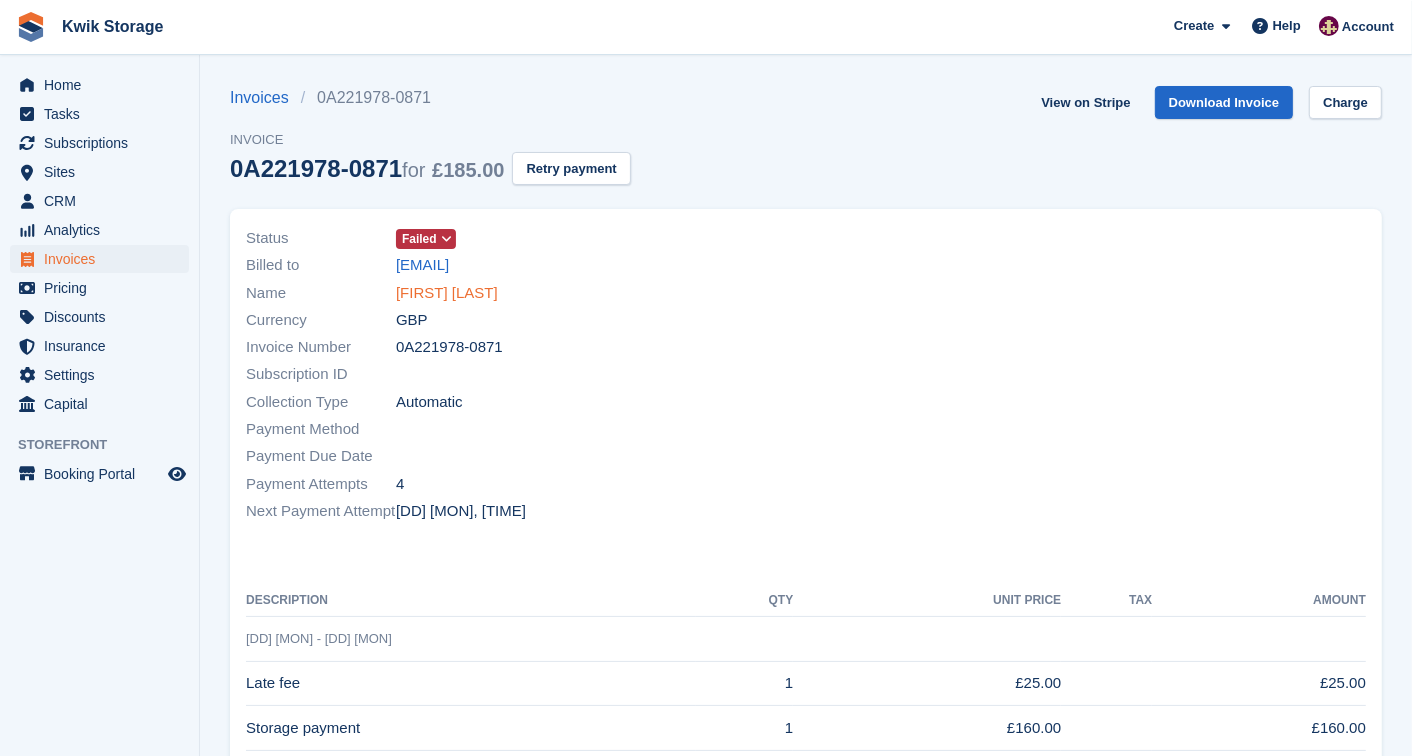 click on "[FIRST] [LAST]" at bounding box center [447, 293] 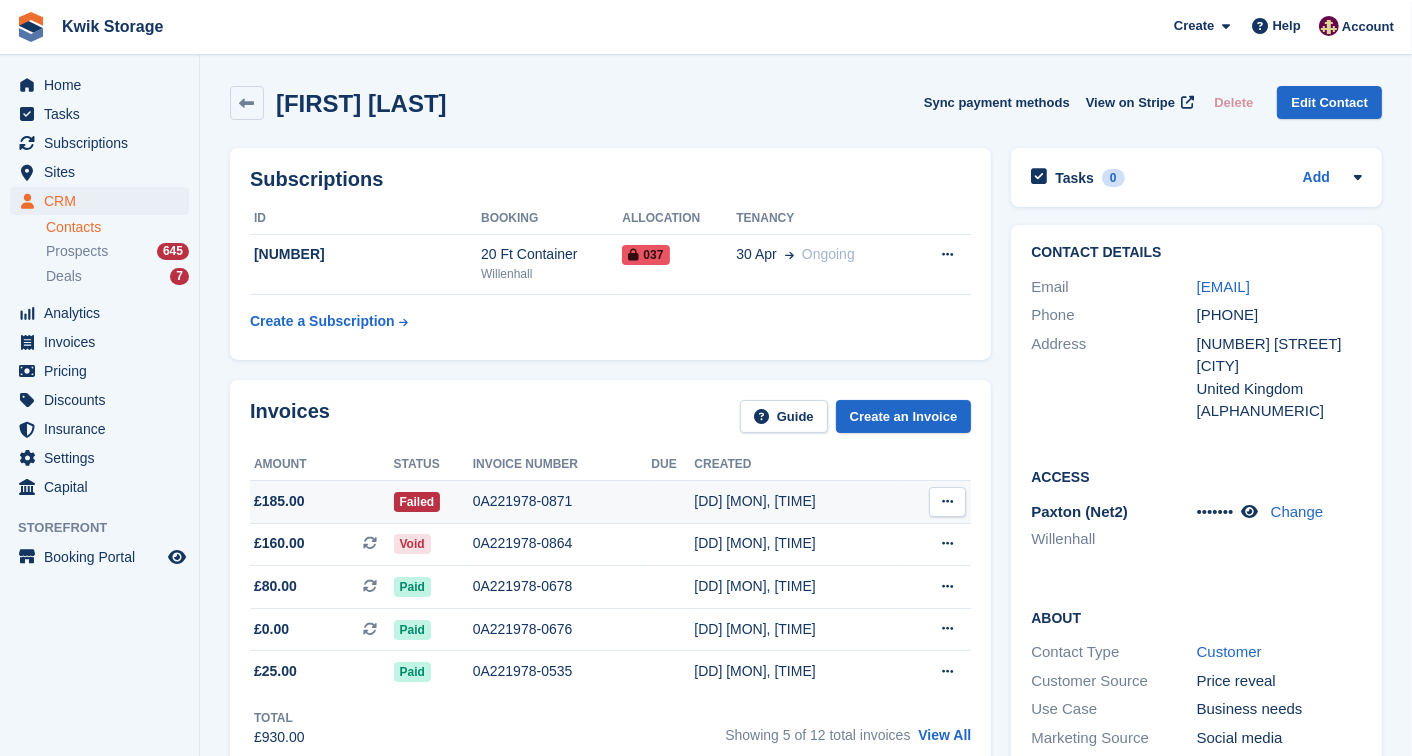 click on "31 Jul, 12:15 PM" at bounding box center [797, 501] 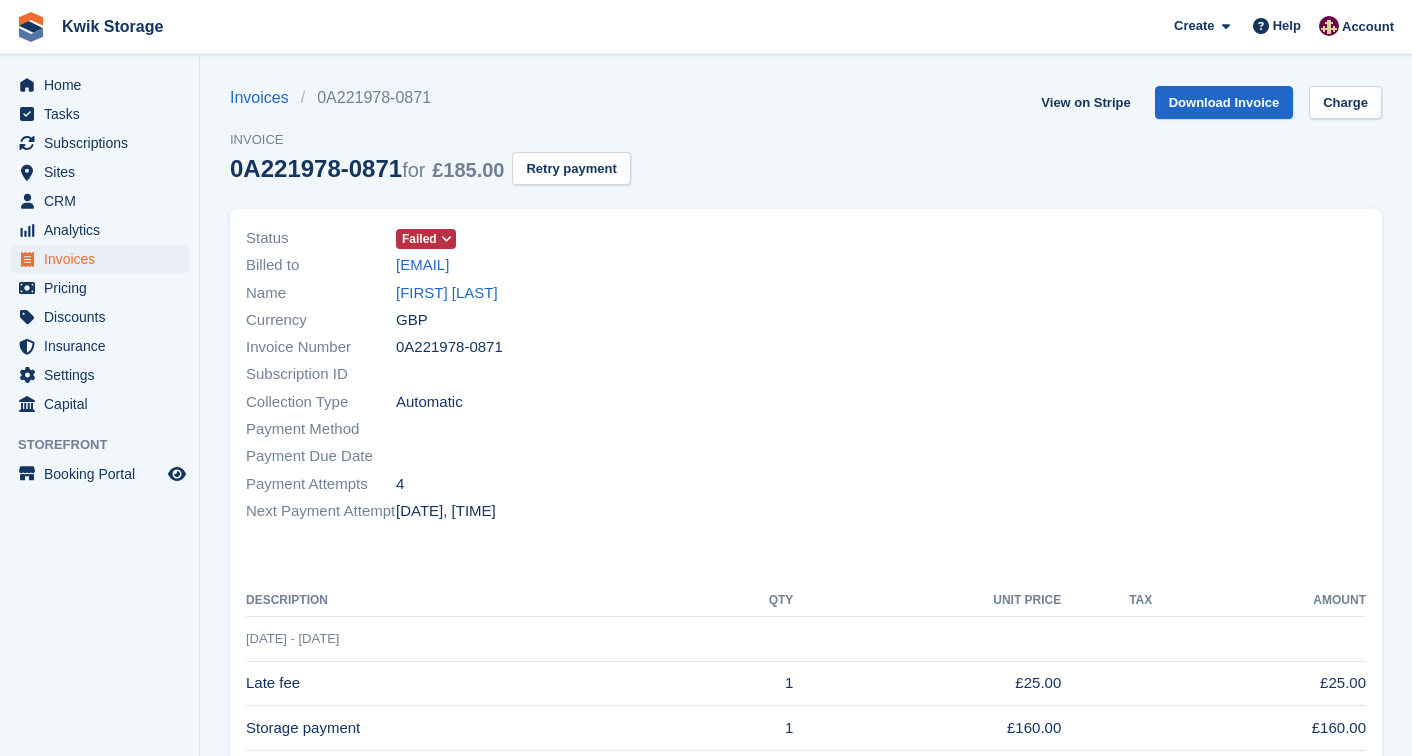 scroll, scrollTop: 0, scrollLeft: 0, axis: both 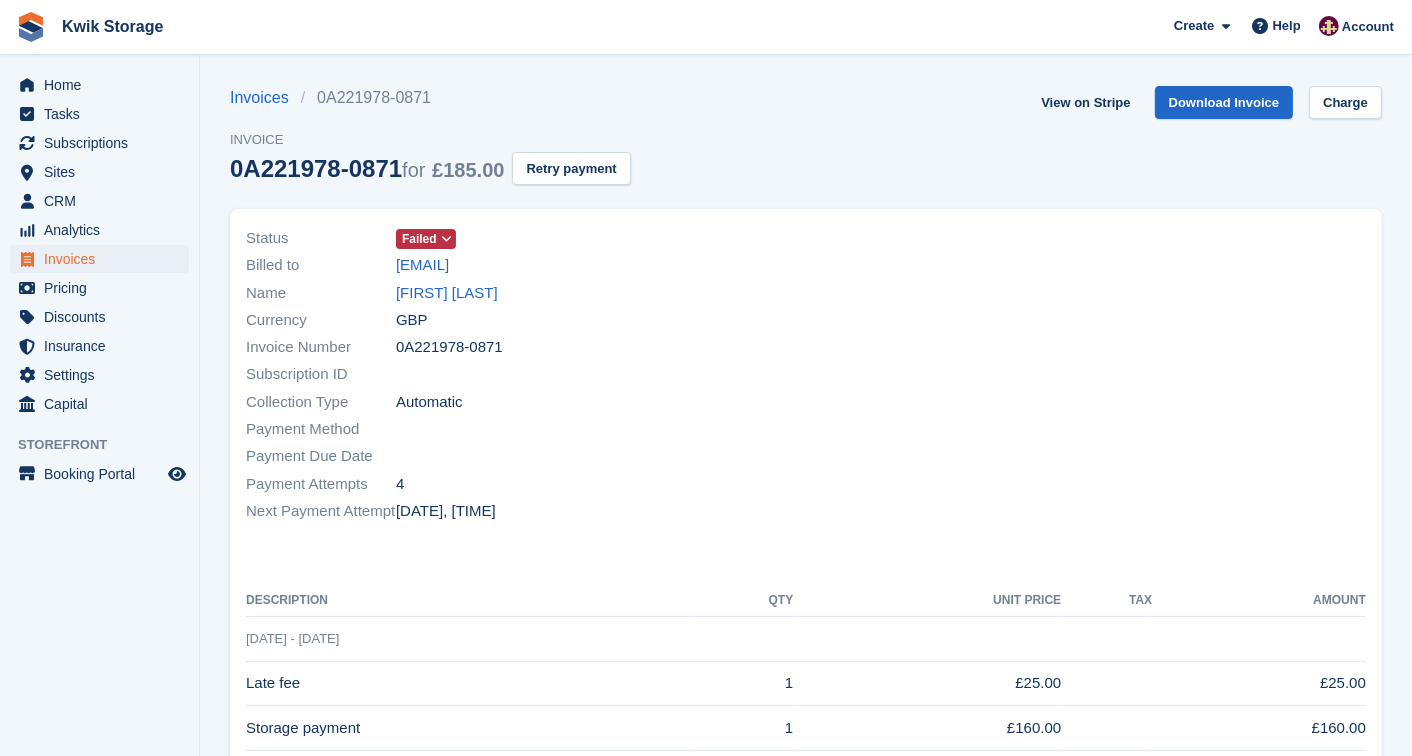 click on "Failed" at bounding box center [426, 238] 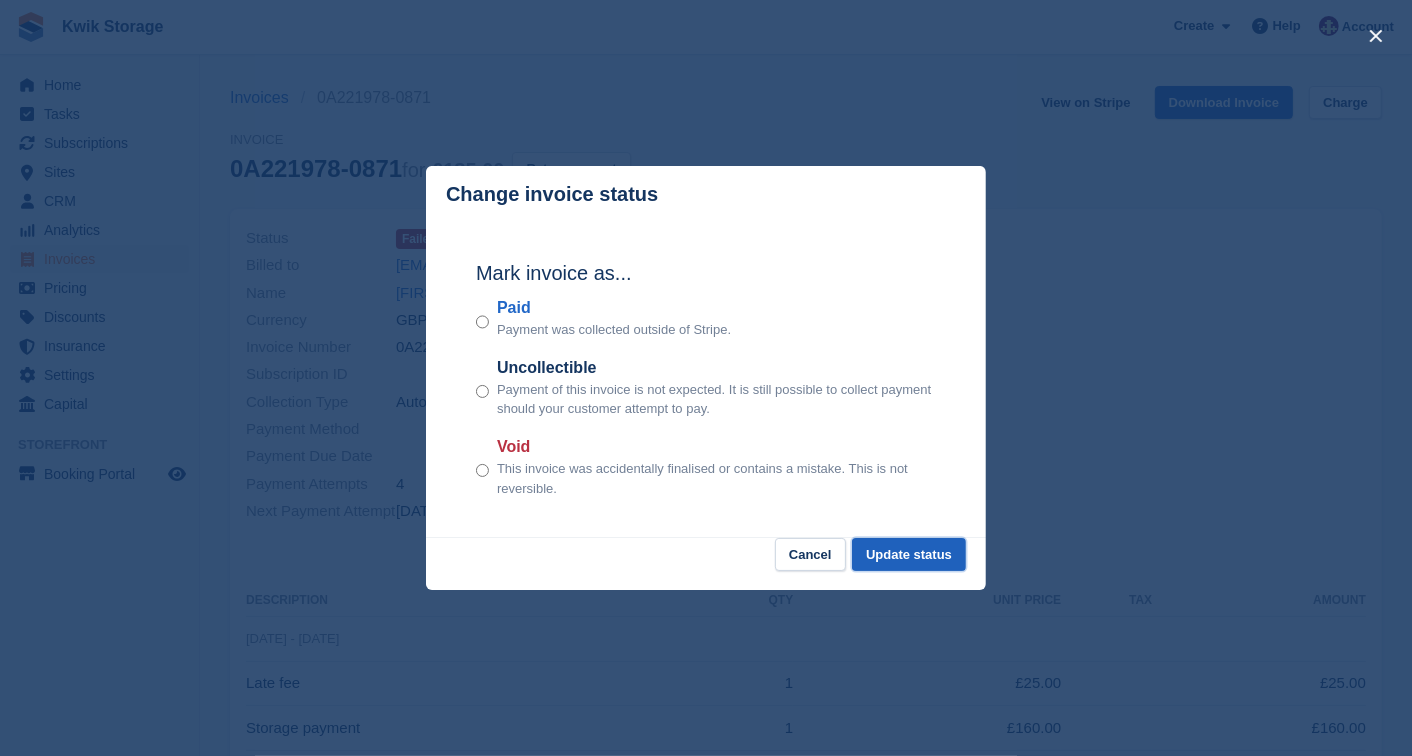 click on "Update status" at bounding box center (909, 554) 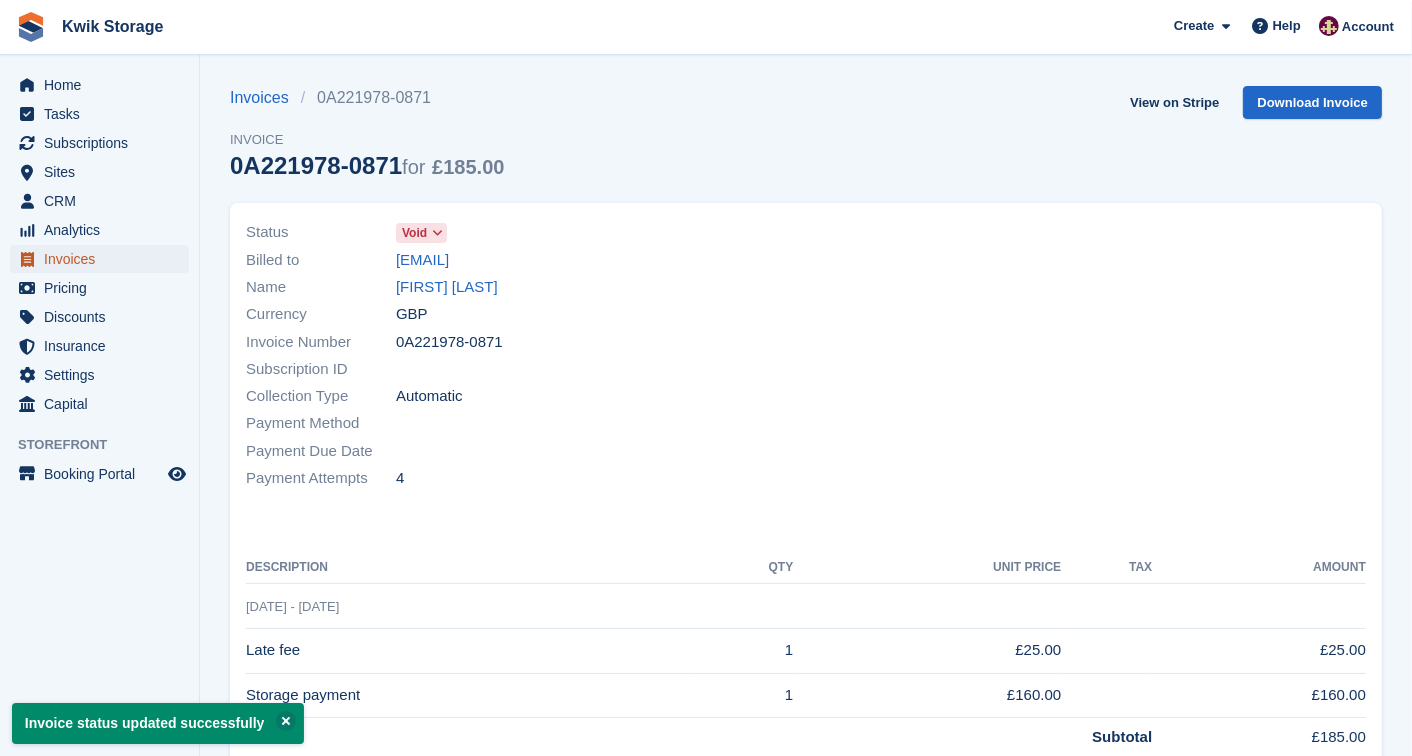 click on "Invoices" at bounding box center [104, 259] 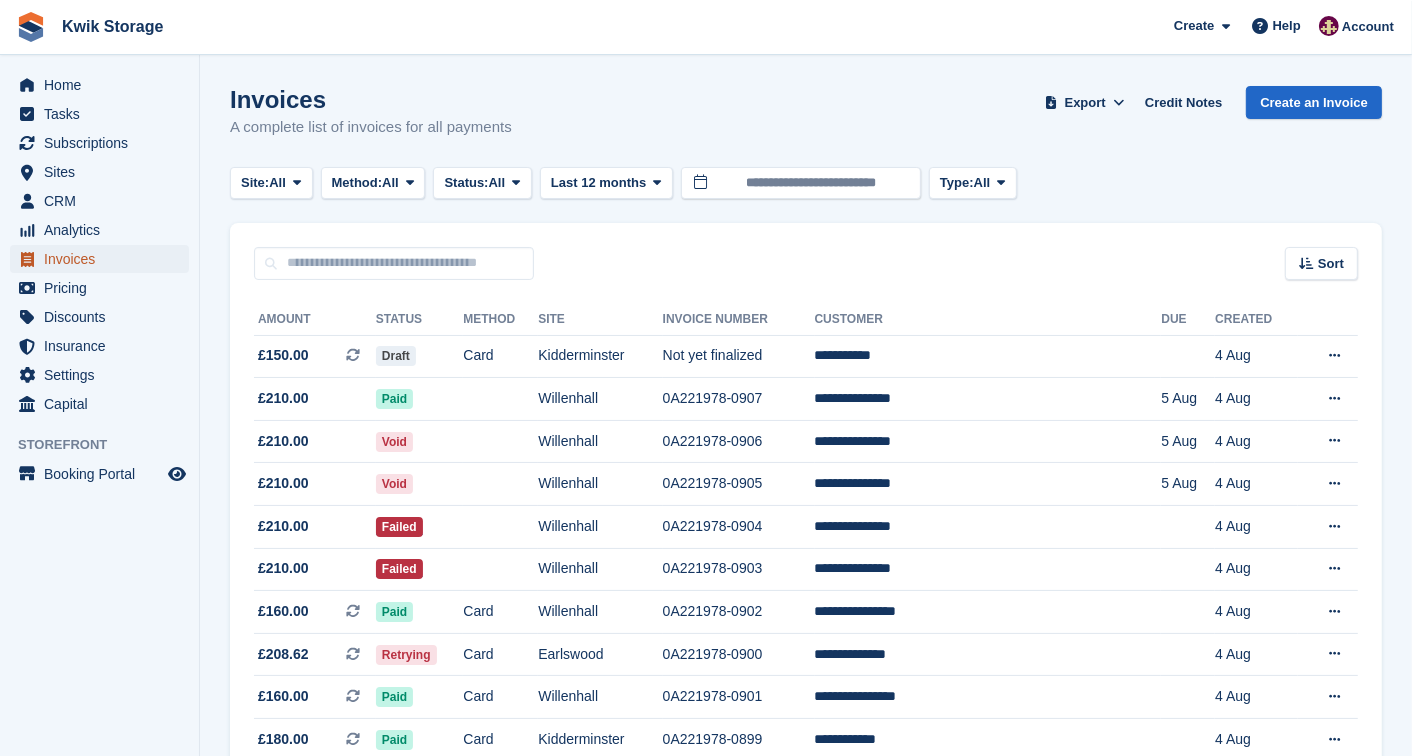 click on "Invoices" at bounding box center (104, 259) 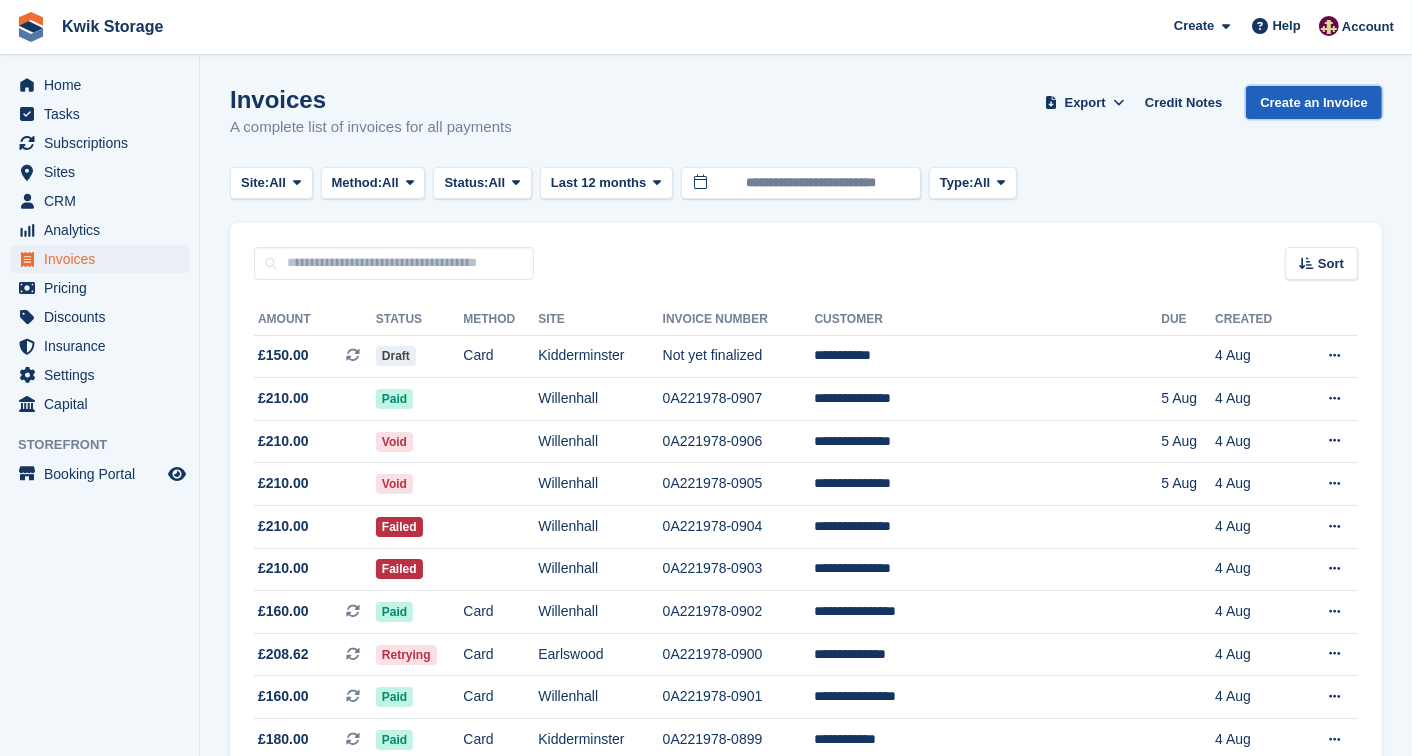 click on "Create an Invoice" at bounding box center [1314, 102] 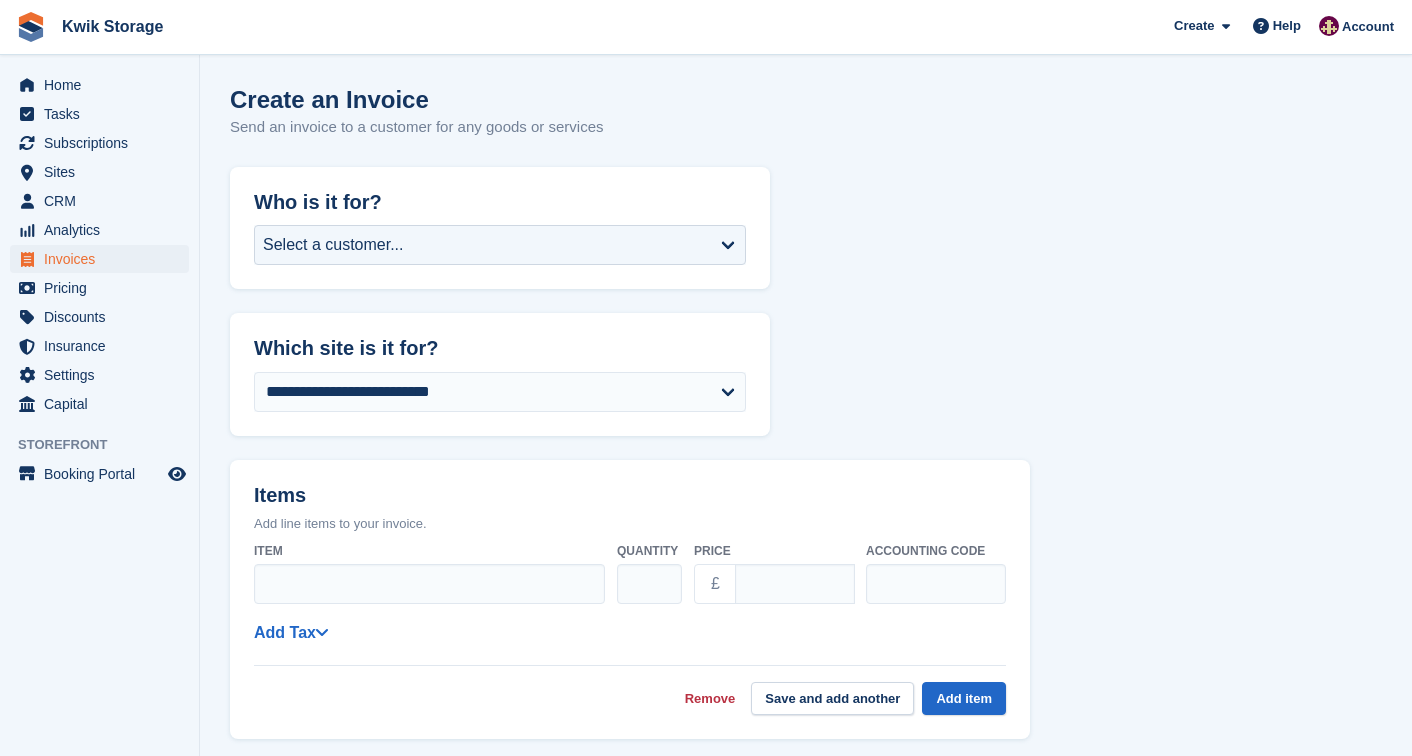 scroll, scrollTop: 0, scrollLeft: 0, axis: both 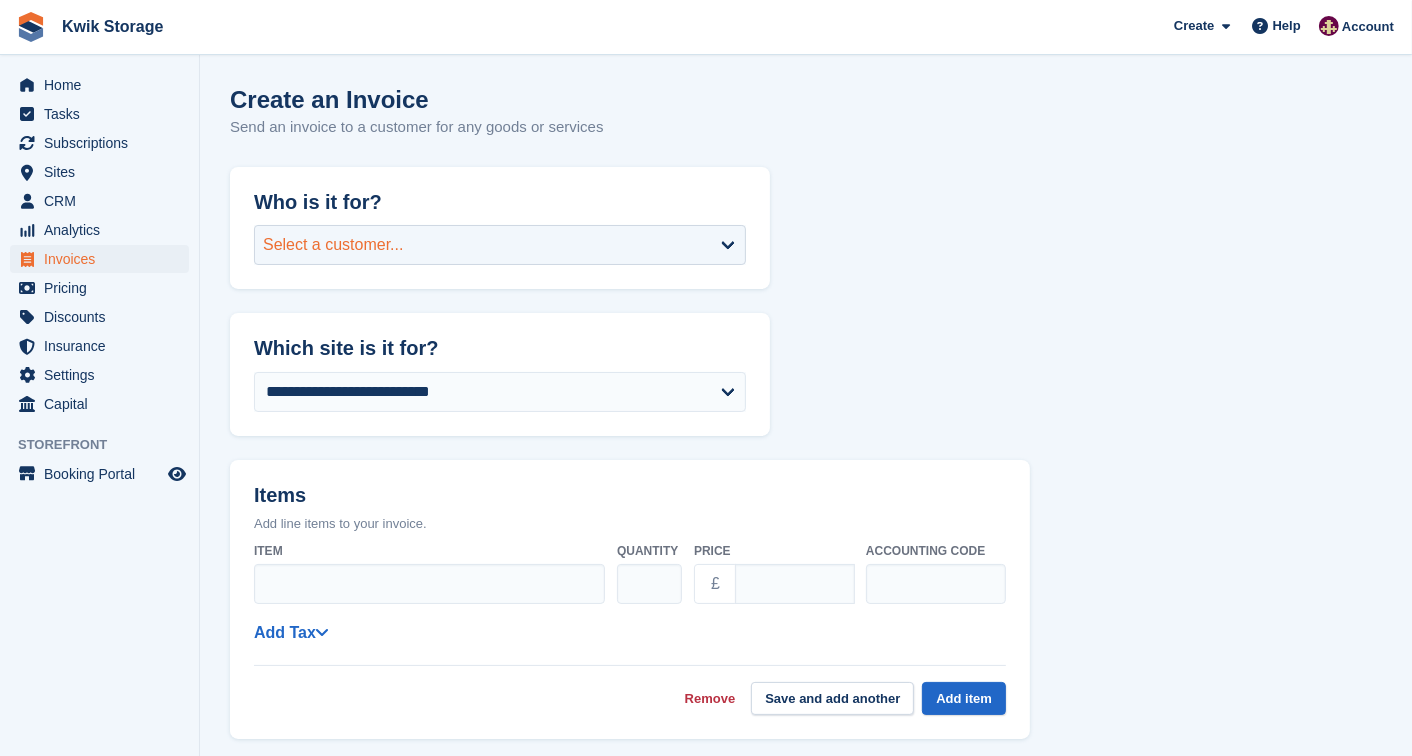 click on "Select a customer..." at bounding box center (500, 245) 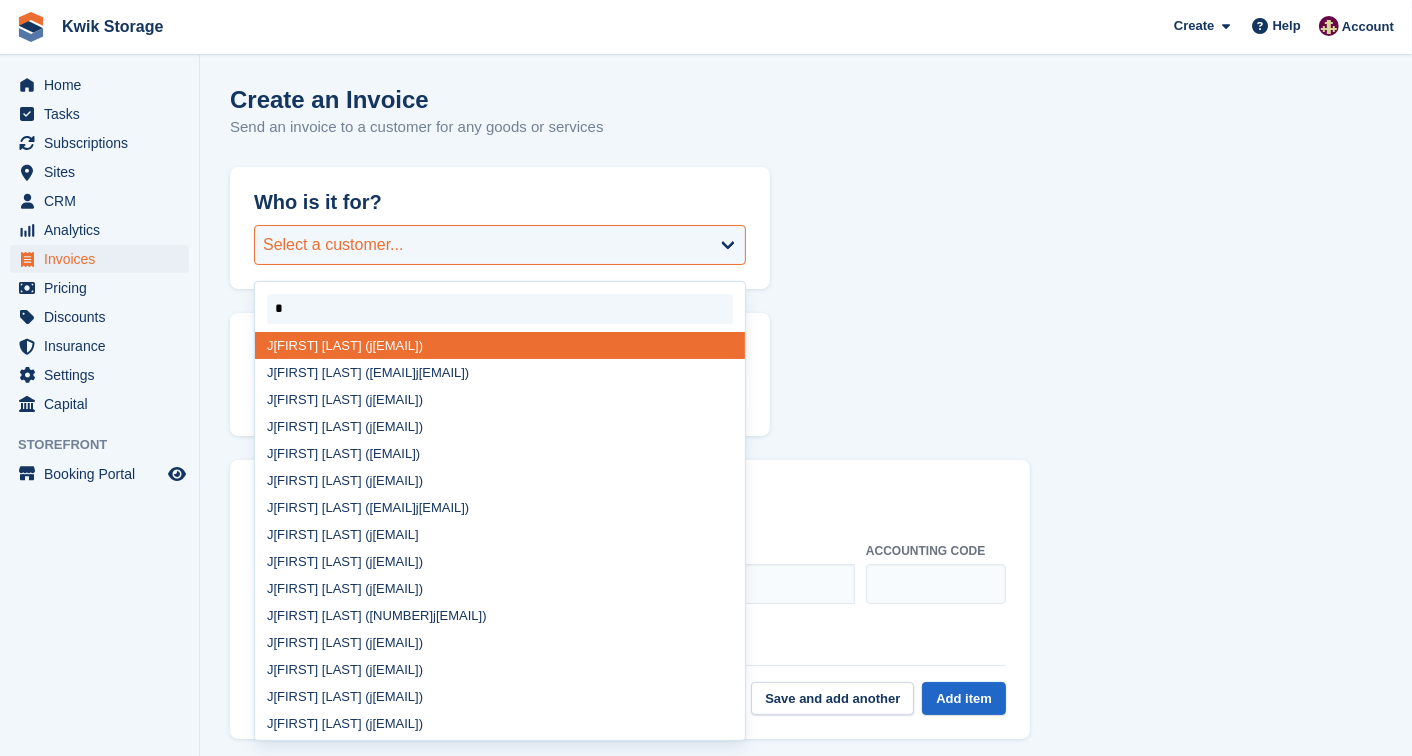 type on "**" 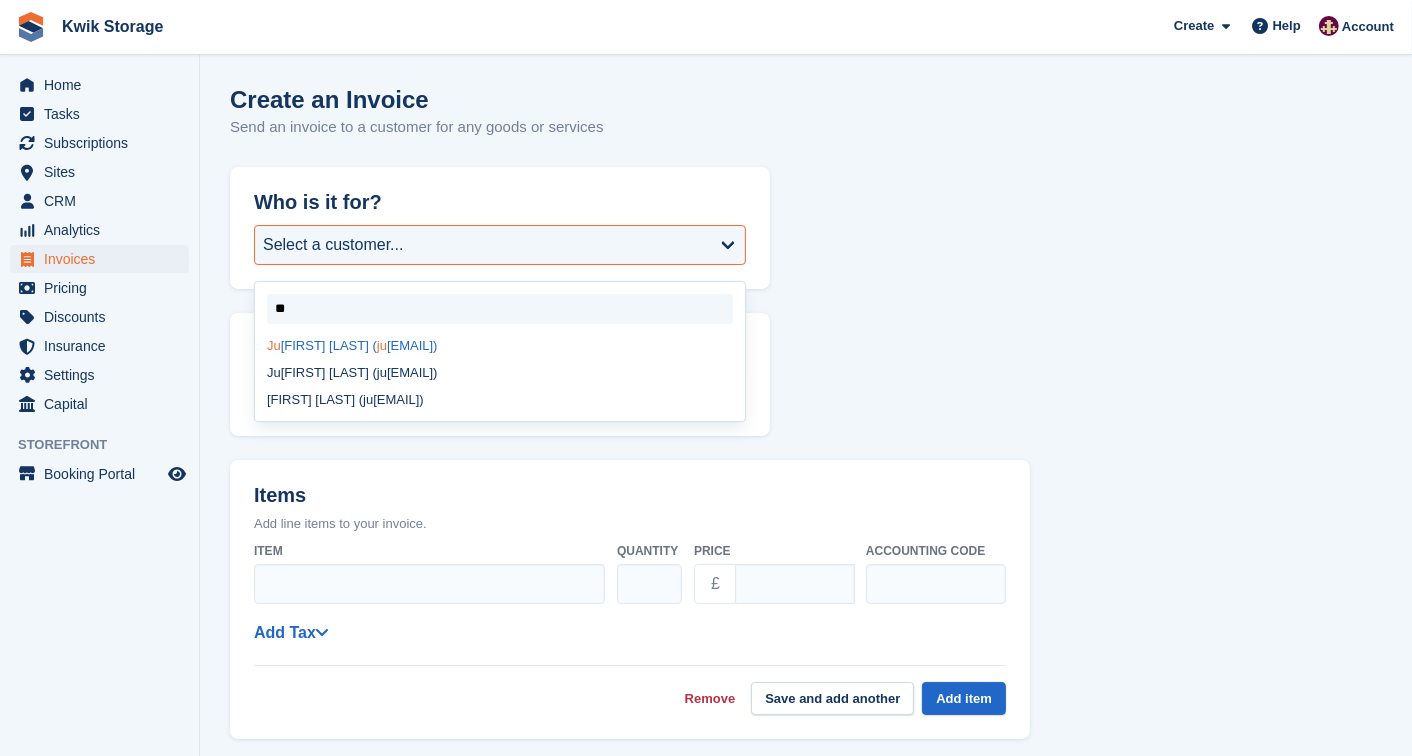 click on "Ju rgen halili ( ju rgenhalili83@gmail.com)" at bounding box center [500, 345] 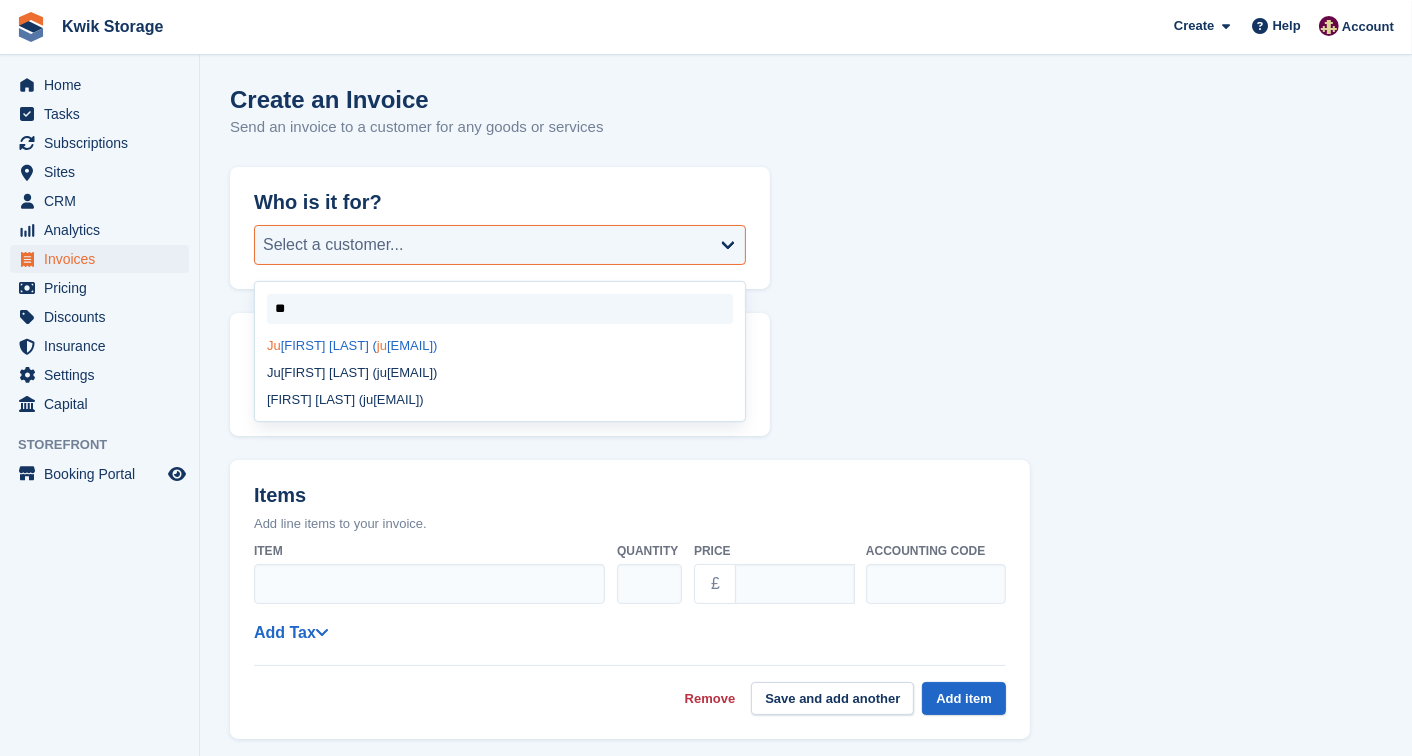 select on "******" 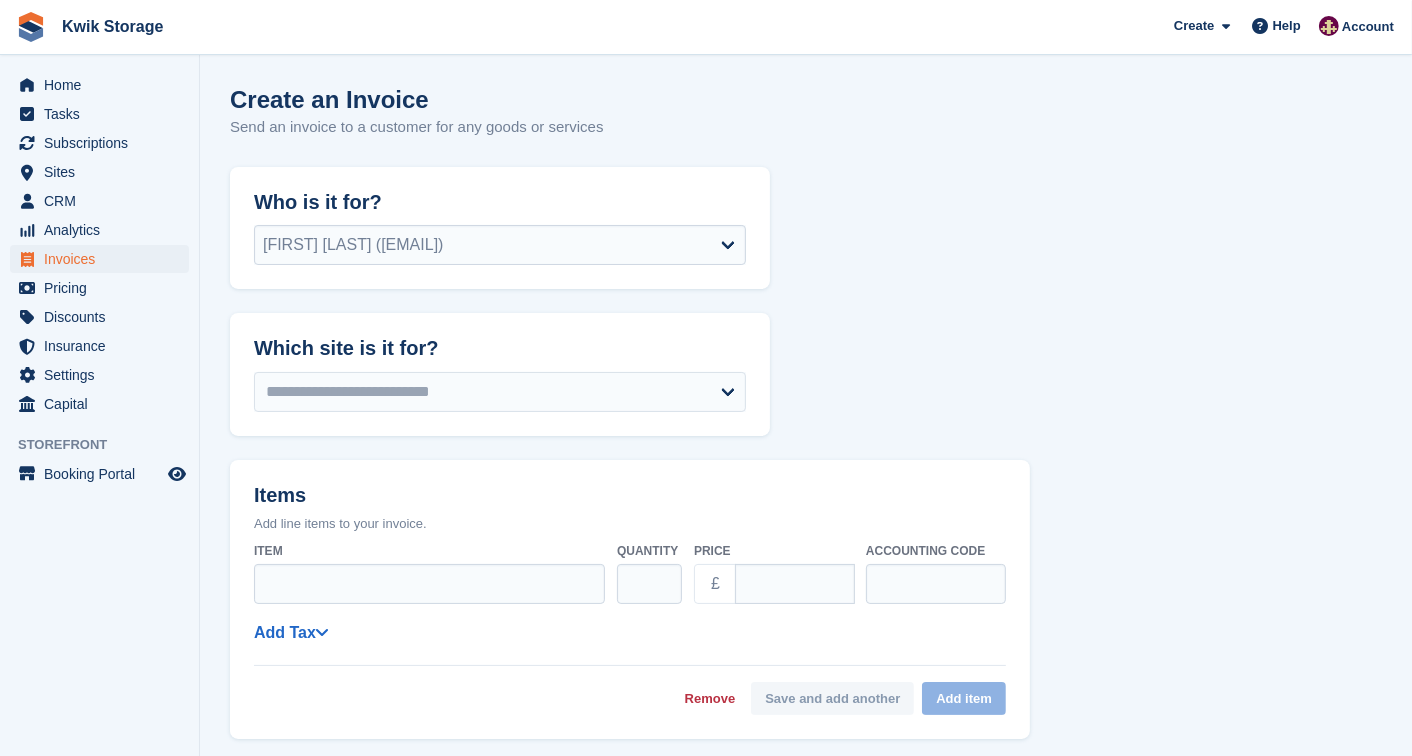 select on "******" 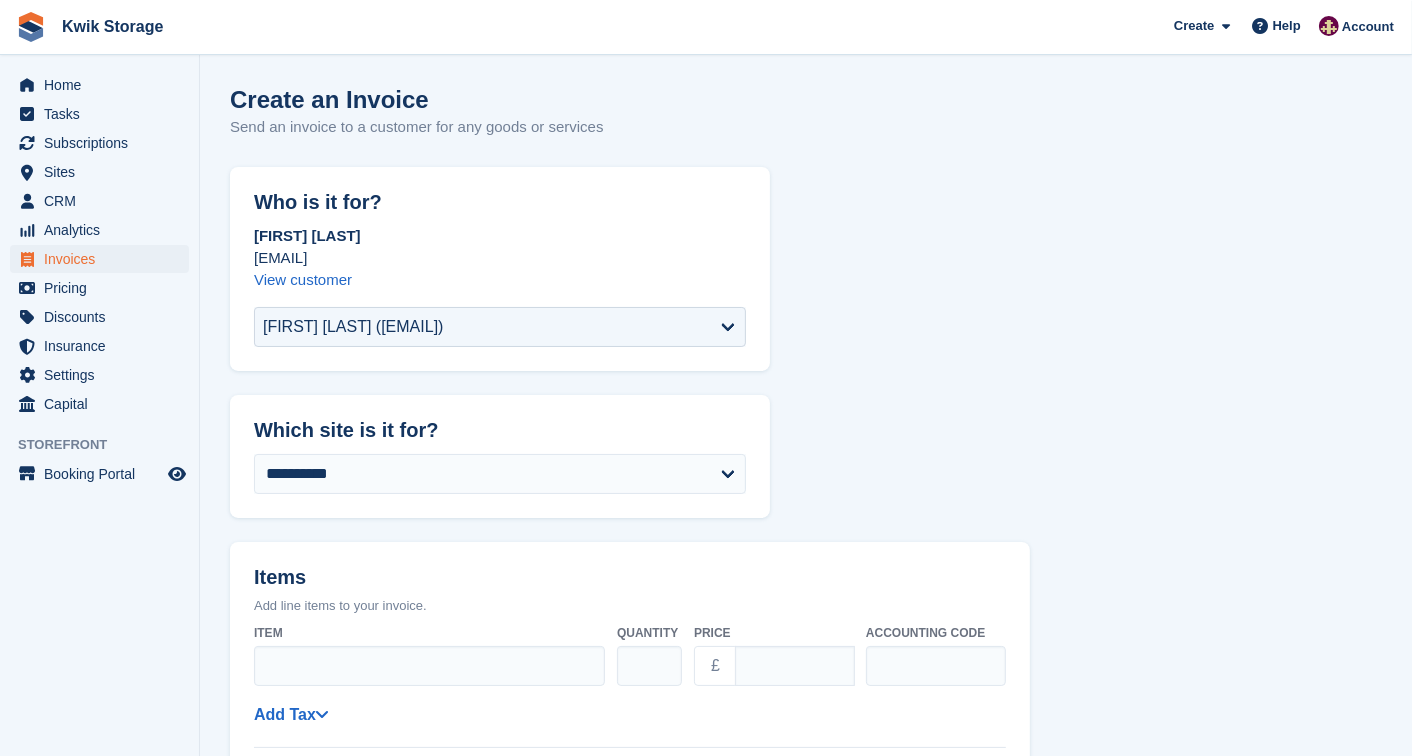 click on "**********" at bounding box center (806, 825) 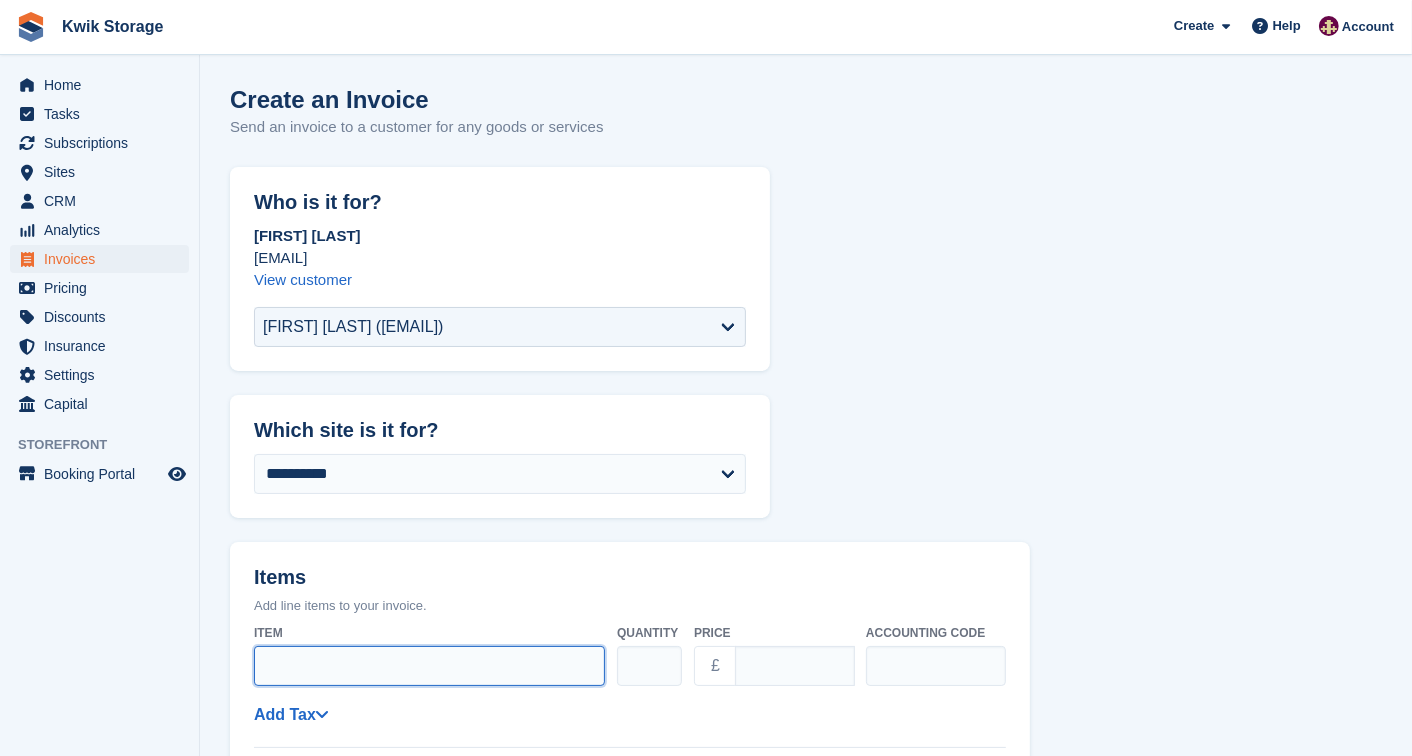 click on "Item" at bounding box center (429, 666) 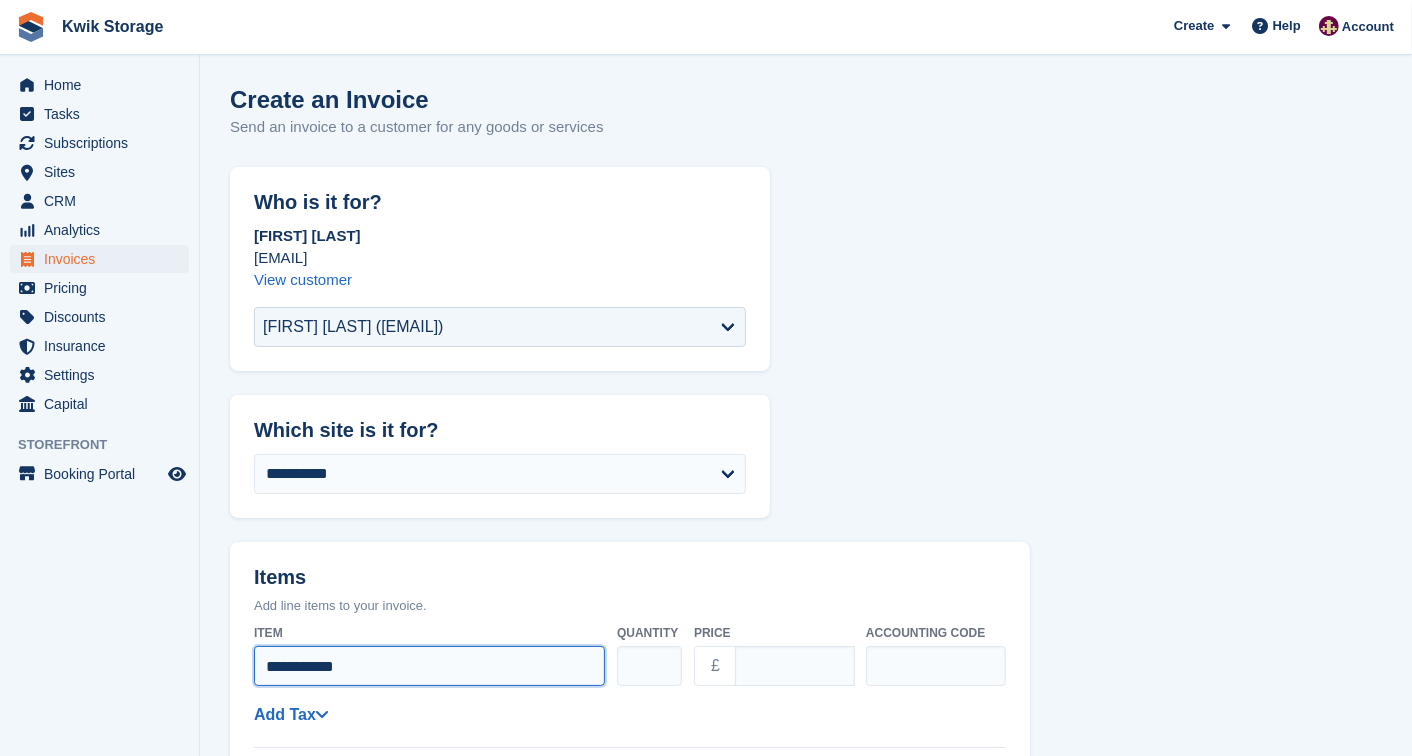 click on "**********" at bounding box center [429, 666] 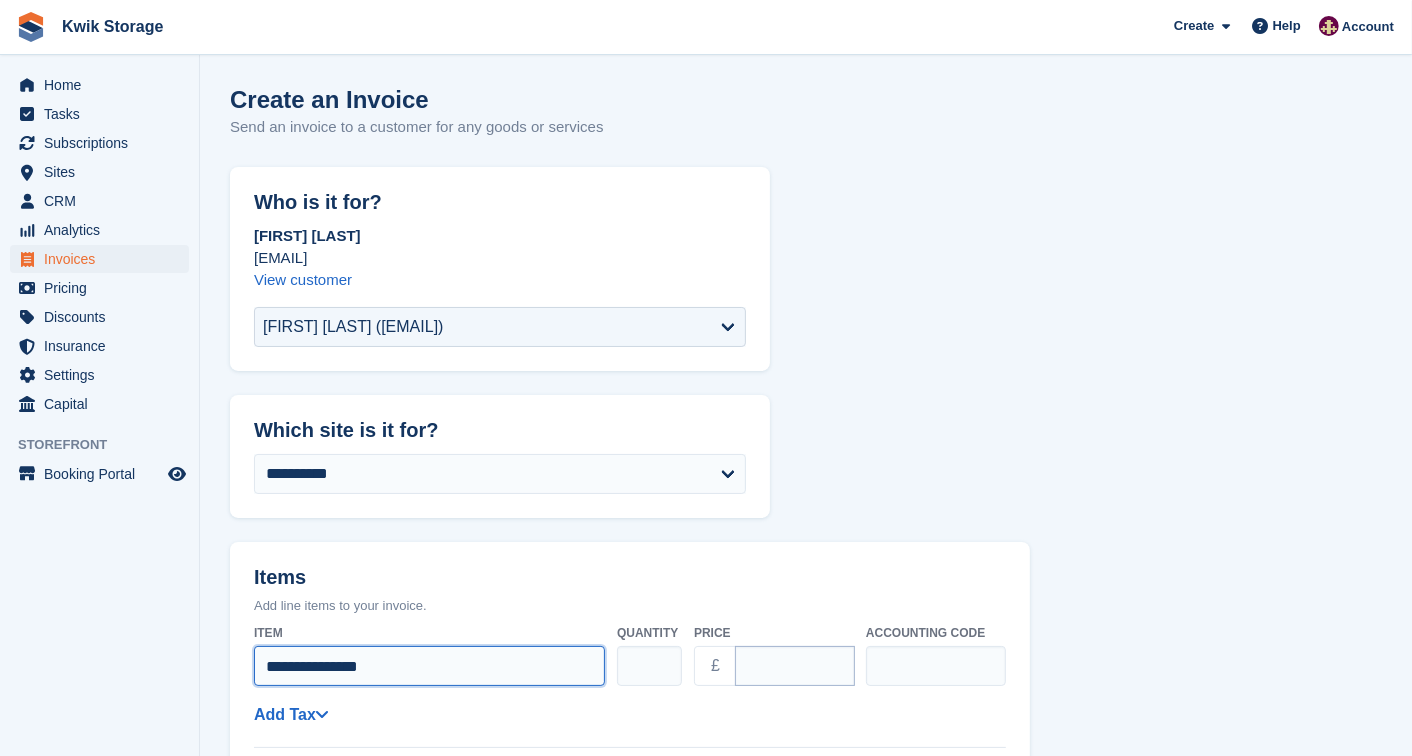 type on "**********" 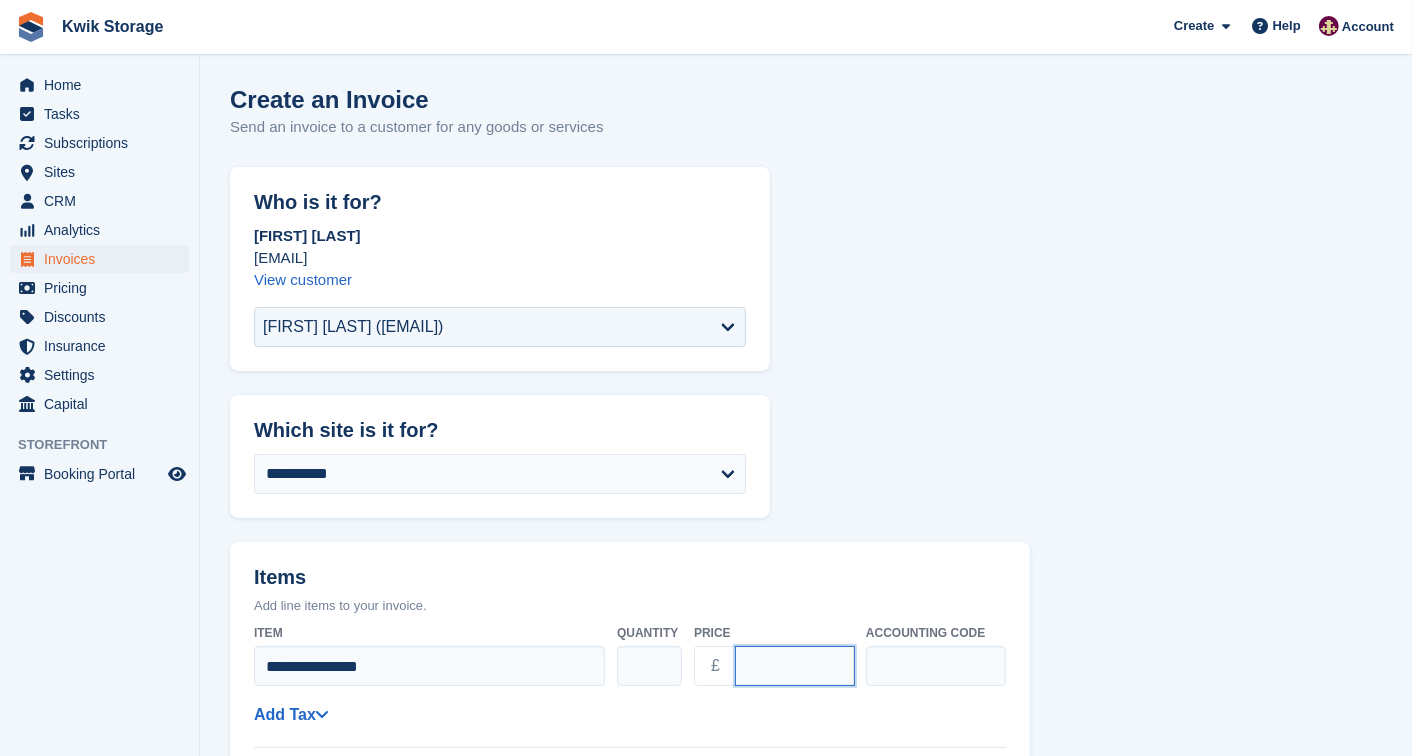 click on "****" at bounding box center [795, 666] 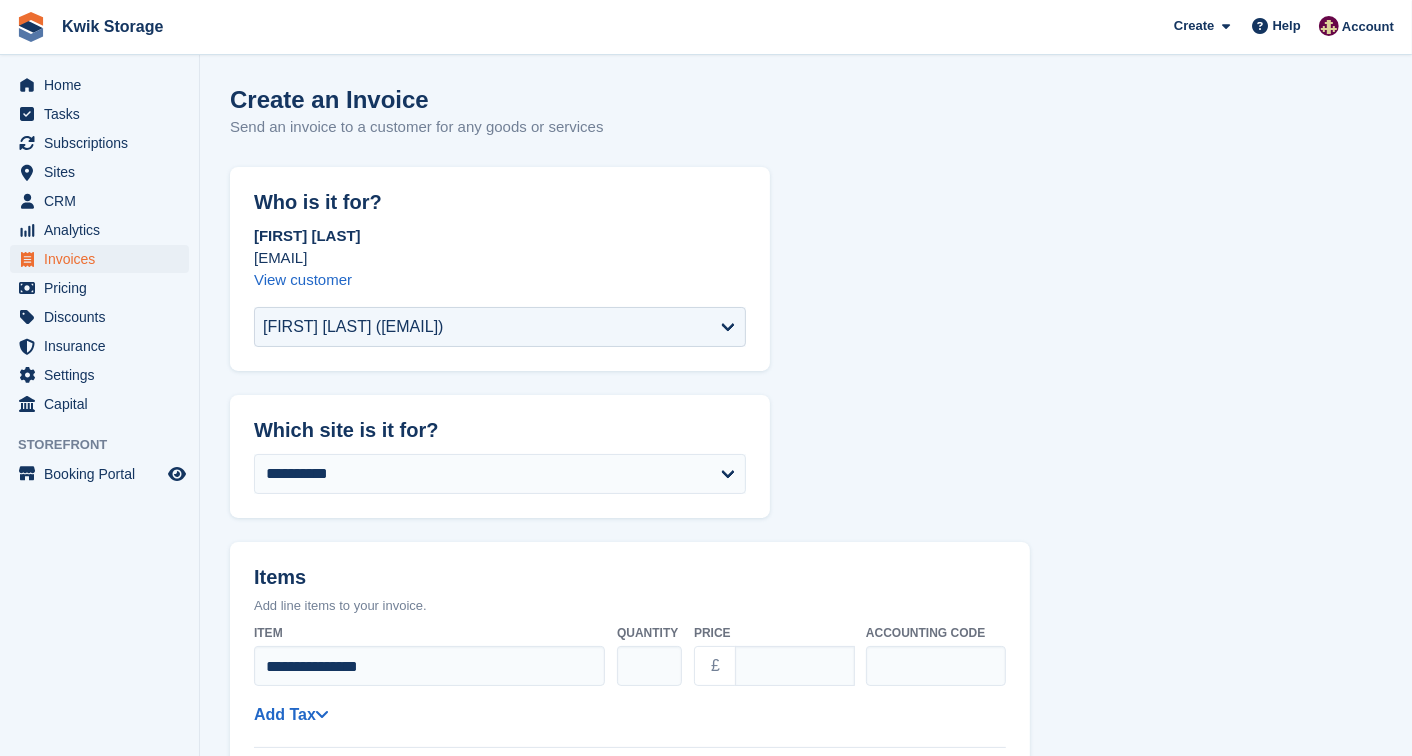 click on "**********" at bounding box center (806, 825) 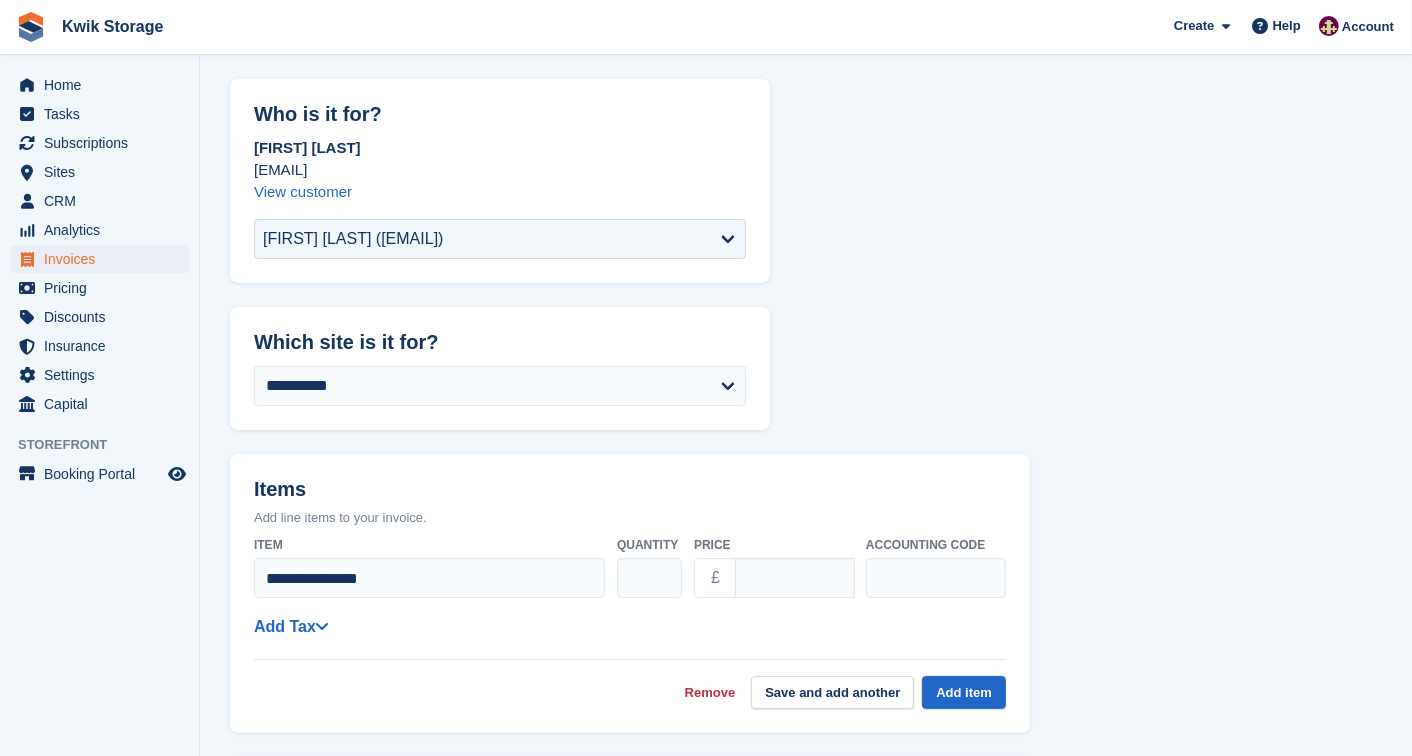 scroll, scrollTop: 133, scrollLeft: 0, axis: vertical 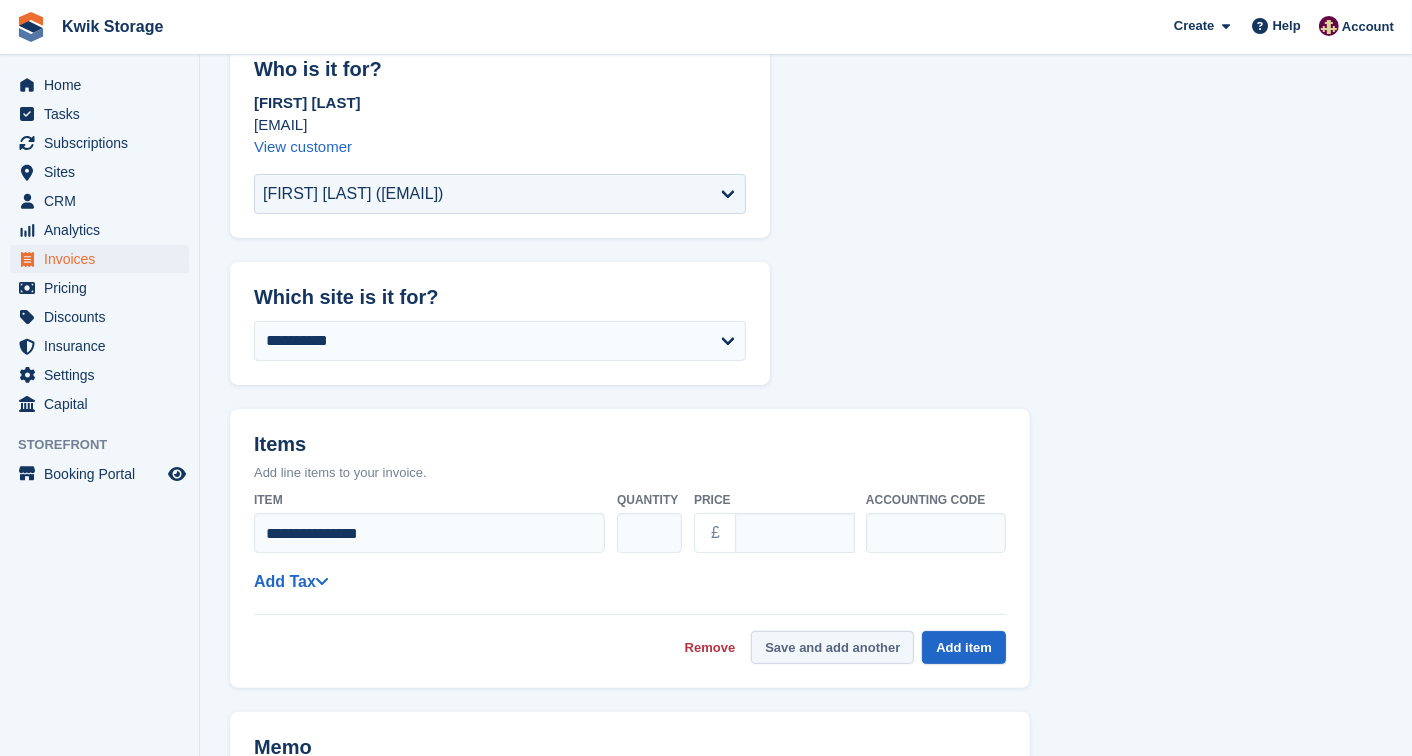 click on "Save and add another" at bounding box center (832, 647) 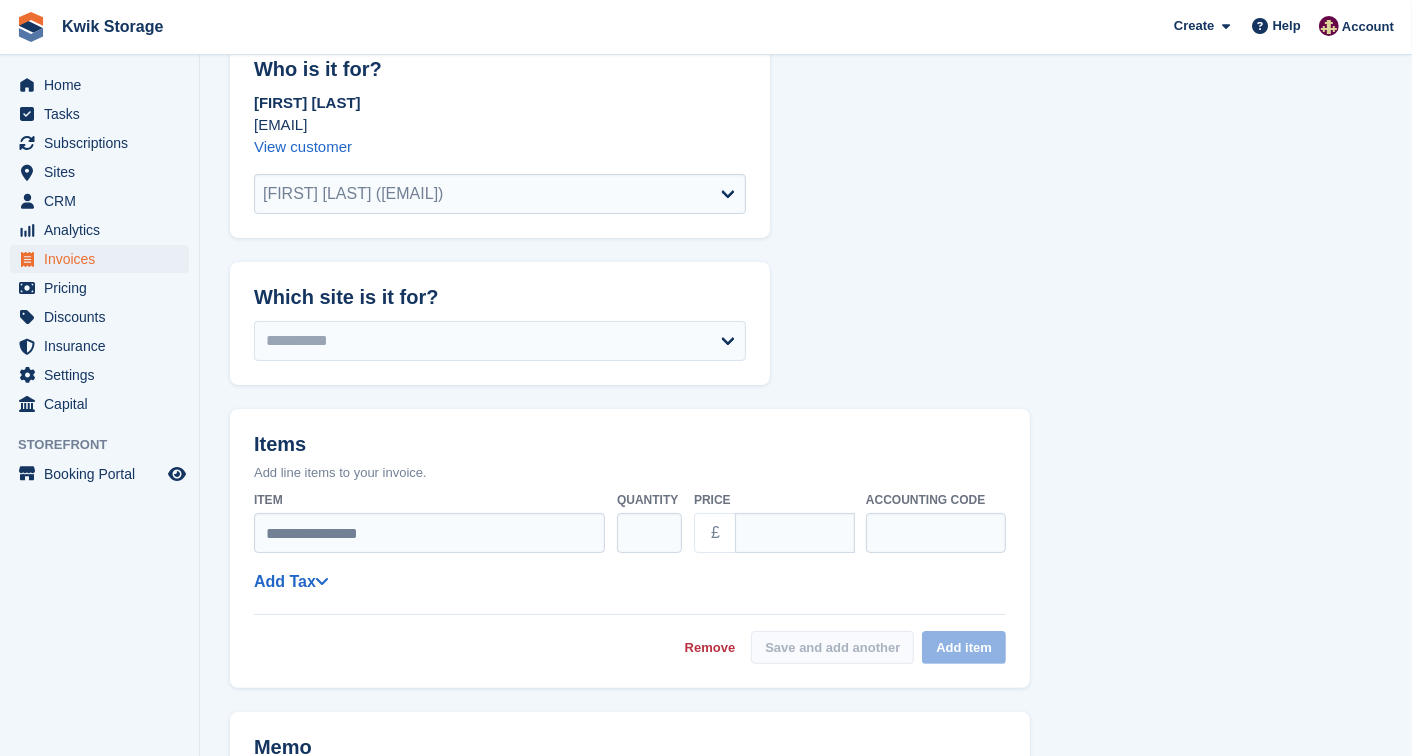 select on "******" 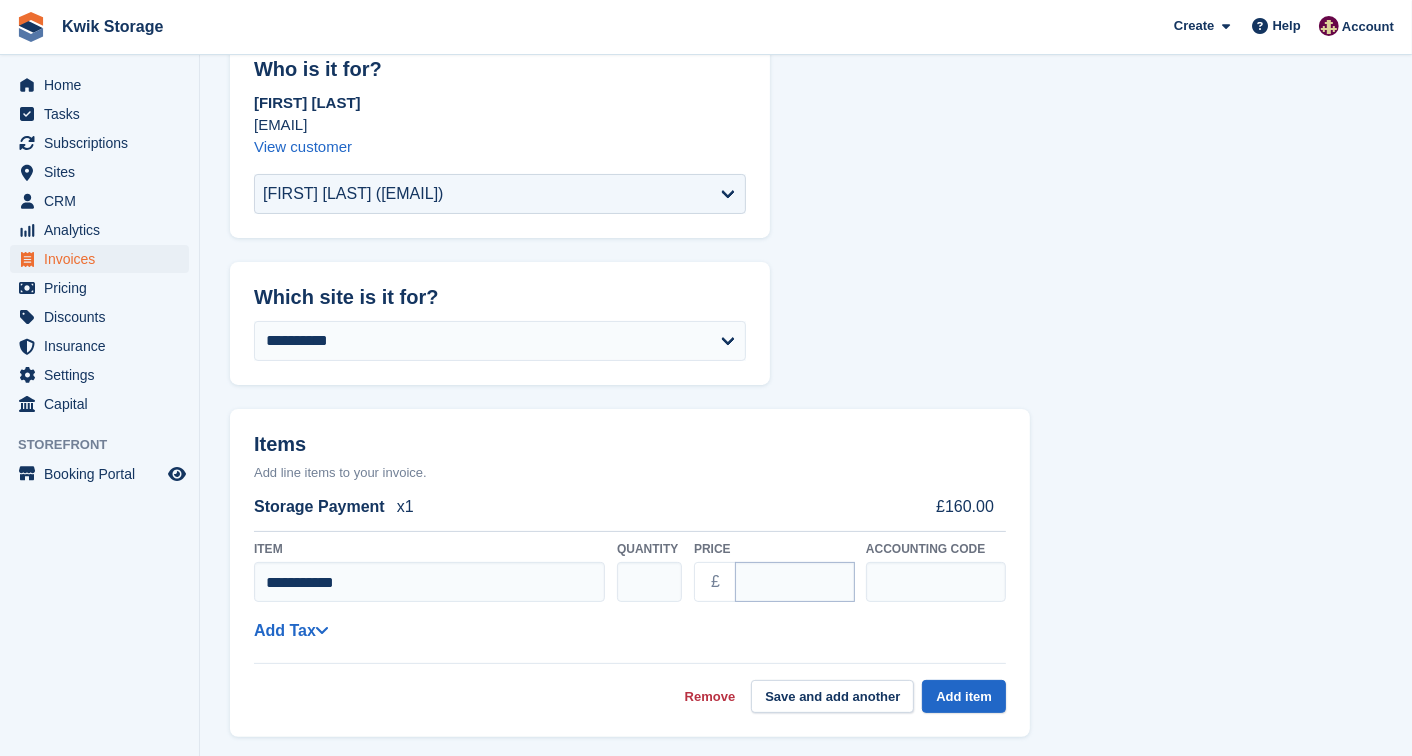 type on "**********" 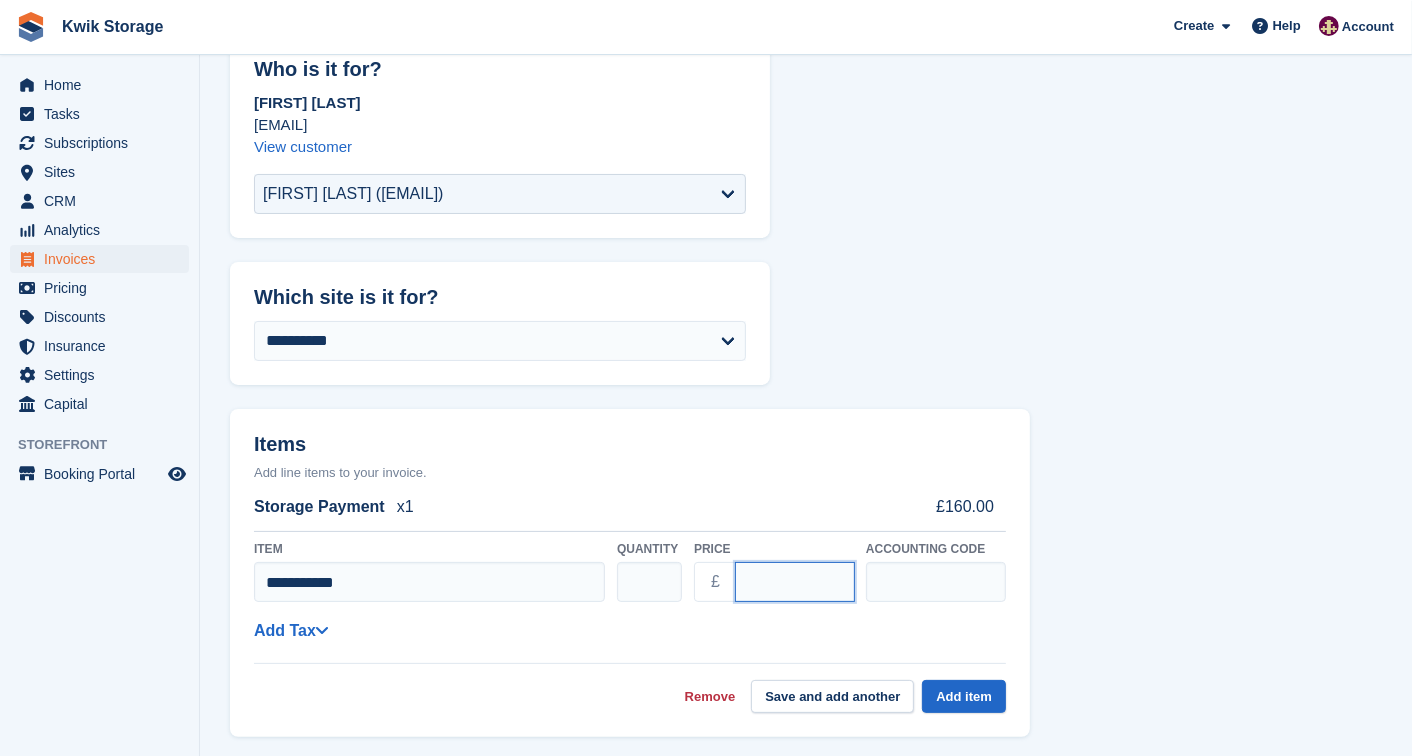 click on "****" at bounding box center (795, 582) 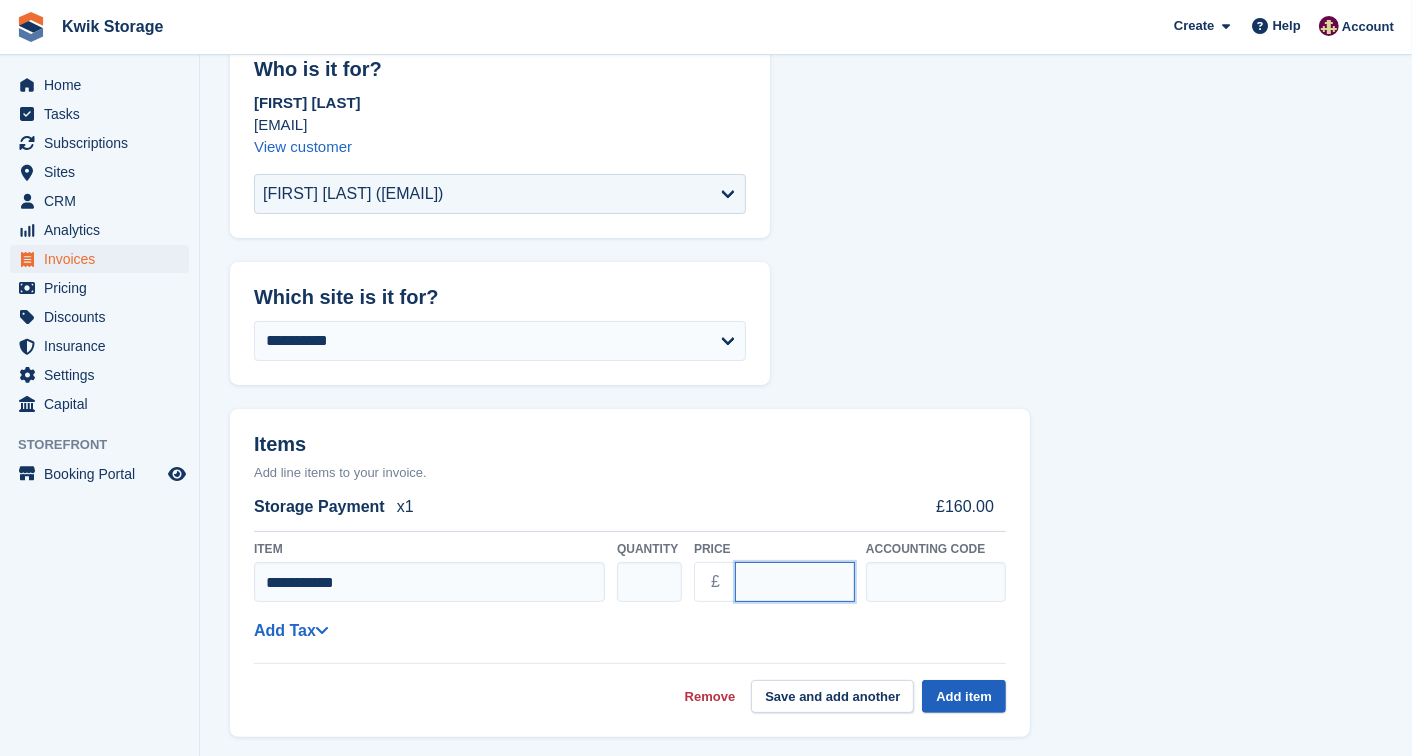 type on "*****" 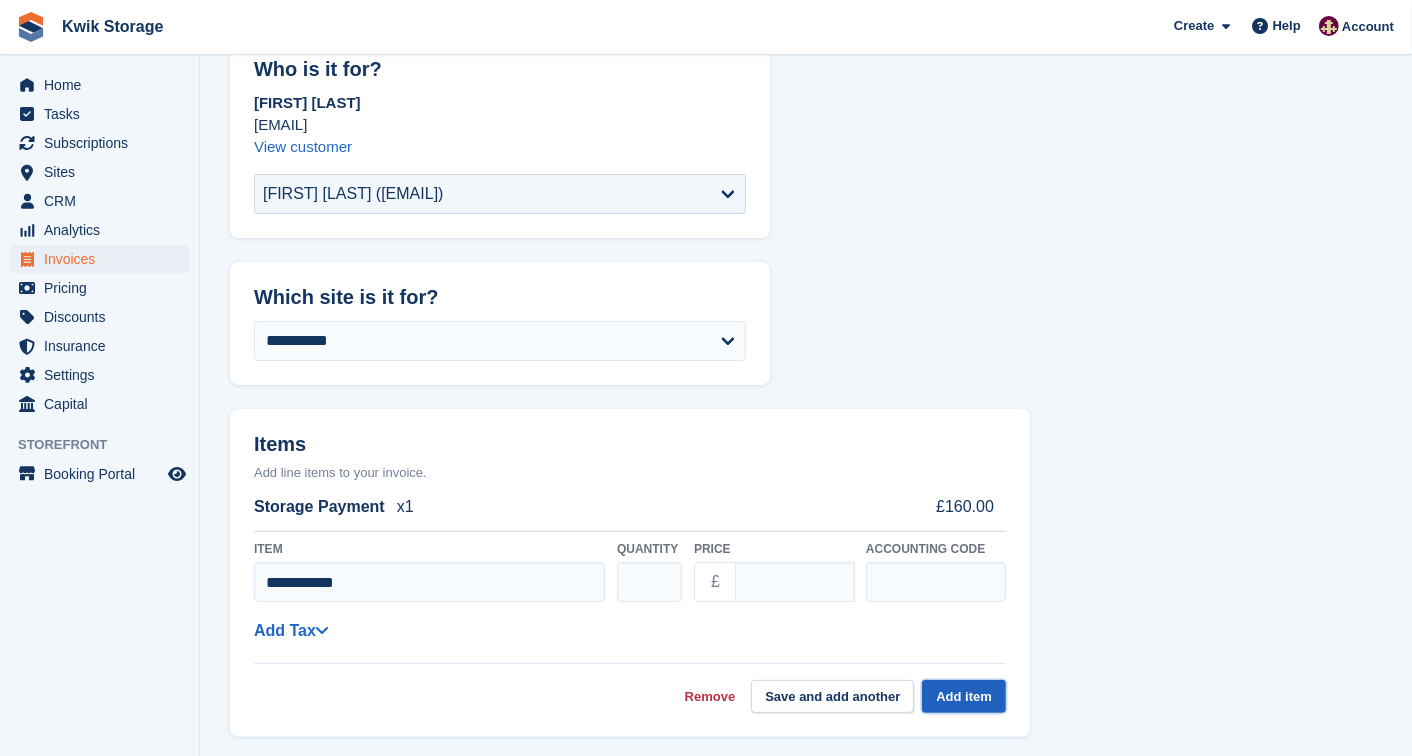 click on "Add item" at bounding box center (964, 696) 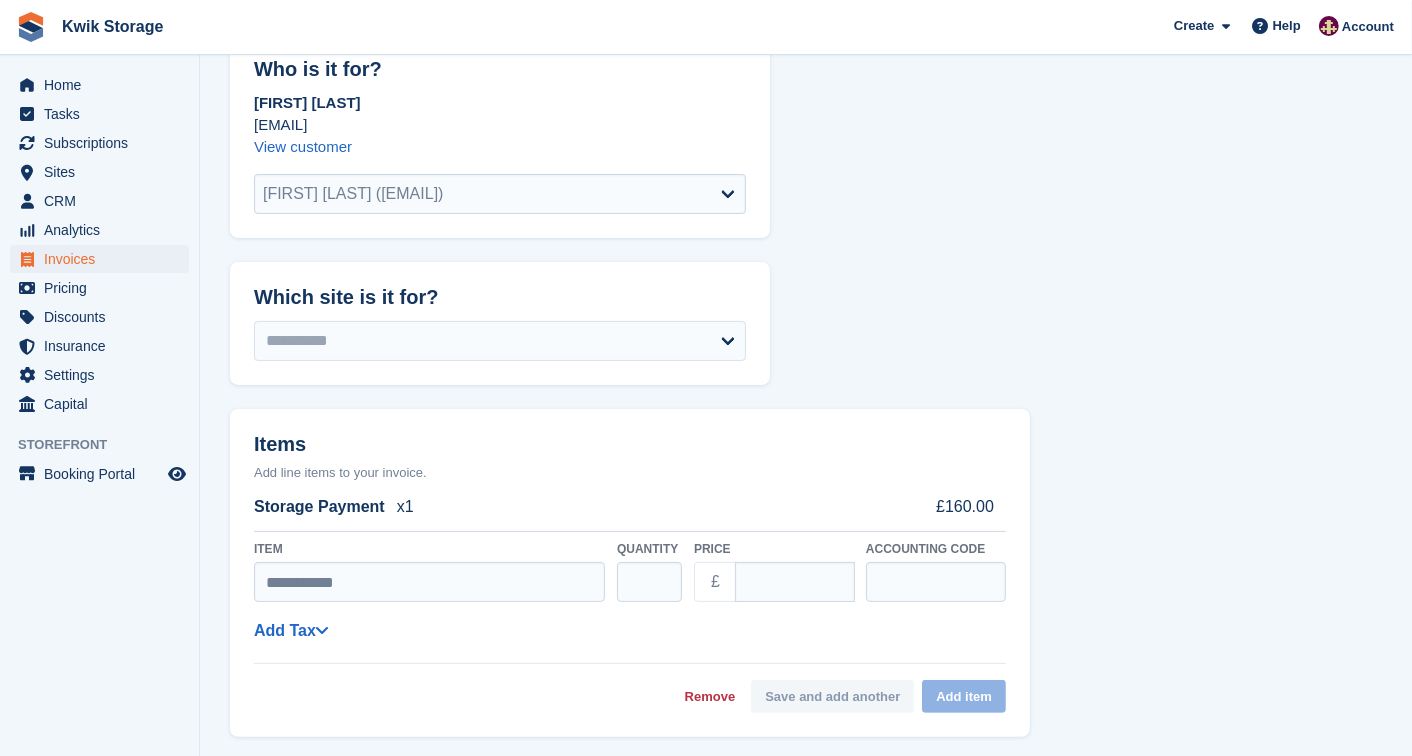 select on "******" 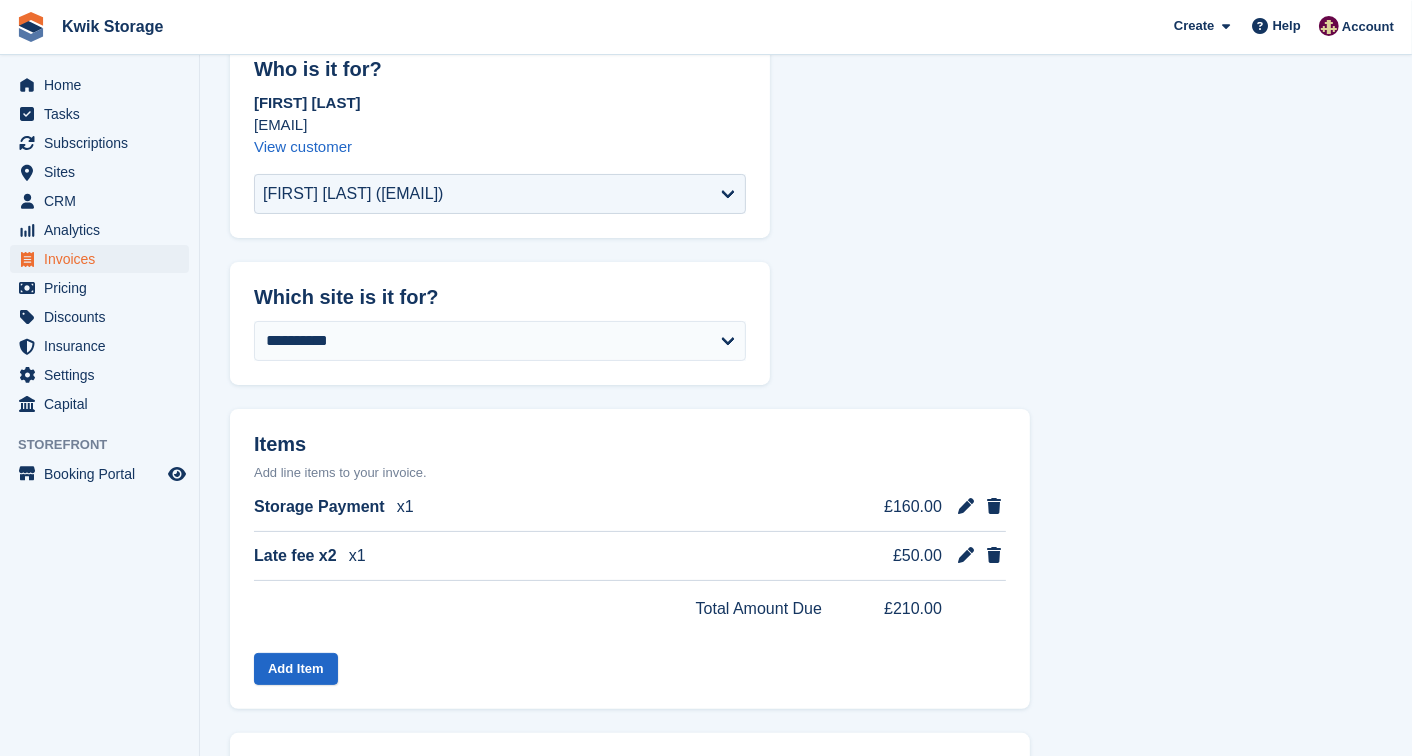 click on "**********" at bounding box center (806, 703) 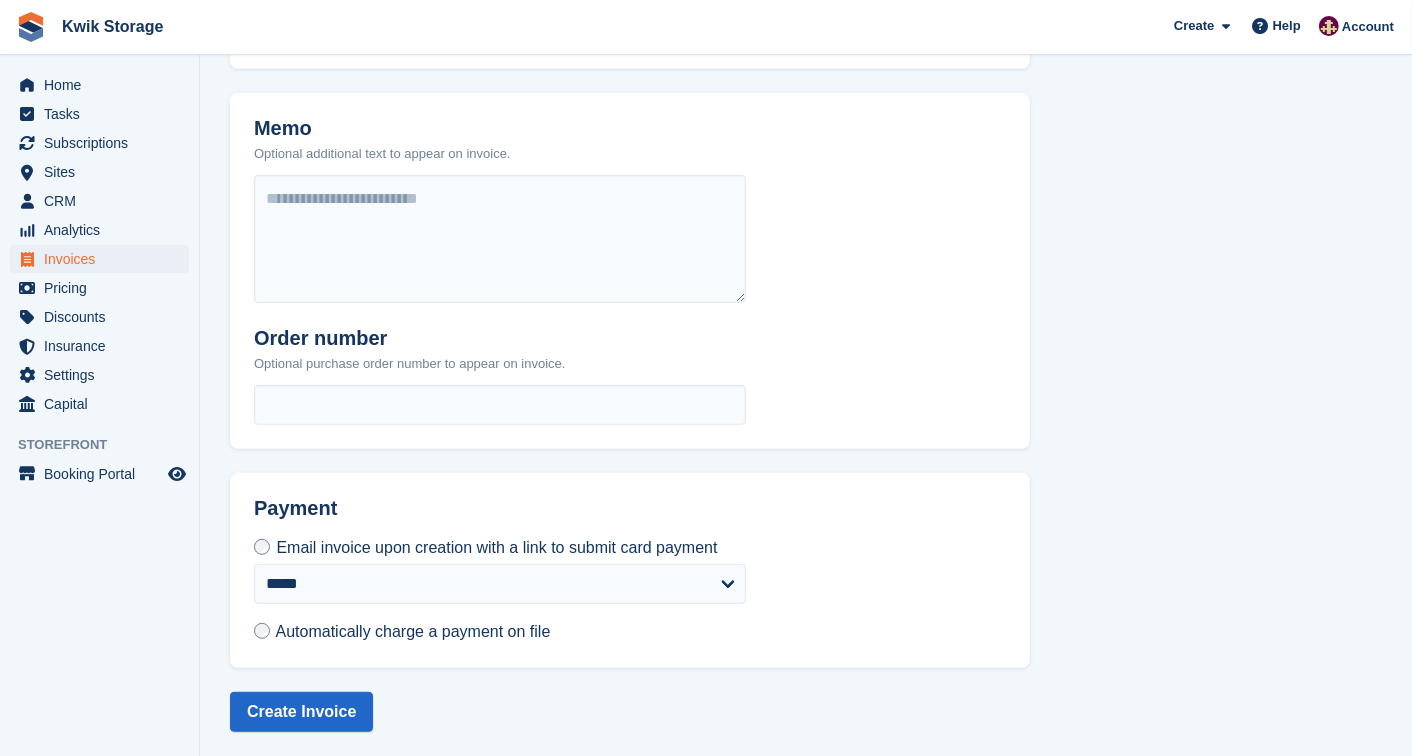 scroll, scrollTop: 777, scrollLeft: 0, axis: vertical 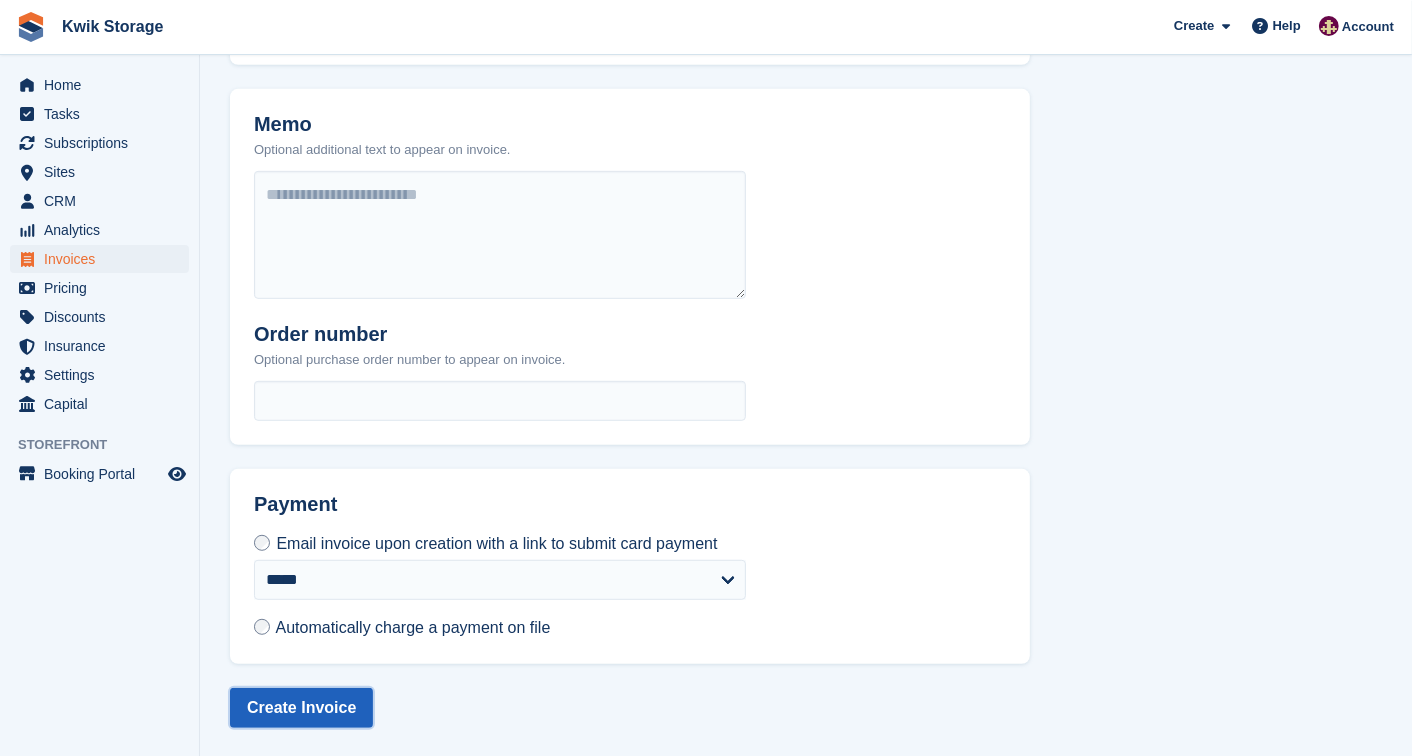 click on "Create Invoice" at bounding box center (301, 708) 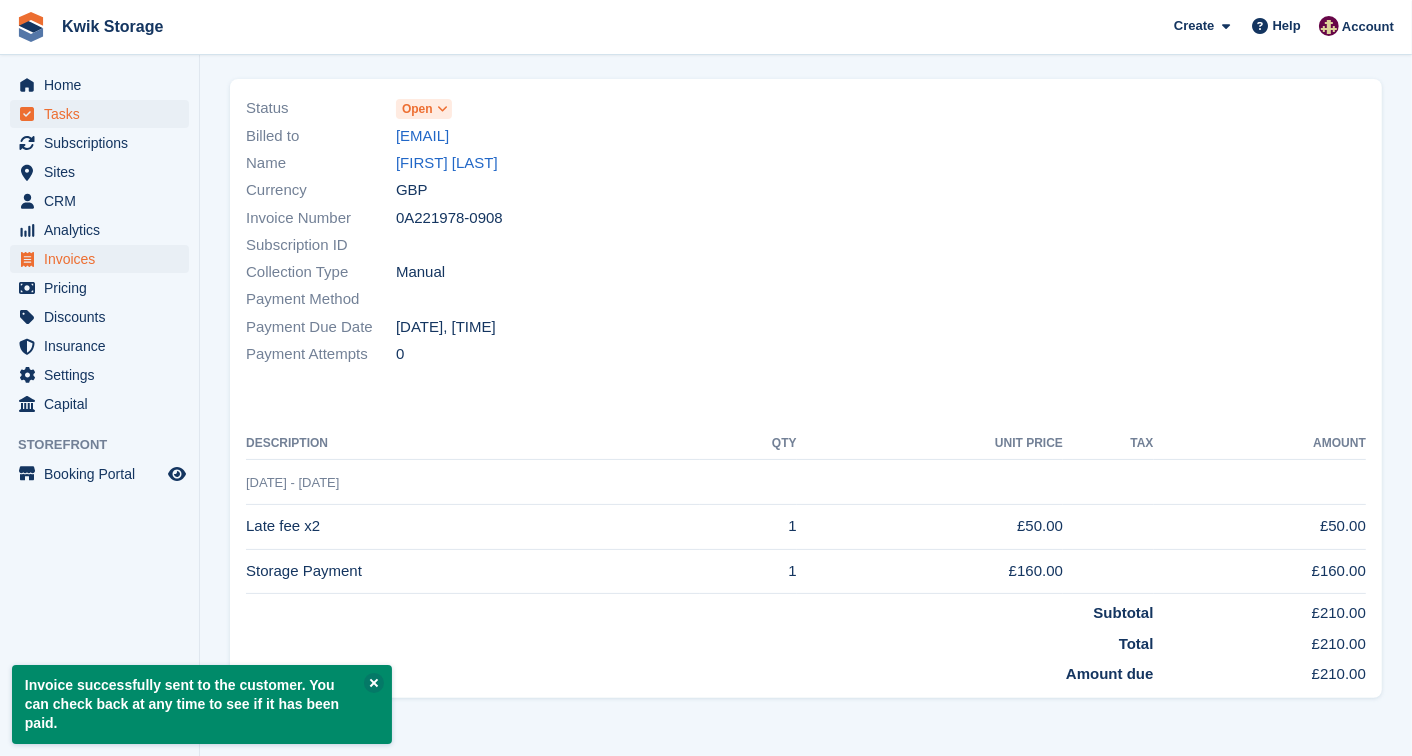 scroll, scrollTop: 0, scrollLeft: 0, axis: both 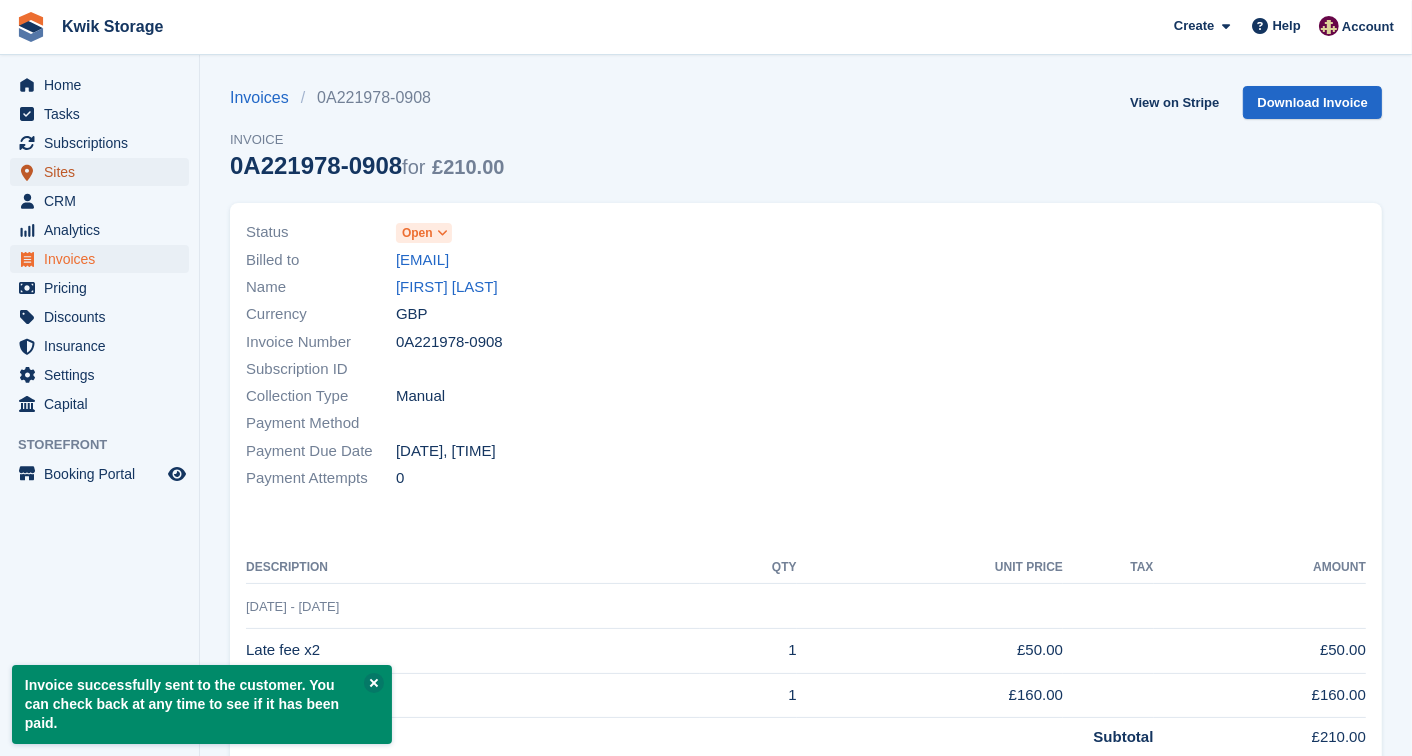 click on "Sites" at bounding box center [104, 172] 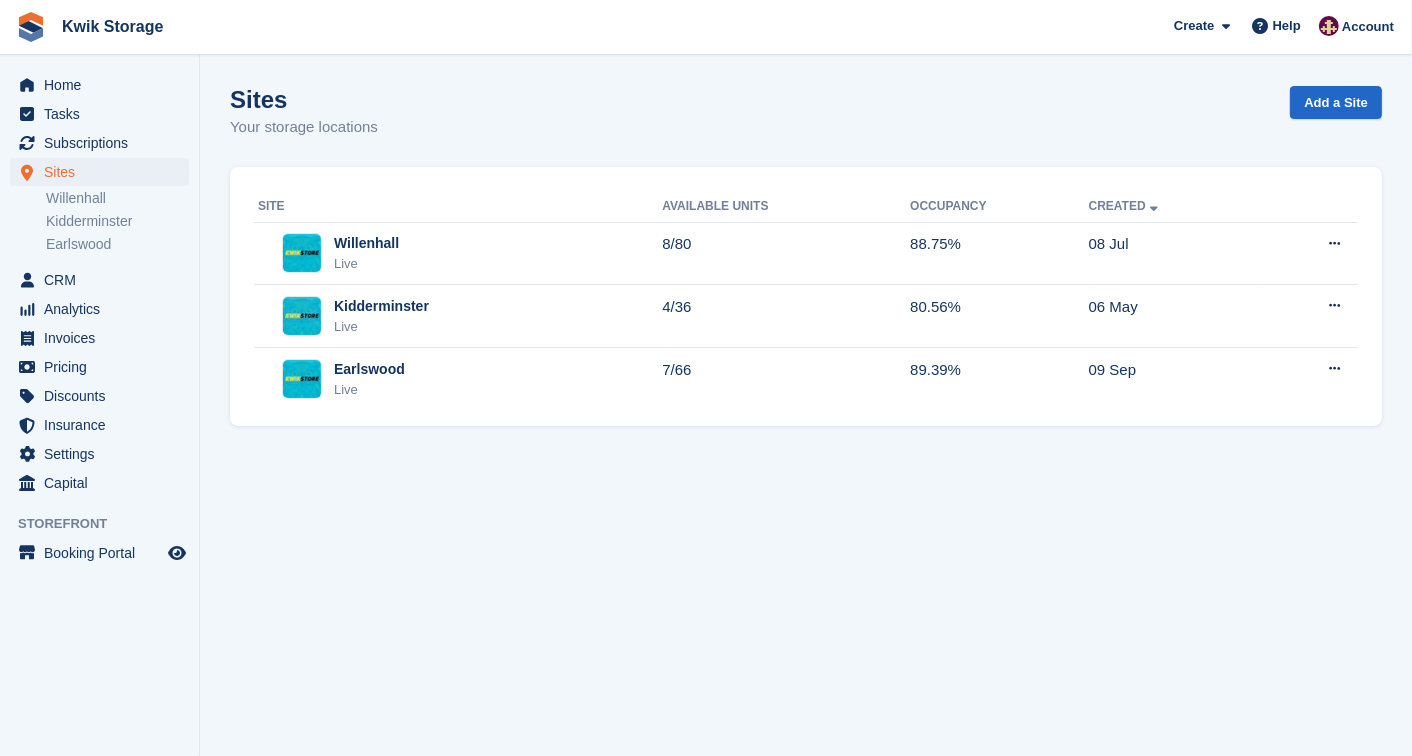 click on "Subscriptions" at bounding box center [104, 143] 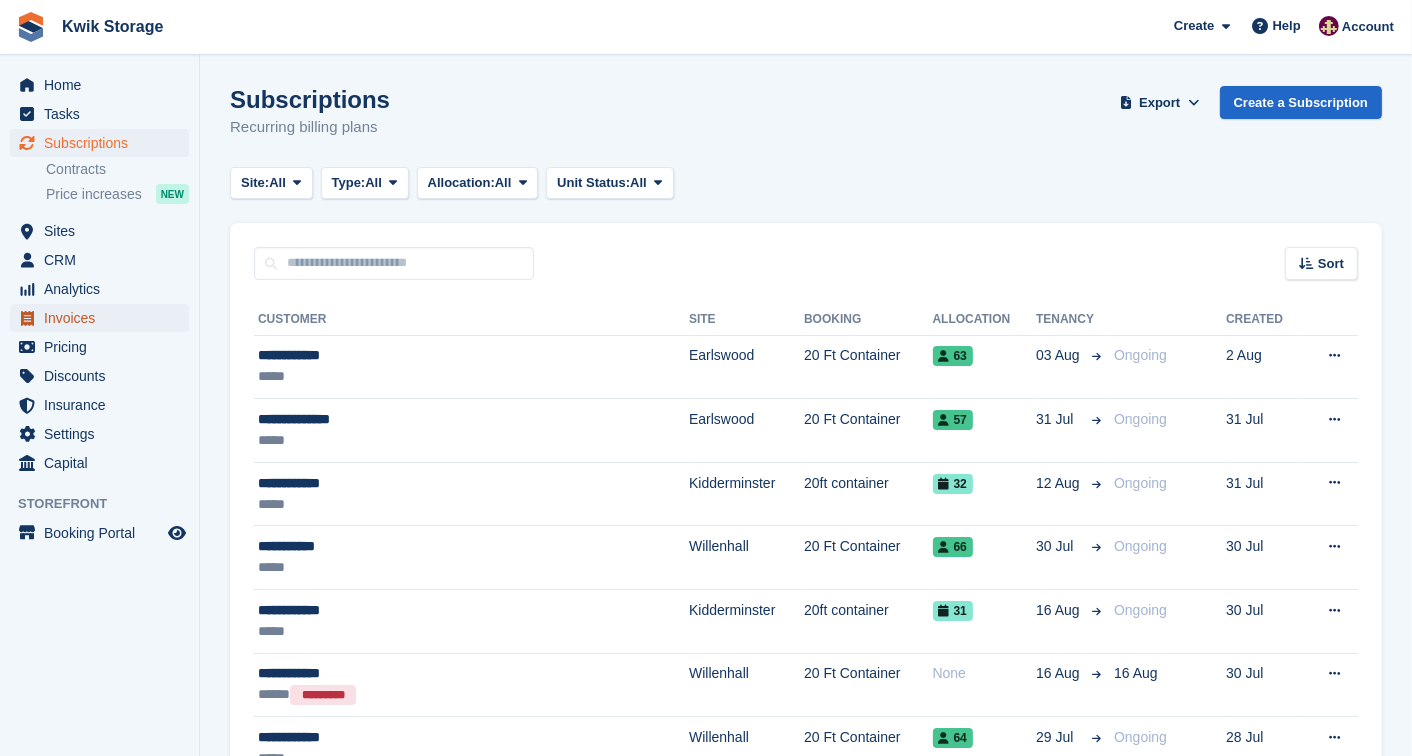 click on "Invoices" at bounding box center [104, 318] 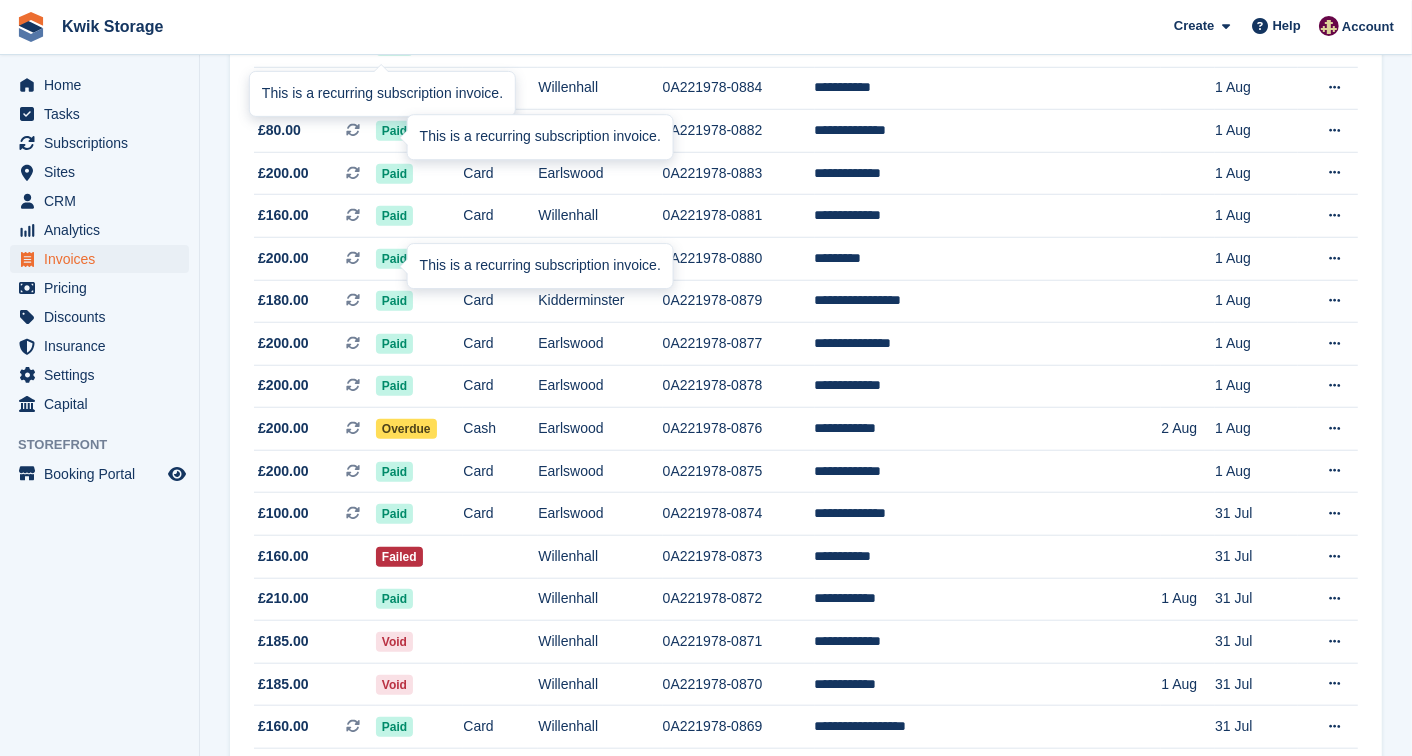 scroll, scrollTop: 1377, scrollLeft: 0, axis: vertical 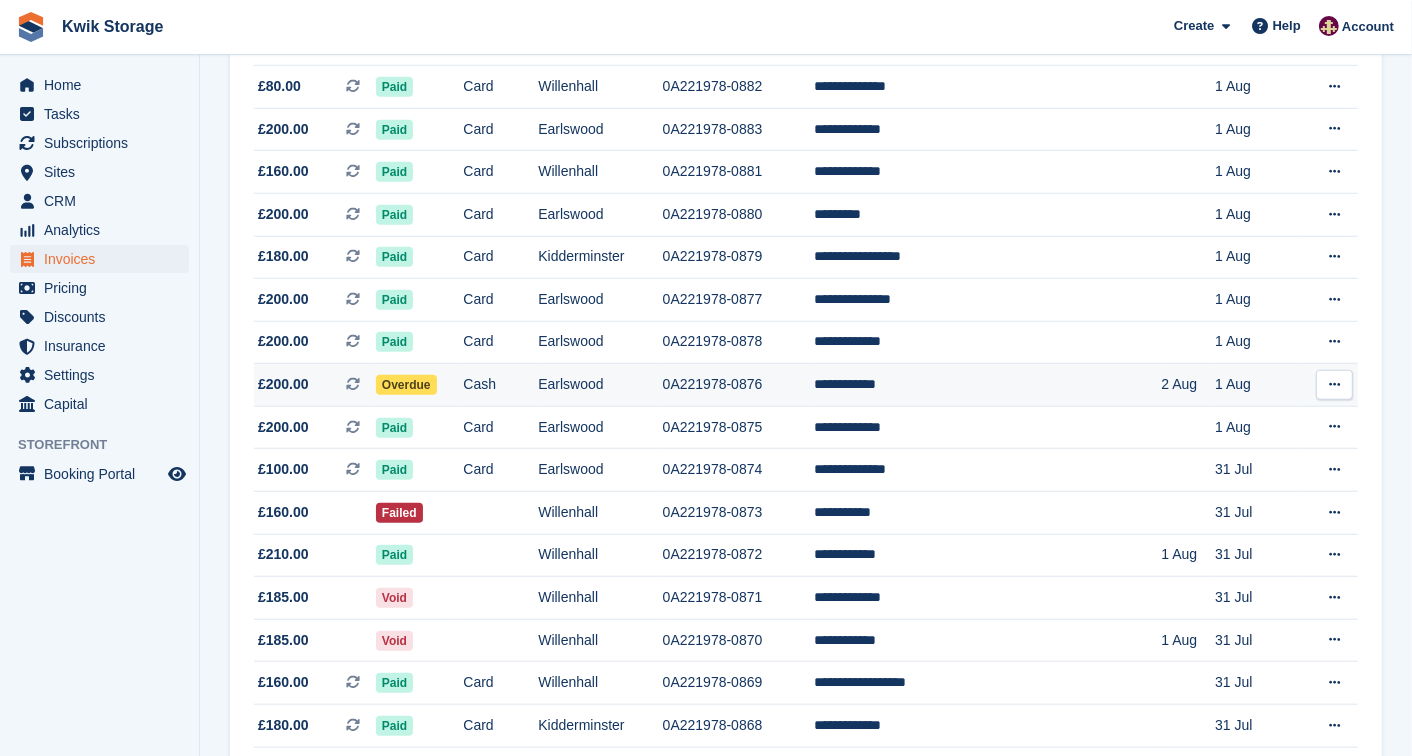 click on "Overdue" at bounding box center [419, 385] 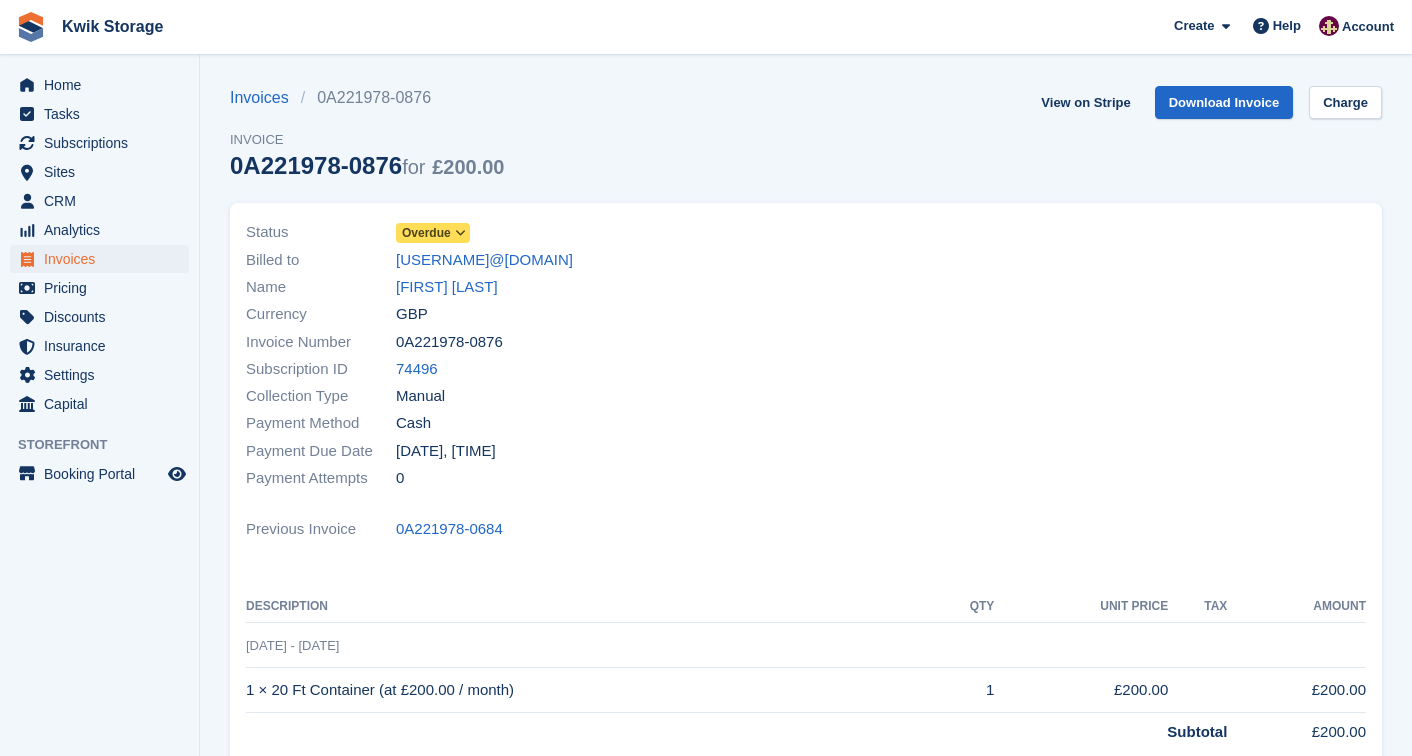 scroll, scrollTop: 0, scrollLeft: 0, axis: both 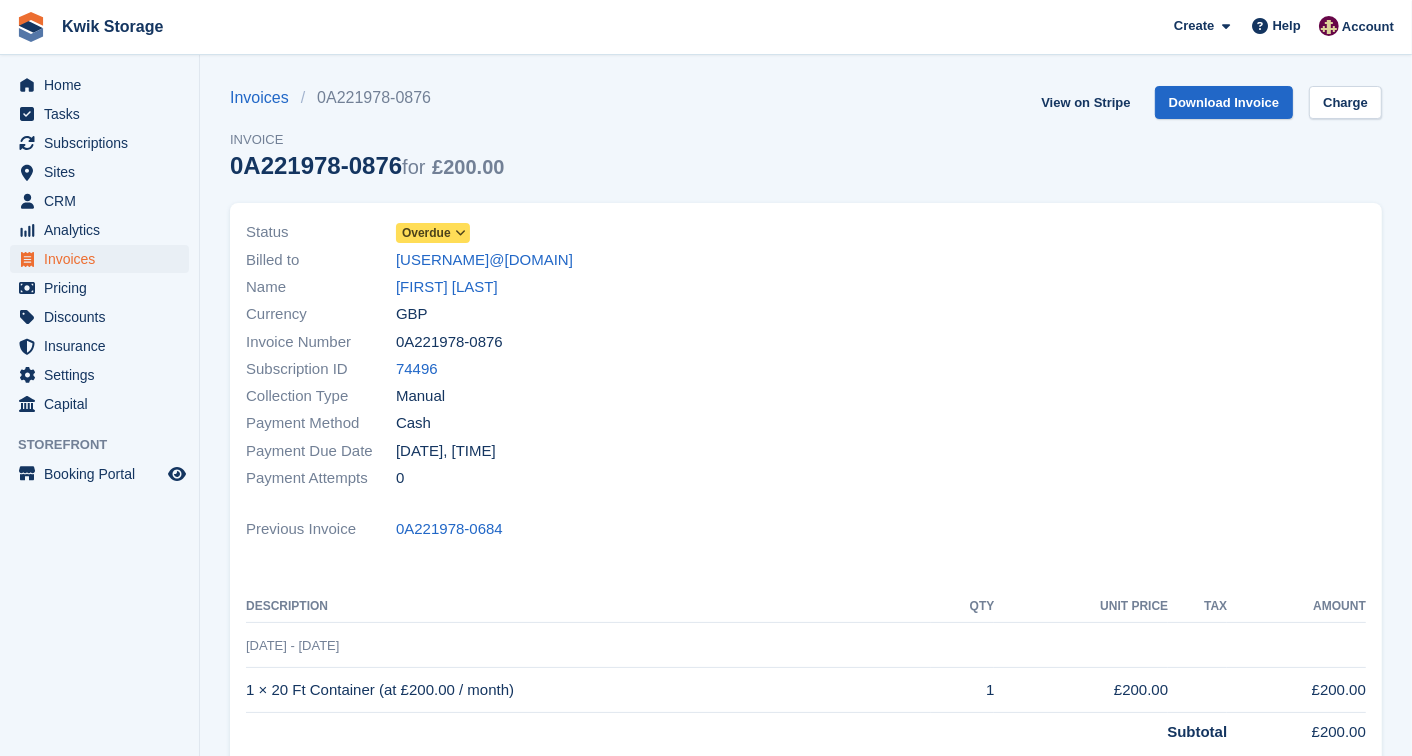 click on "Overdue" at bounding box center [433, 233] 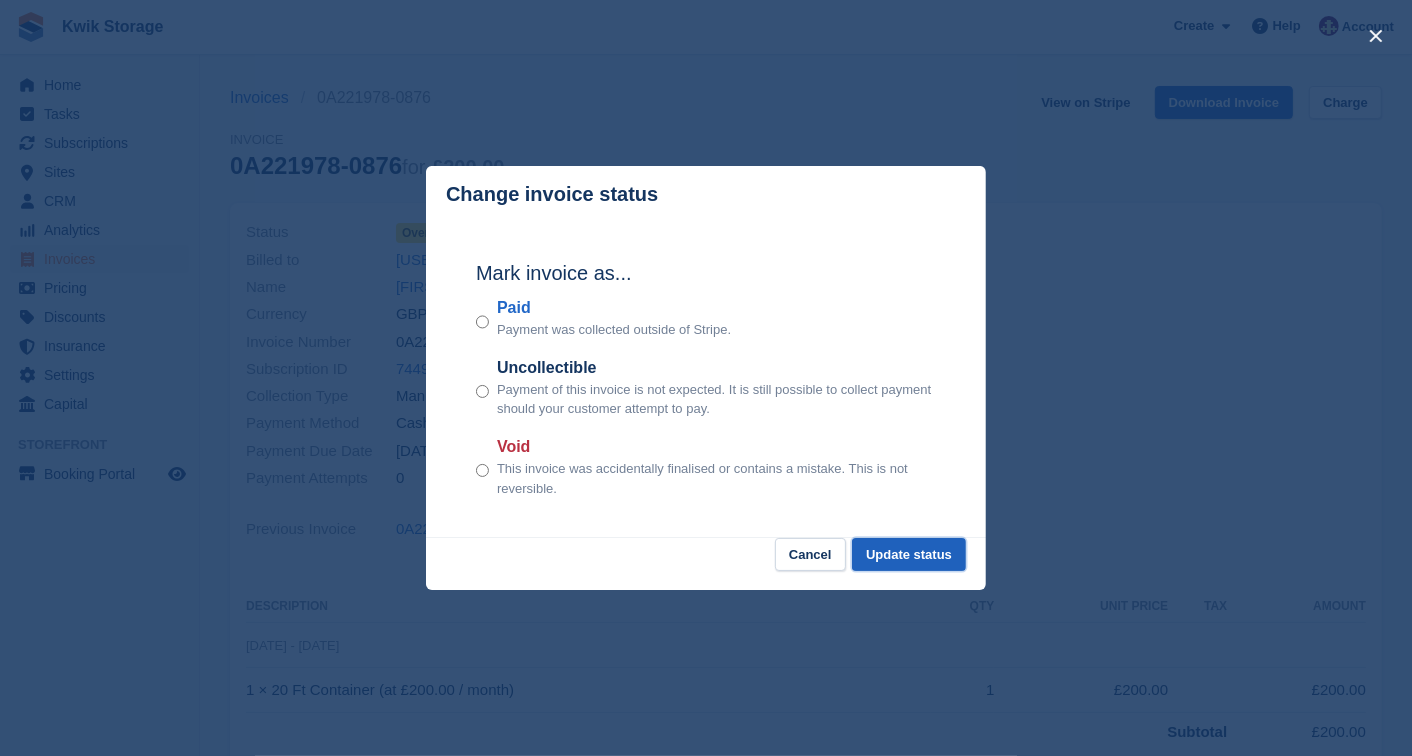 click on "Update status" at bounding box center [909, 554] 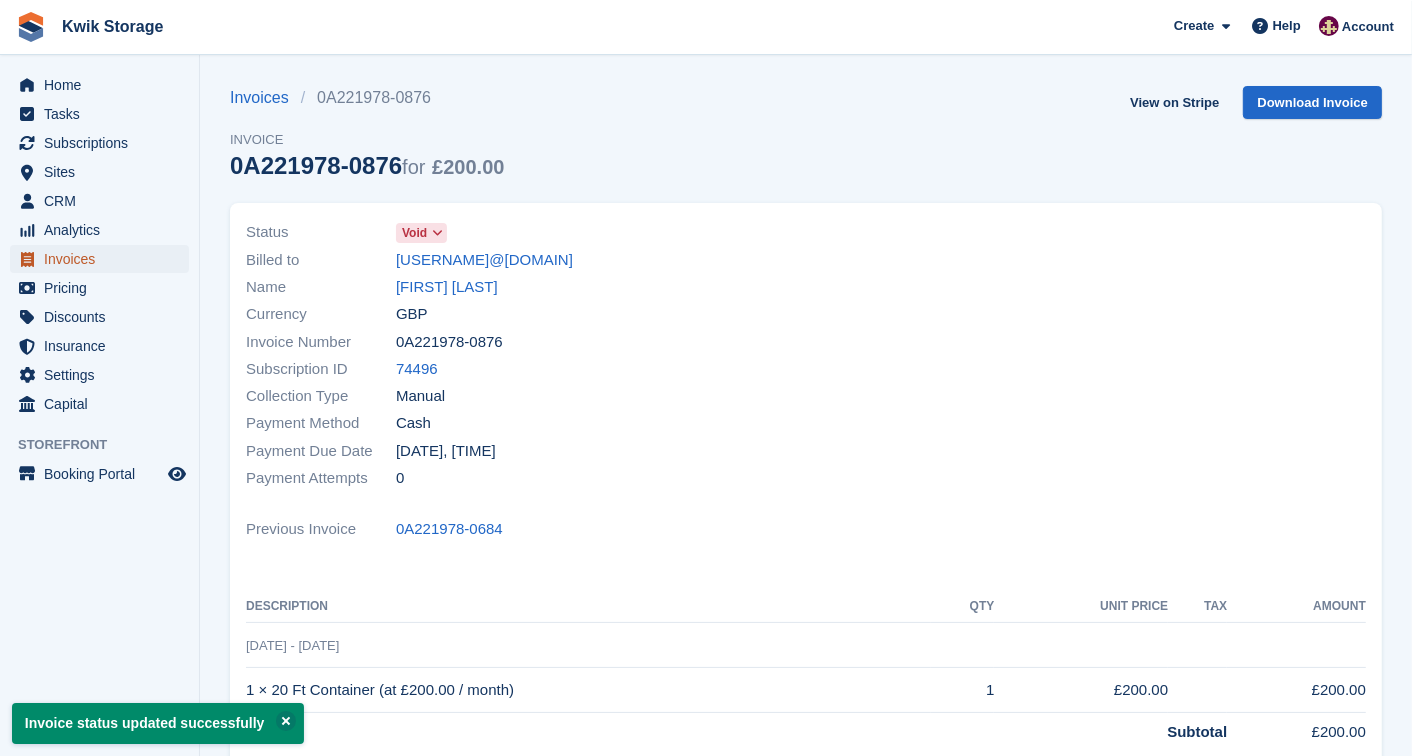 click on "Invoices" at bounding box center [104, 259] 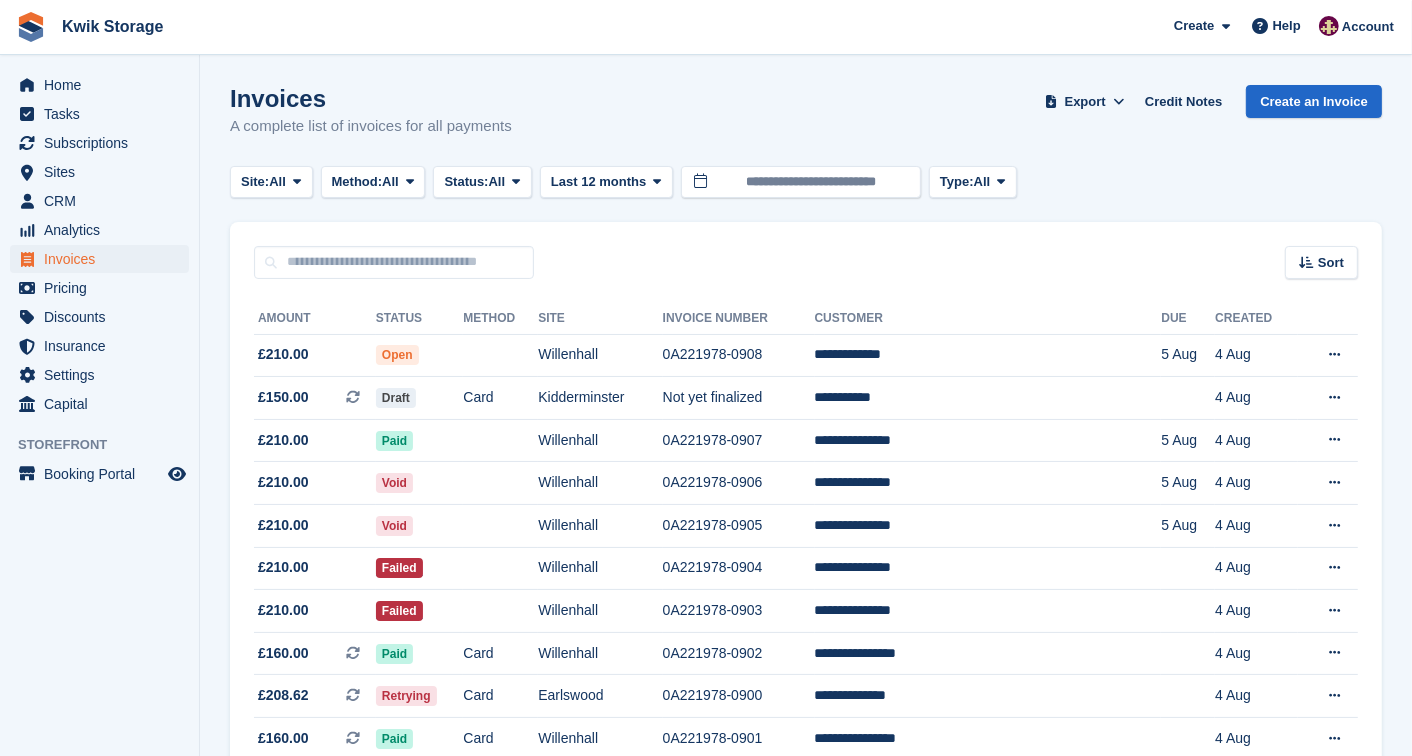 scroll, scrollTop: 0, scrollLeft: 0, axis: both 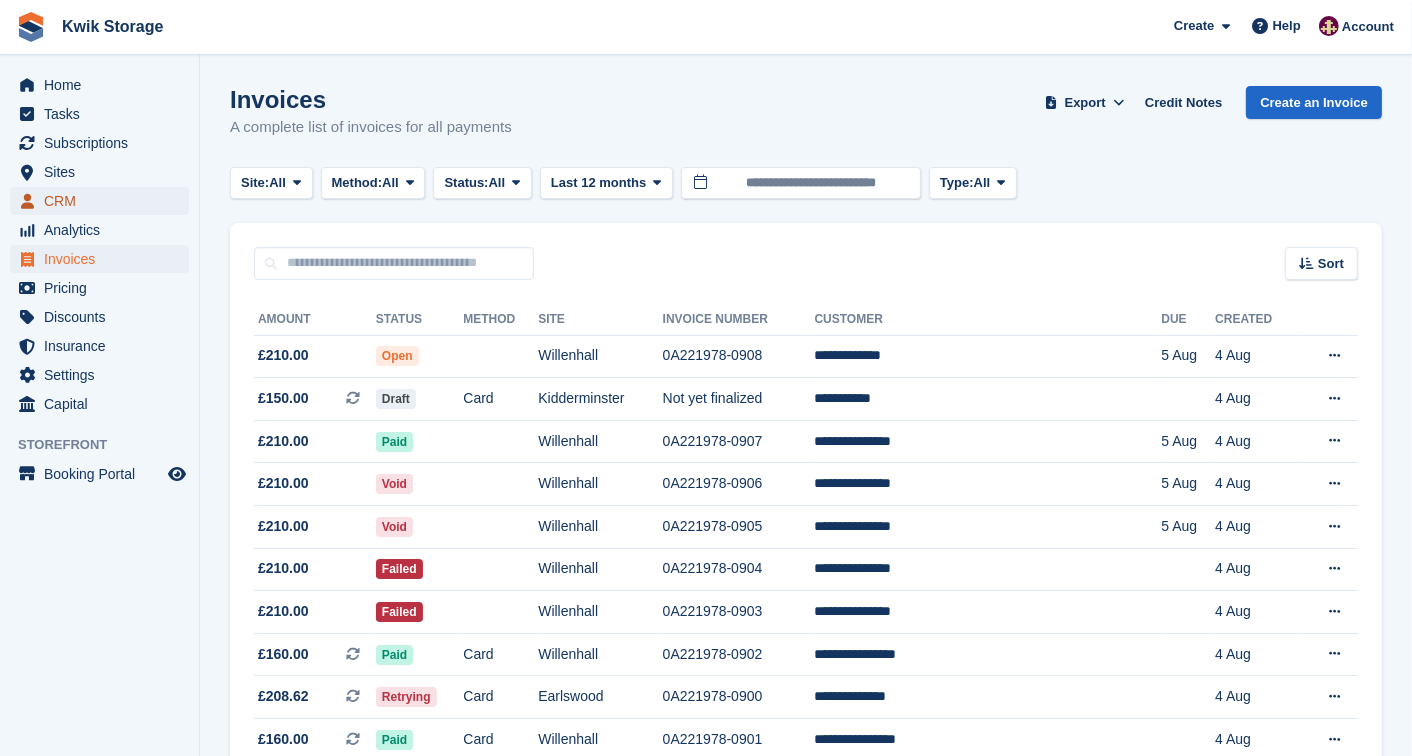 click on "CRM" at bounding box center (104, 201) 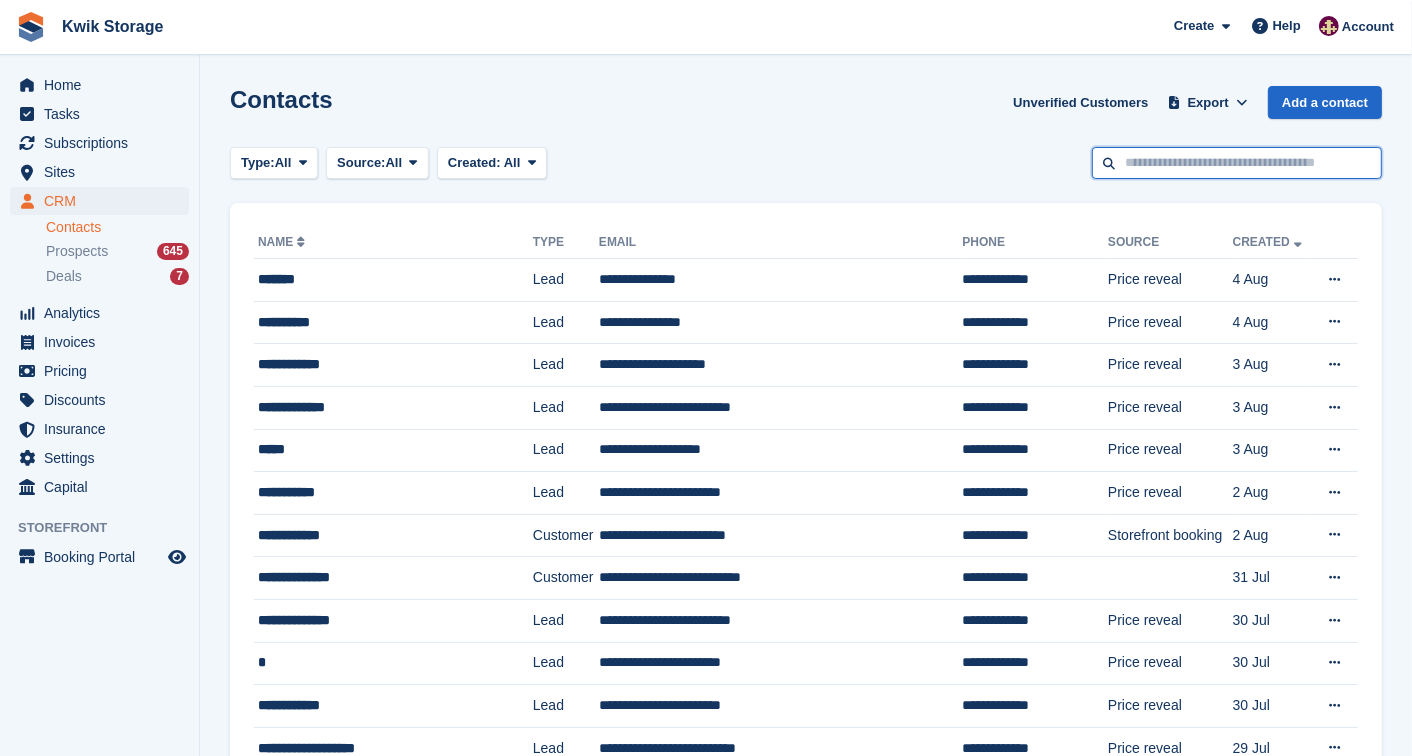 click at bounding box center (1237, 163) 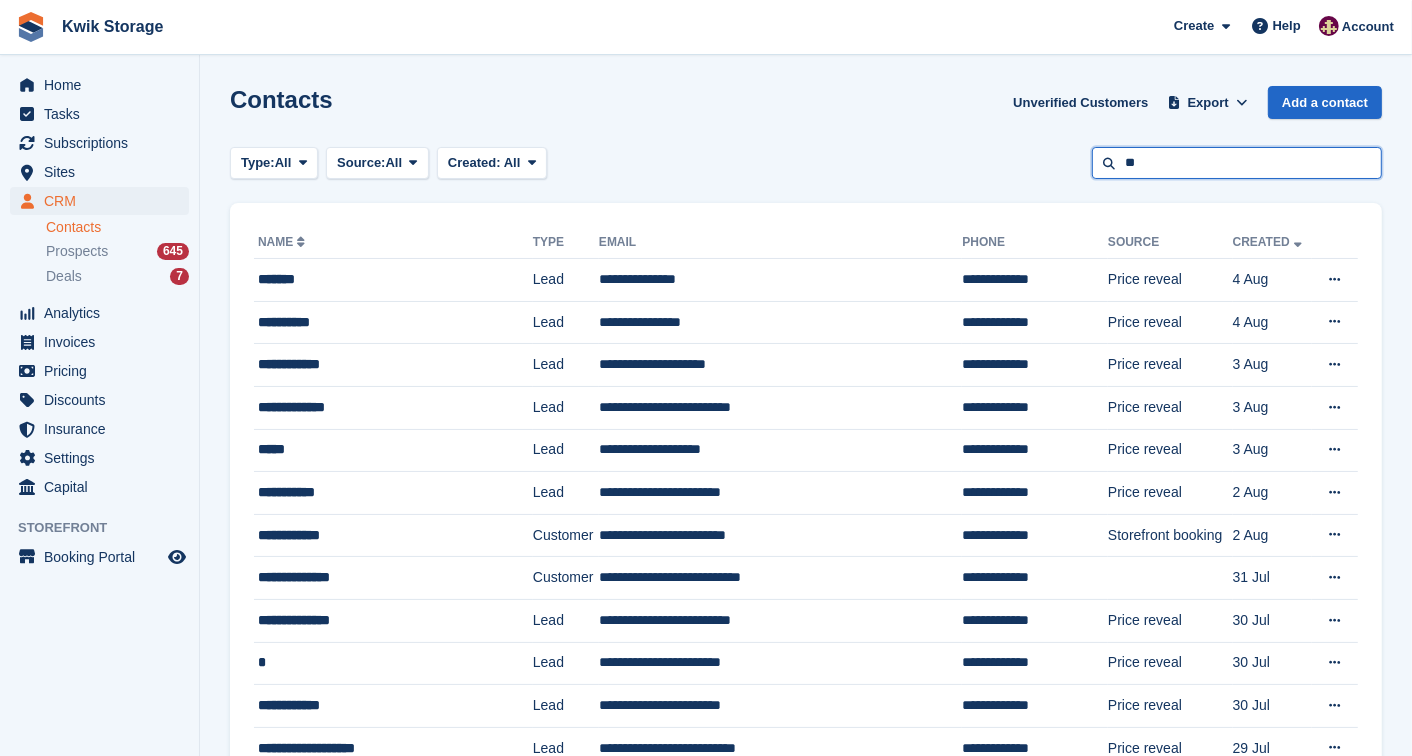 type on "**" 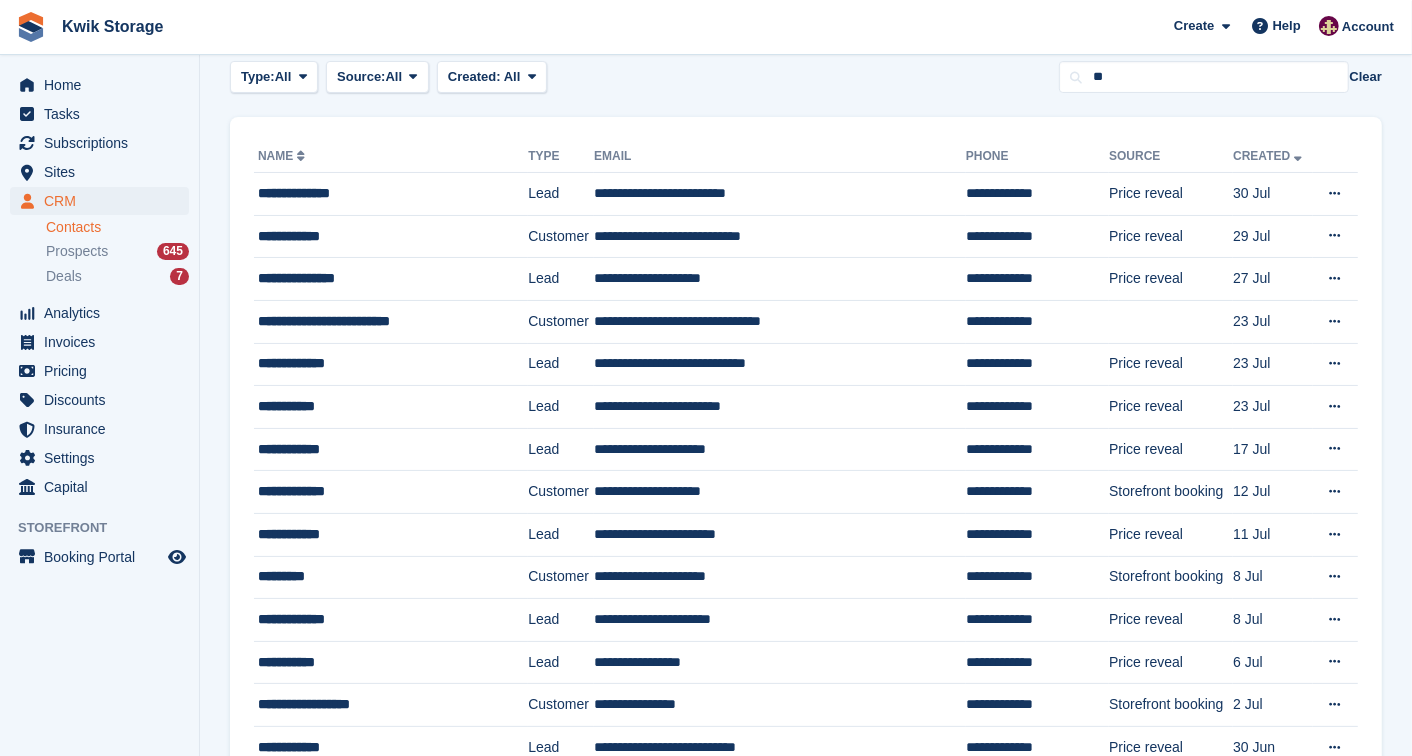 scroll, scrollTop: 46, scrollLeft: 0, axis: vertical 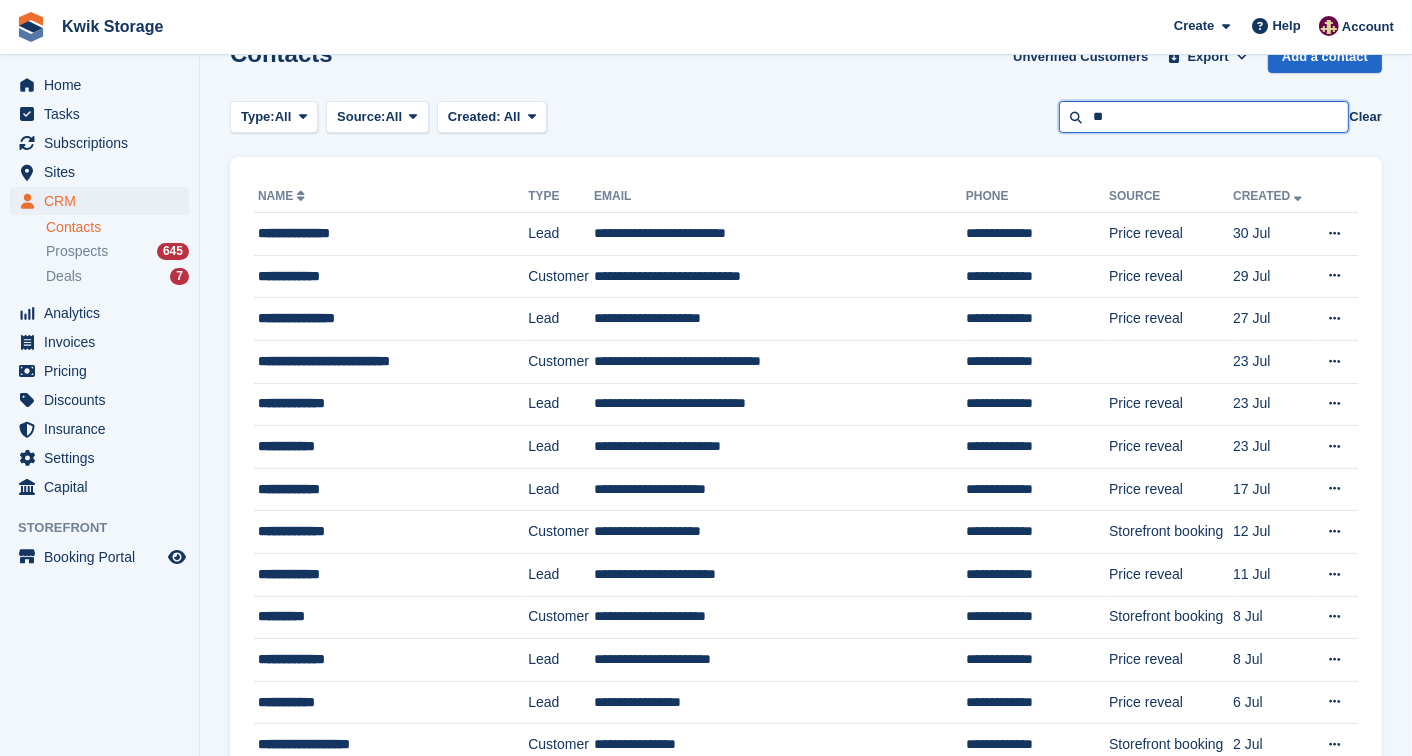 click on "**" at bounding box center (1204, 117) 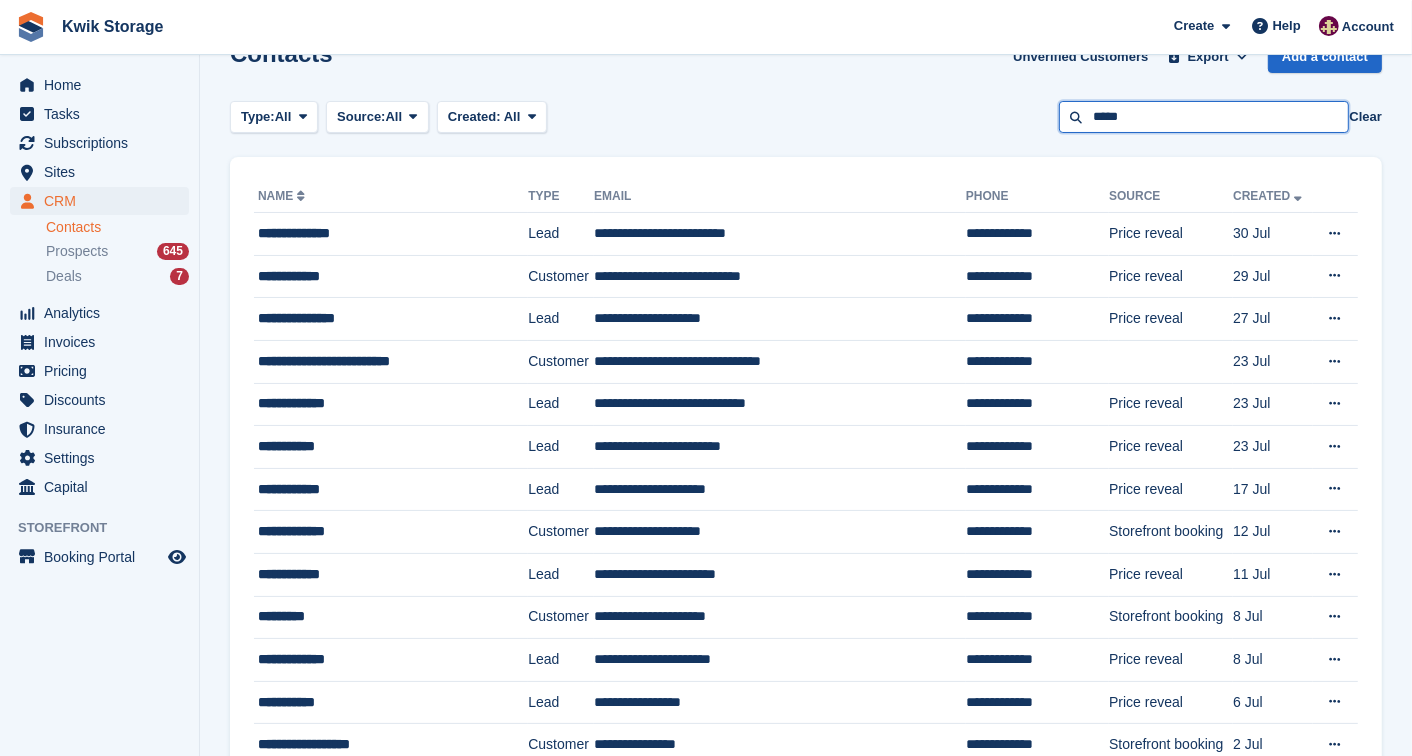 type on "*****" 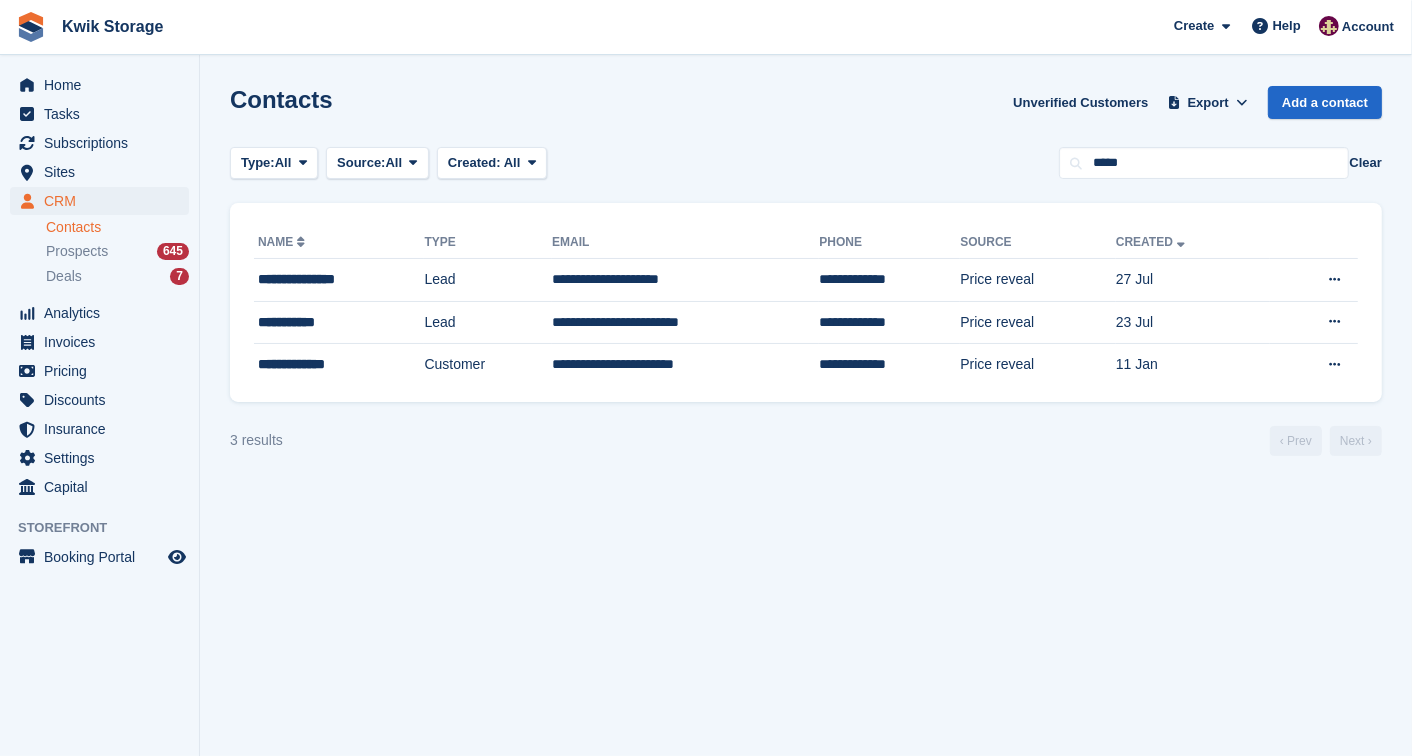 scroll, scrollTop: 0, scrollLeft: 0, axis: both 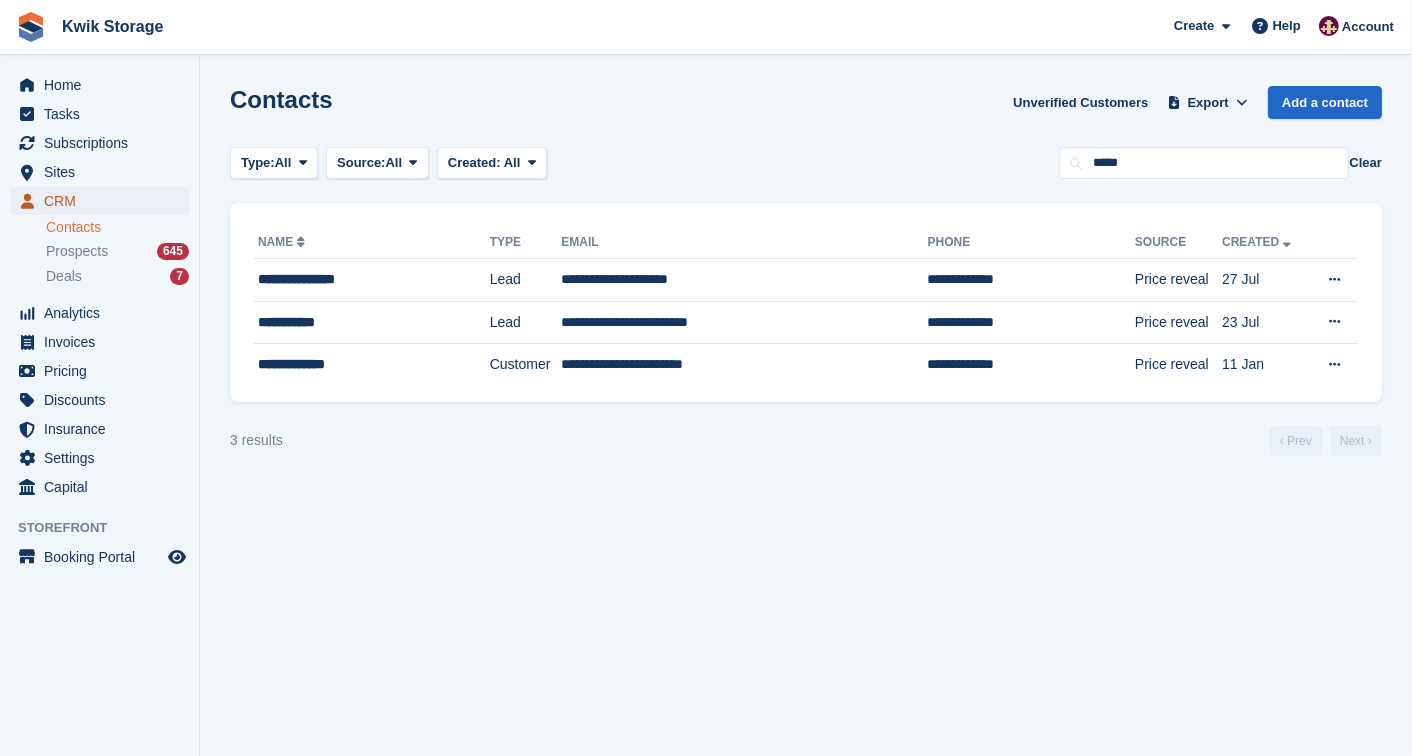click on "CRM" at bounding box center (104, 201) 